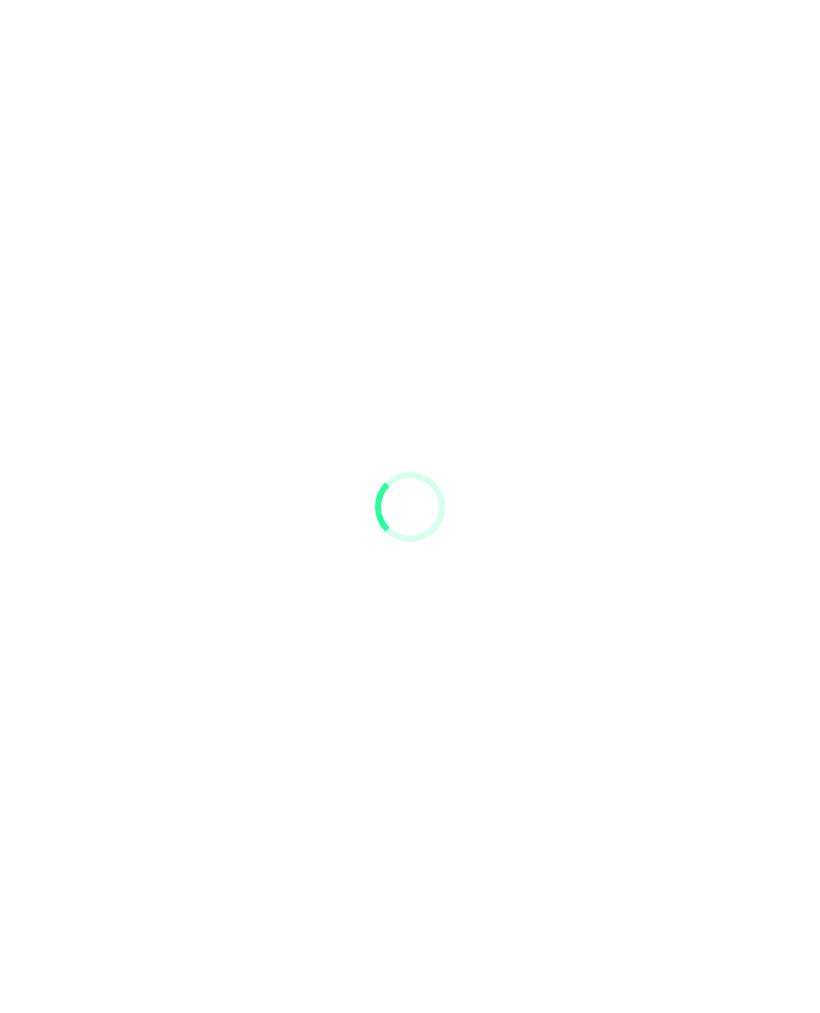 scroll, scrollTop: 0, scrollLeft: 0, axis: both 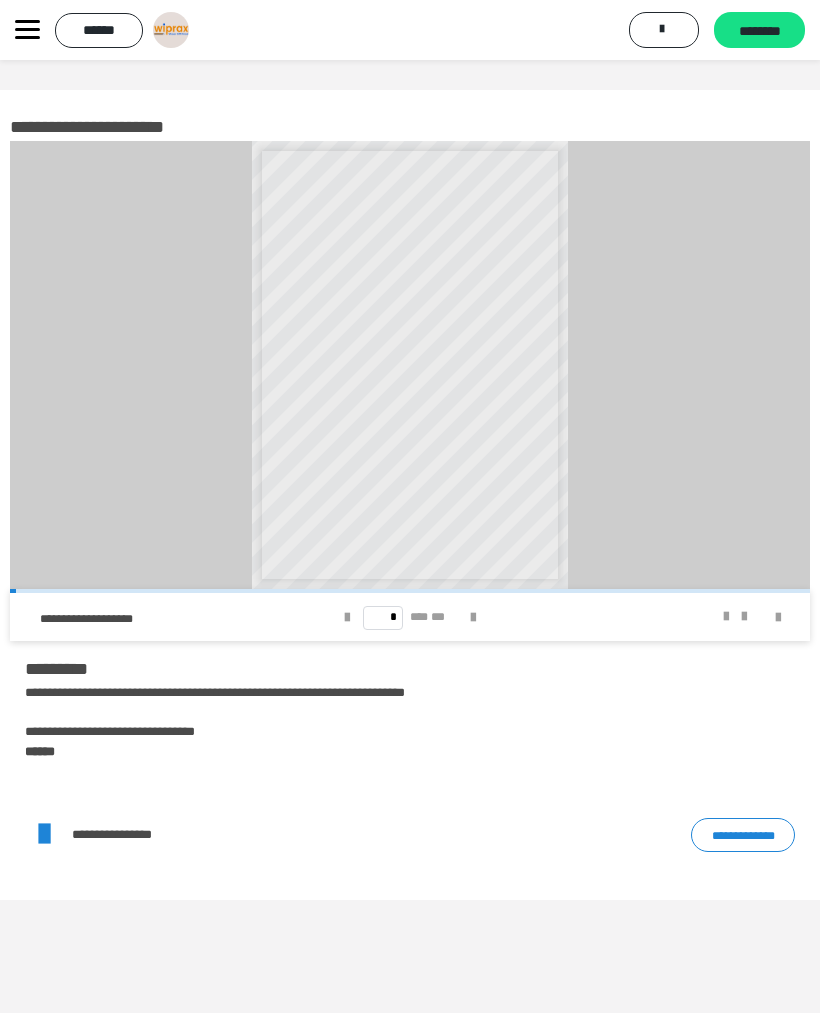click 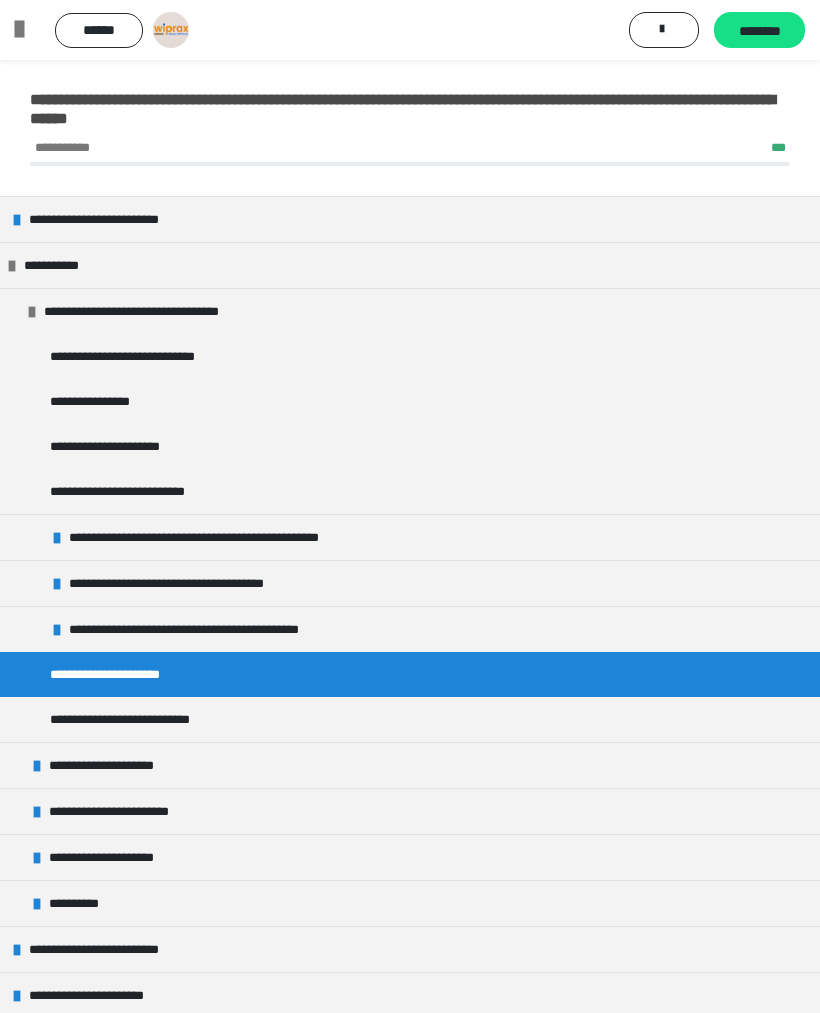 click on "**********" at bounding box center [159, 311] 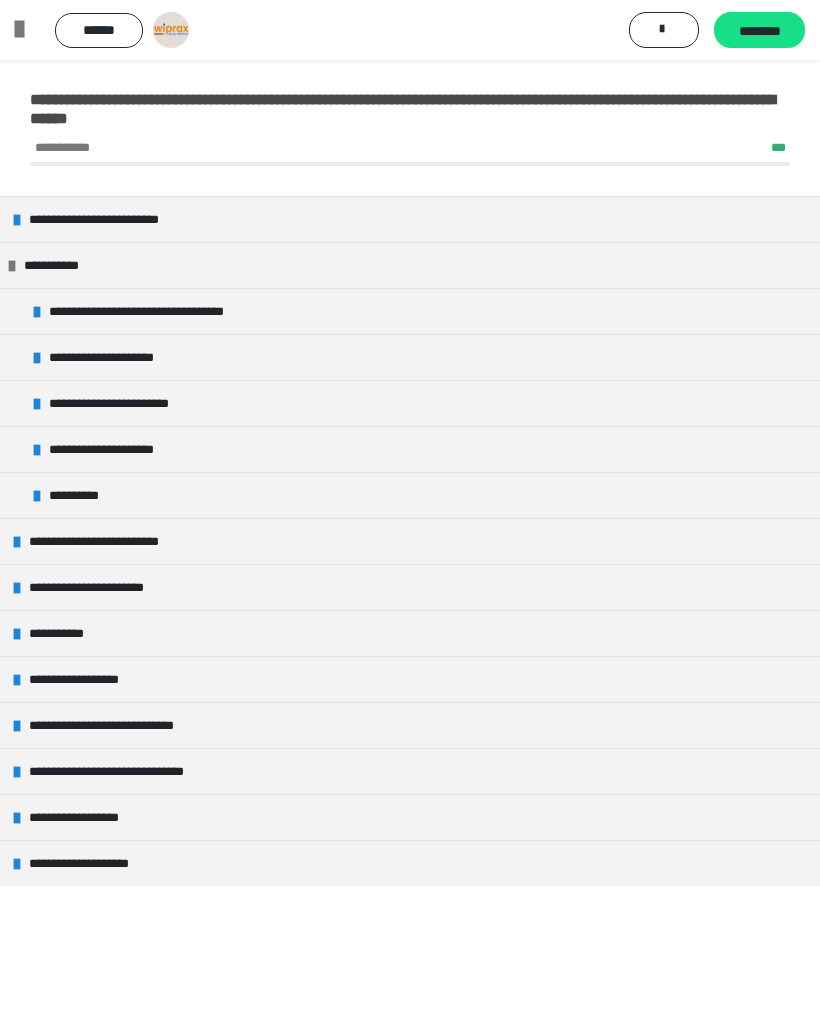 click on "**********" at bounding box center (164, 311) 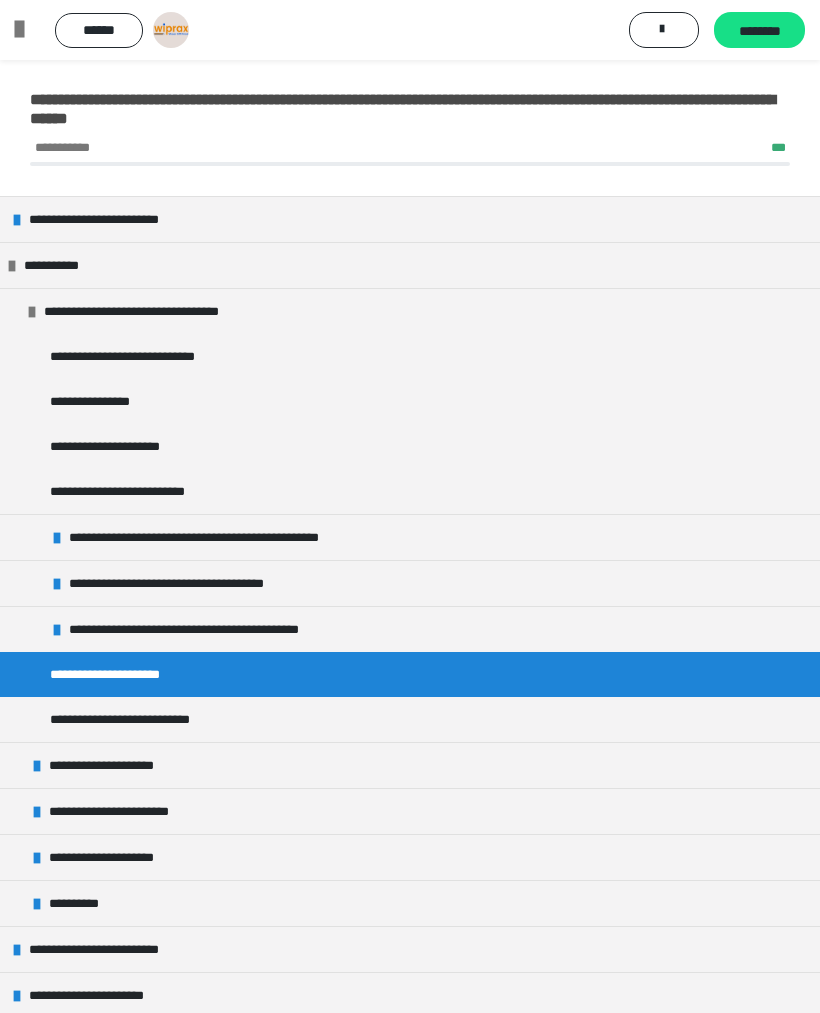 click on "**********" at bounding box center [153, 356] 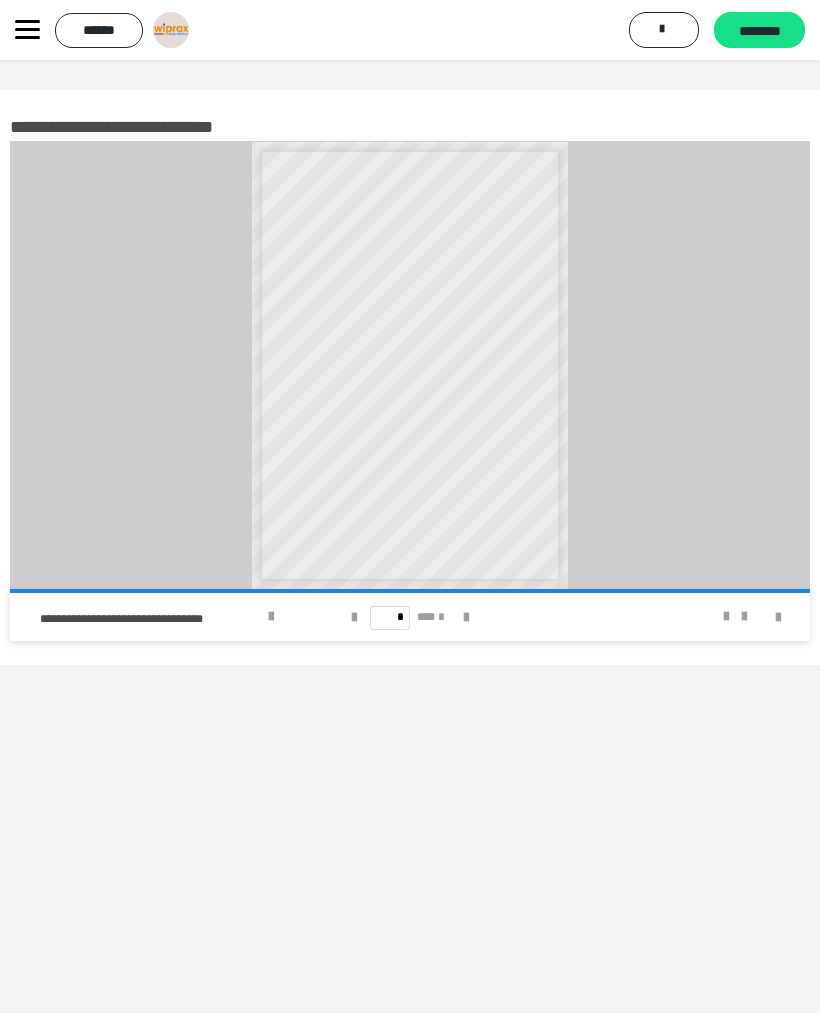 click 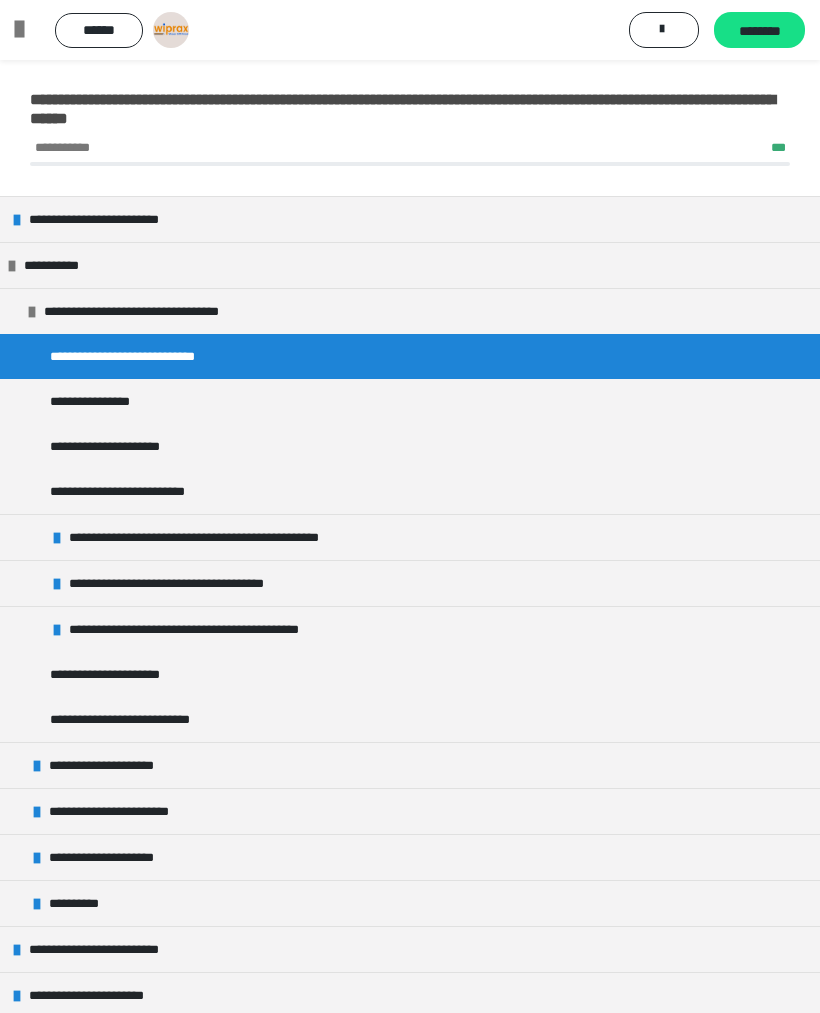 click on "**********" at bounding box center [410, 401] 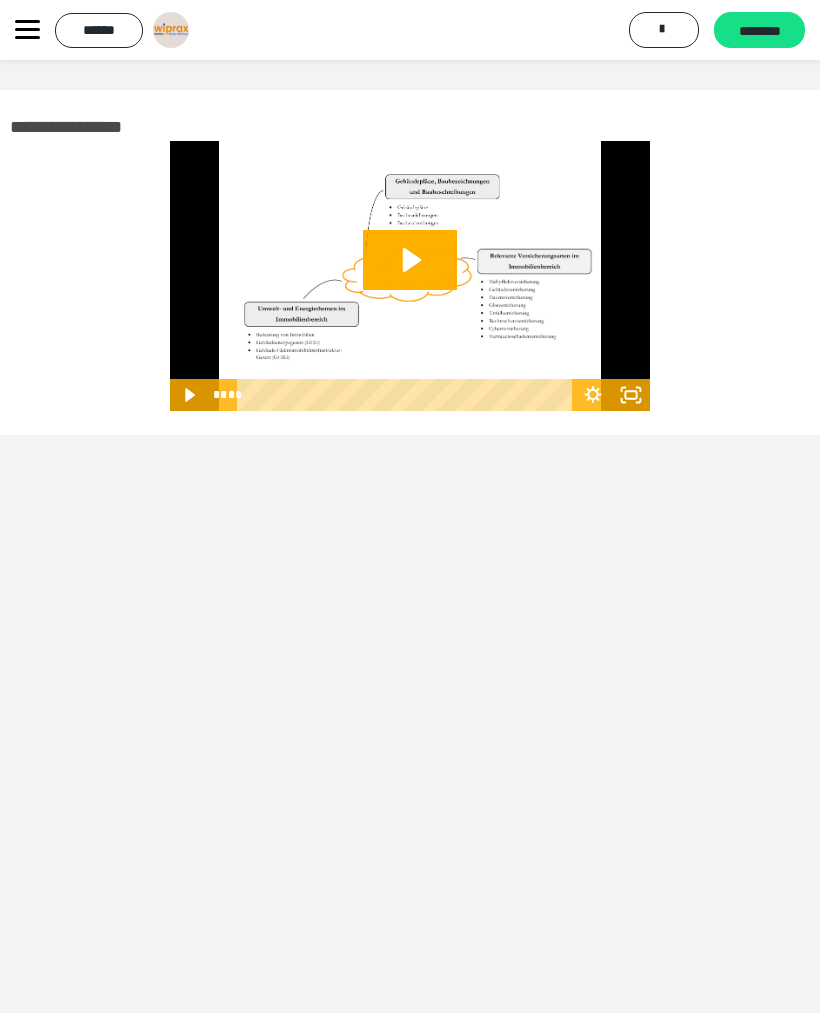 click 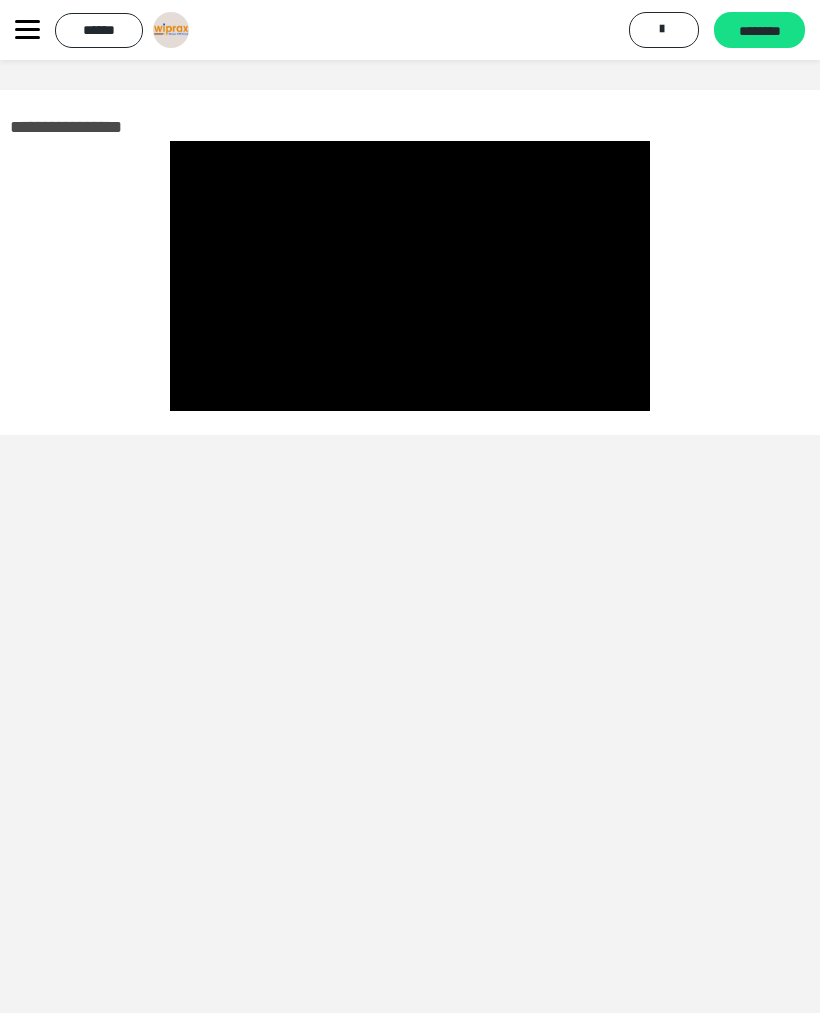 click at bounding box center (410, 276) 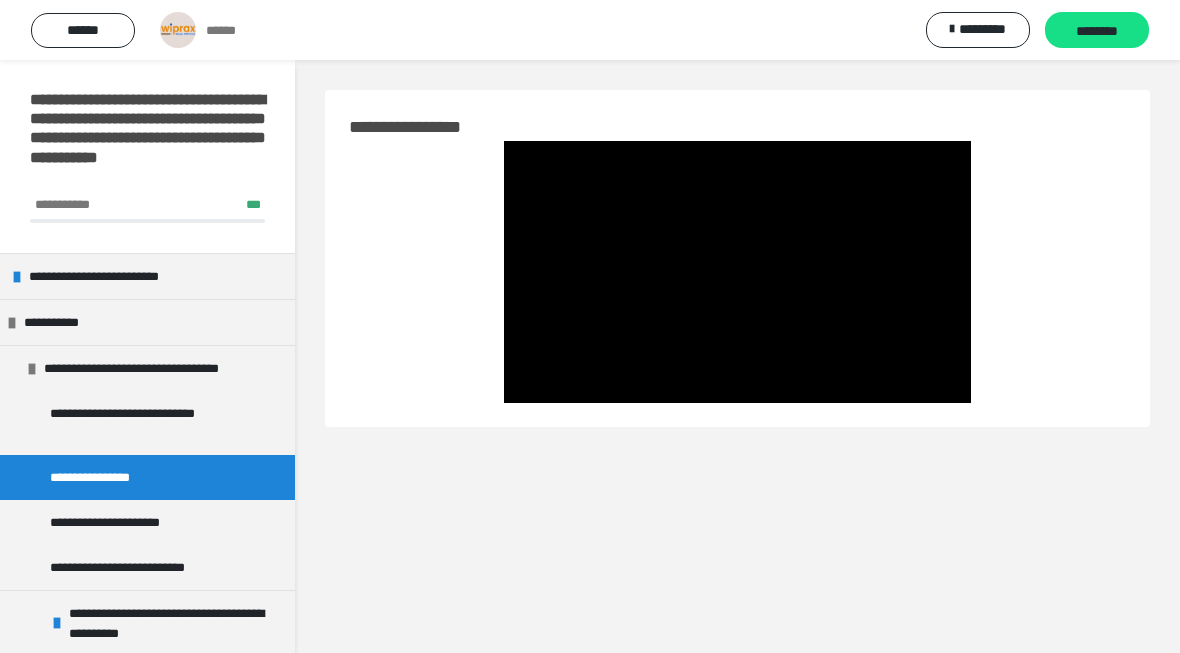 scroll, scrollTop: 0, scrollLeft: 0, axis: both 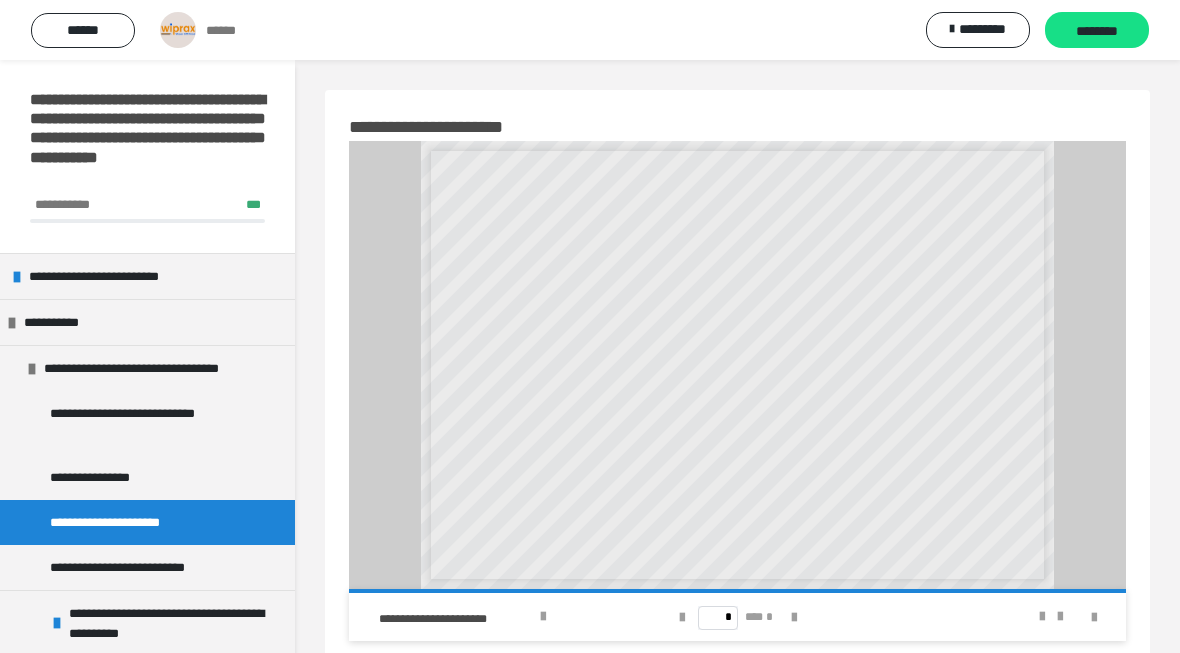 click at bounding box center (543, 617) 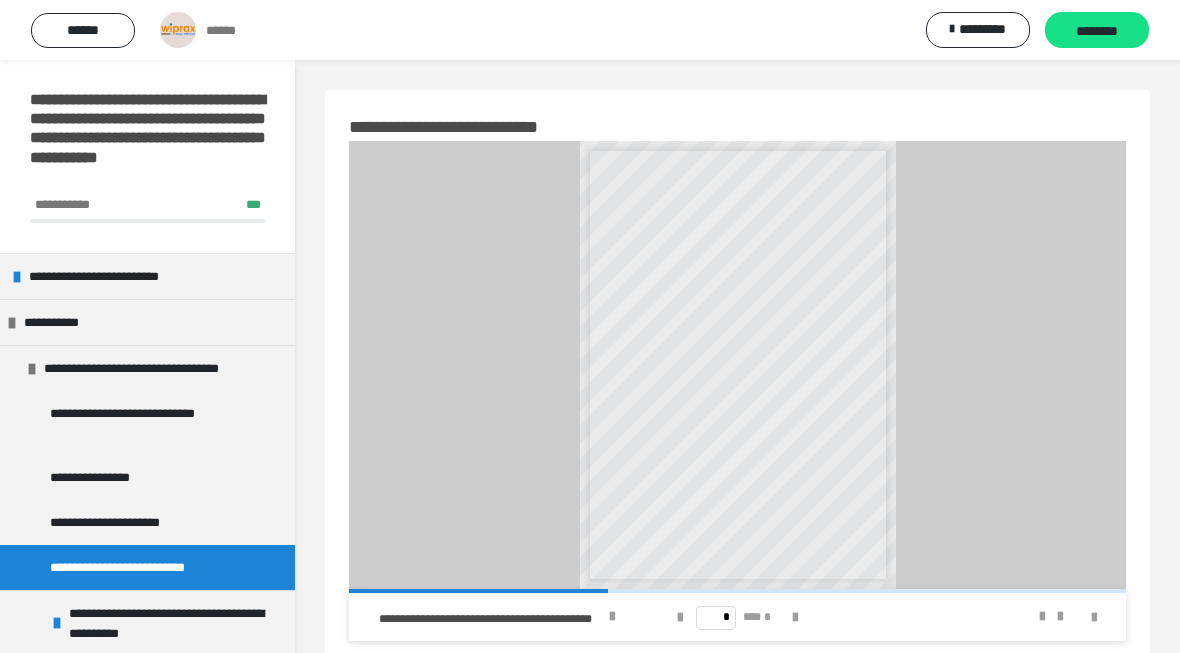 click at bounding box center (612, 617) 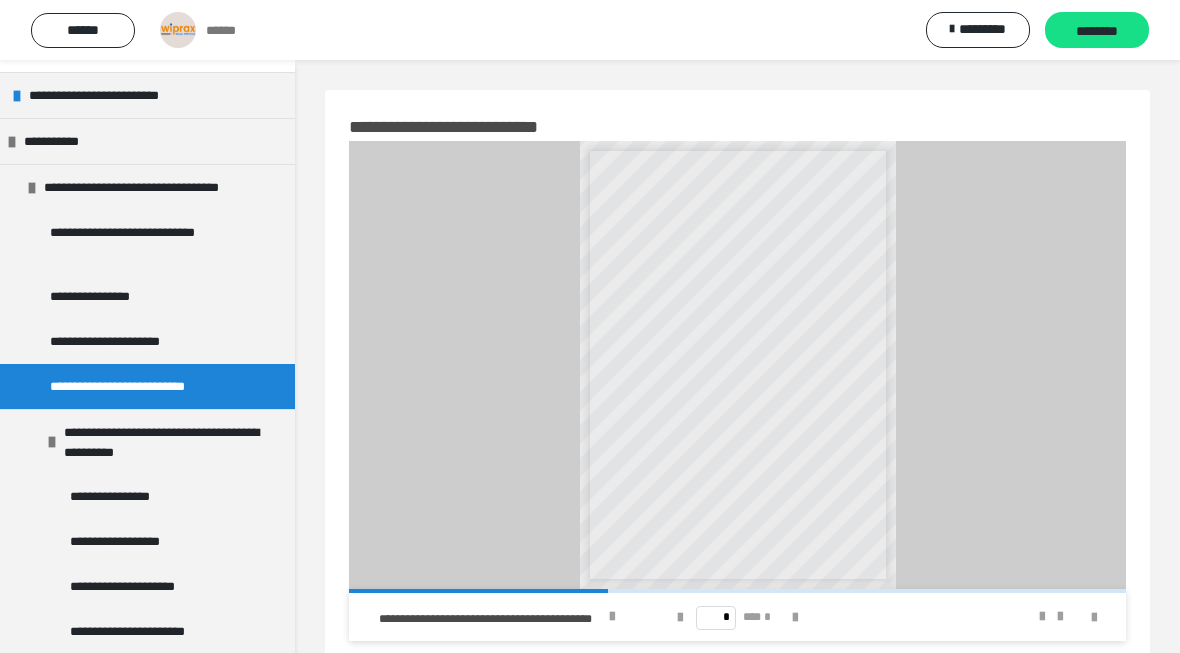 scroll, scrollTop: 191, scrollLeft: 0, axis: vertical 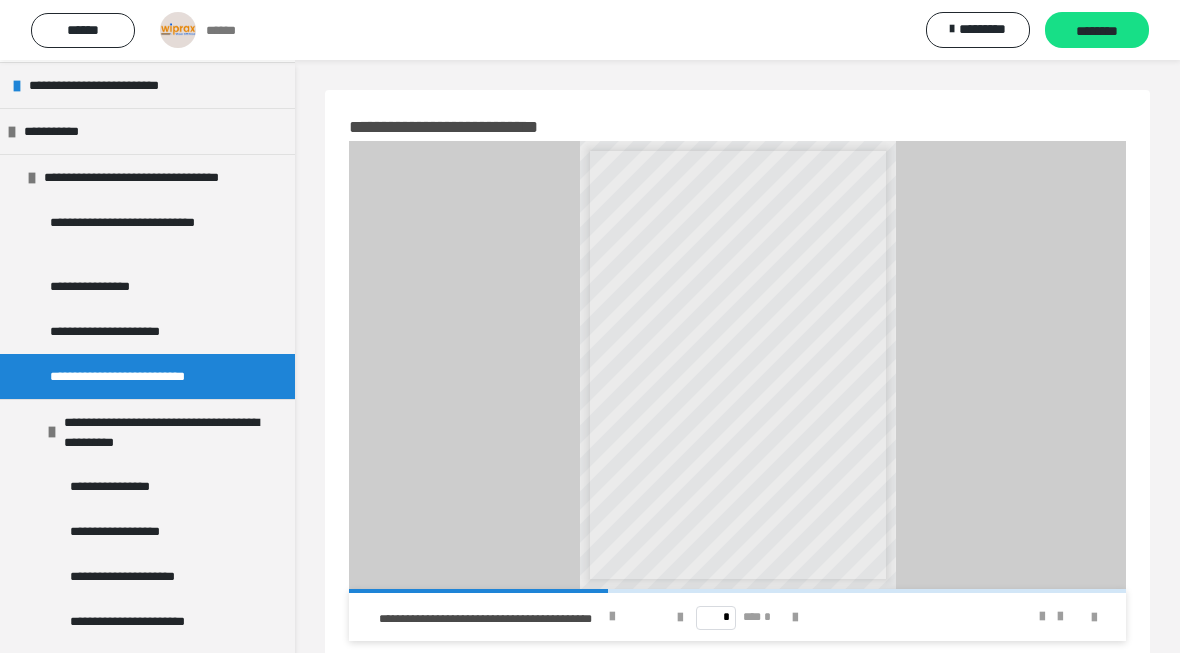 click on "**********" at bounding box center (128, 486) 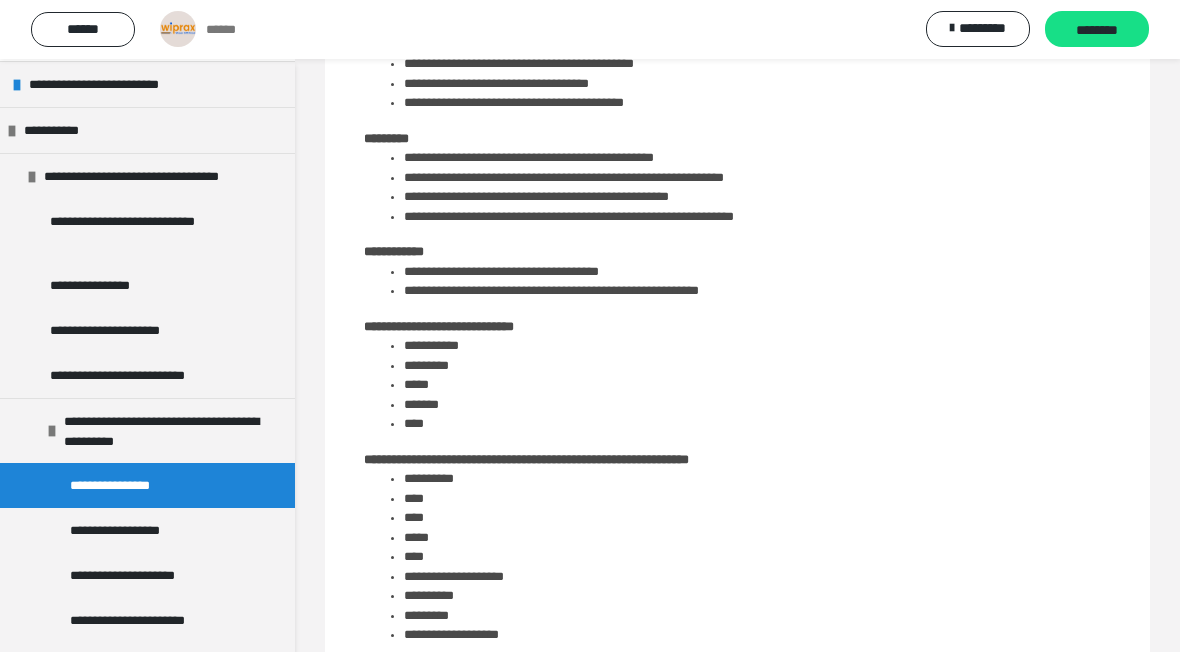scroll, scrollTop: 229, scrollLeft: 0, axis: vertical 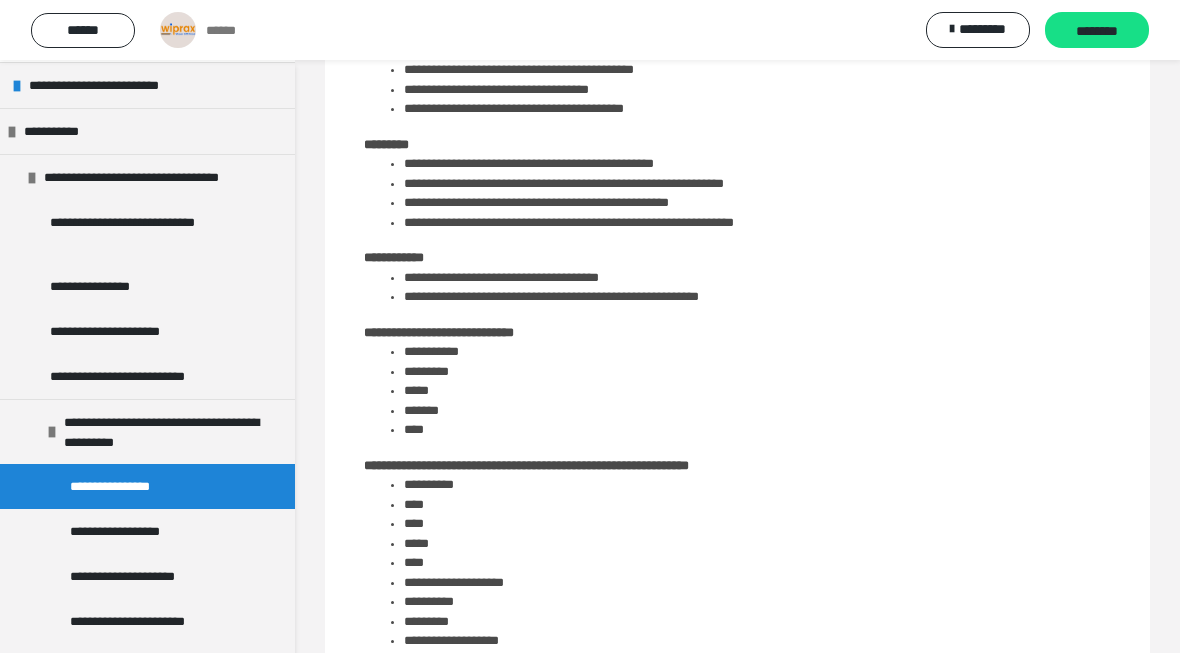 click on "**********" at bounding box center (136, 531) 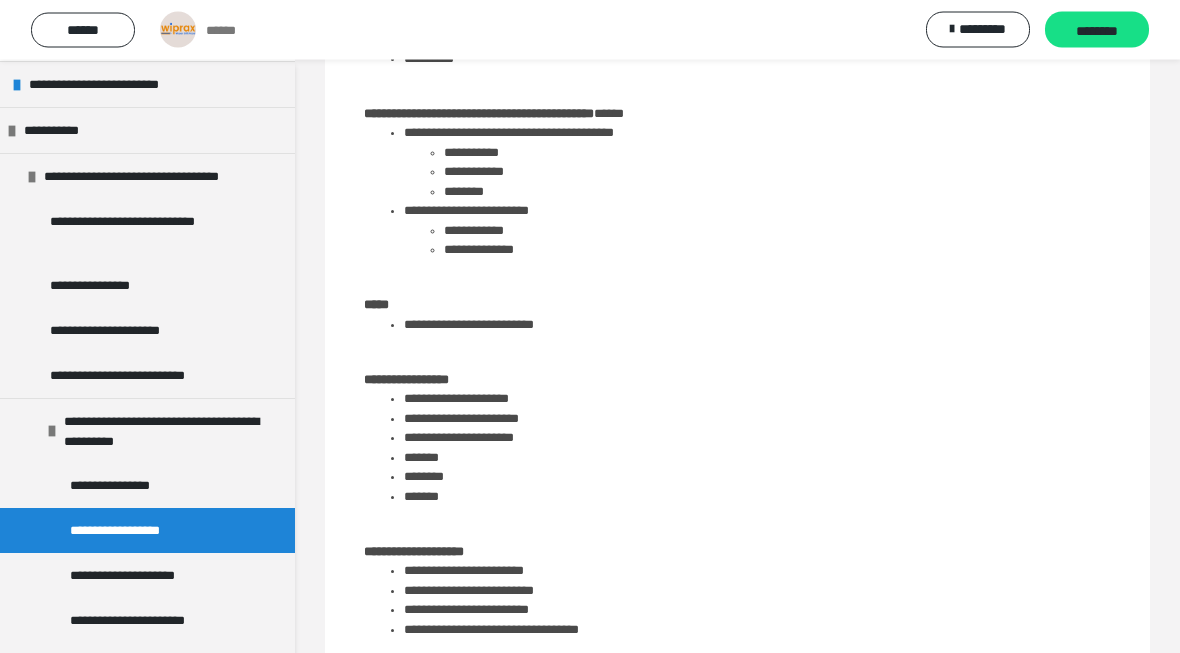 scroll, scrollTop: 770, scrollLeft: 0, axis: vertical 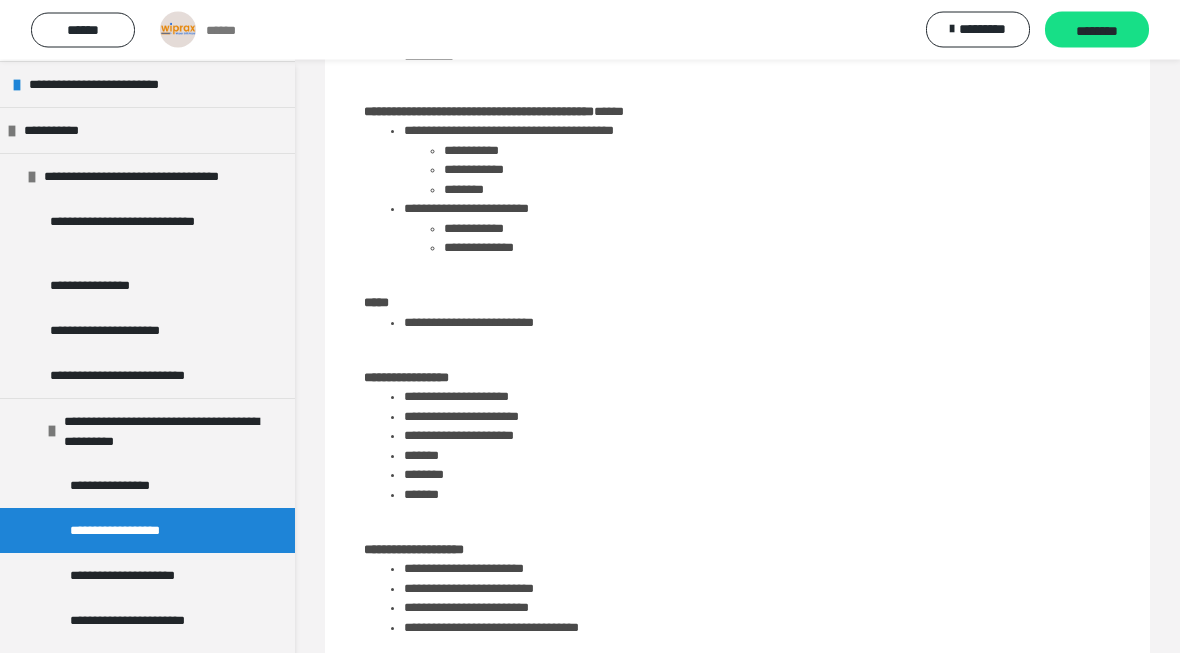 click on "**********" at bounding box center (147, 576) 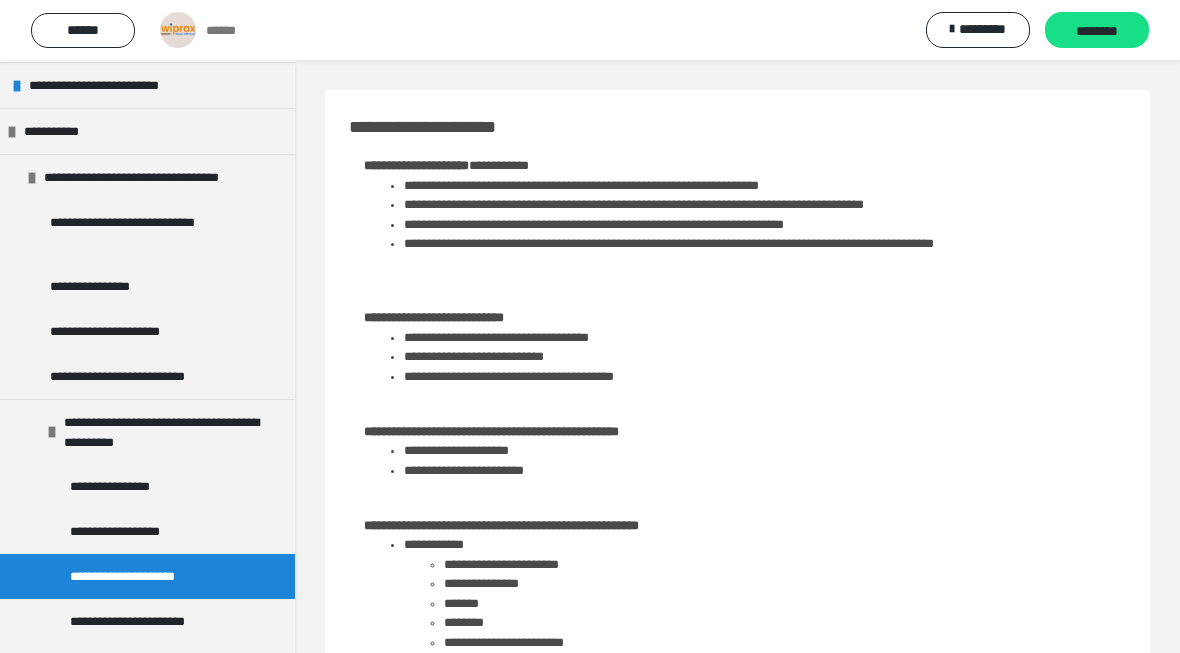 click on "**********" at bounding box center [147, 621] 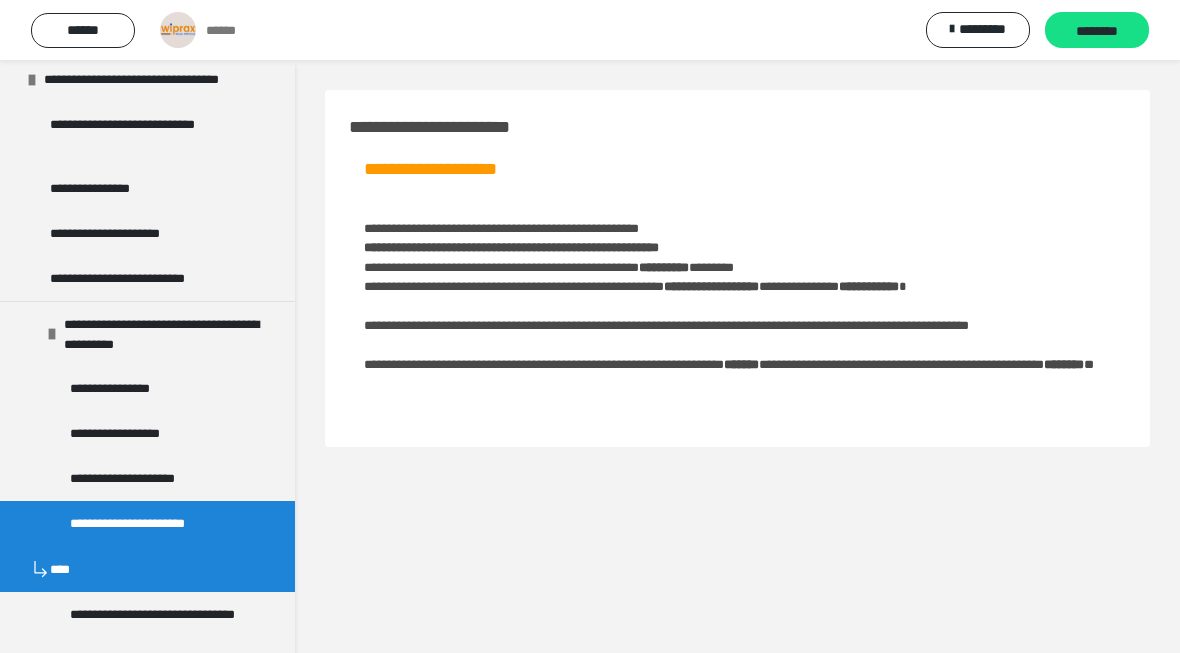 scroll, scrollTop: 306, scrollLeft: 0, axis: vertical 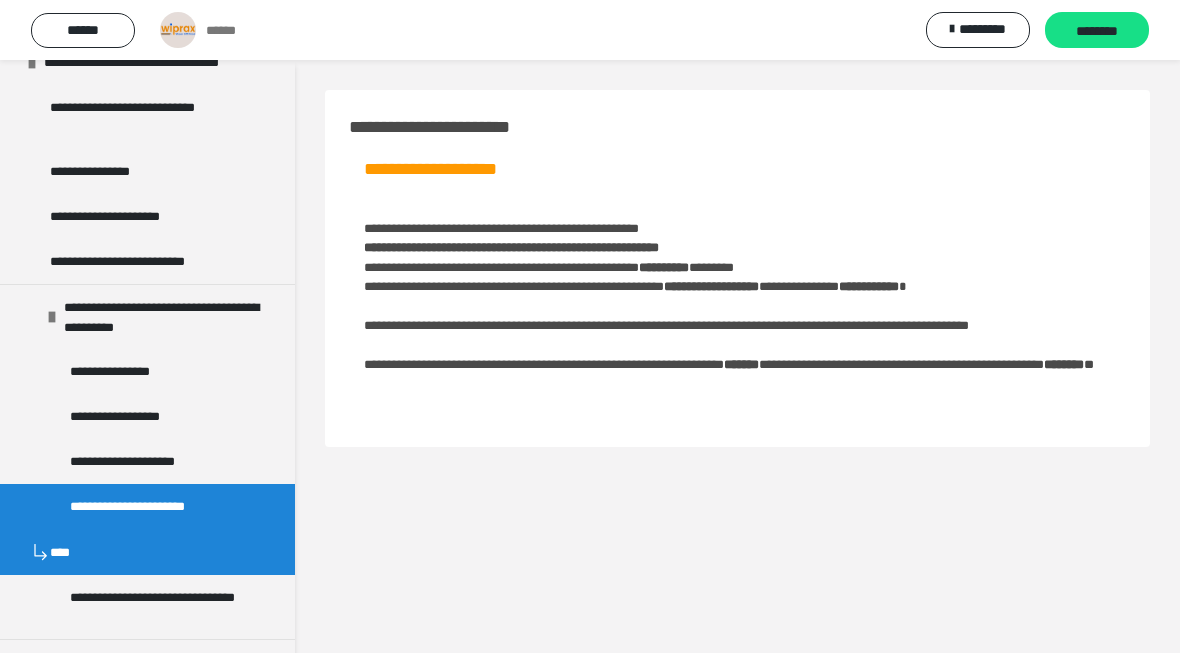 click on "**********" at bounding box center [159, 607] 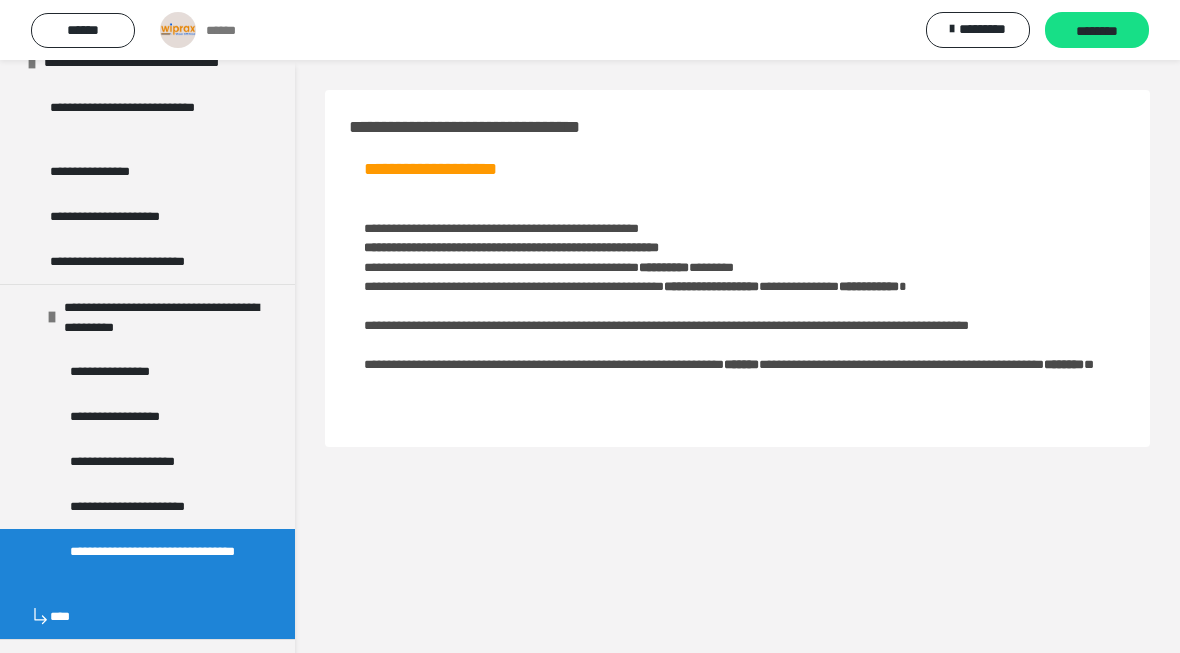 click on "**********" at bounding box center (147, 506) 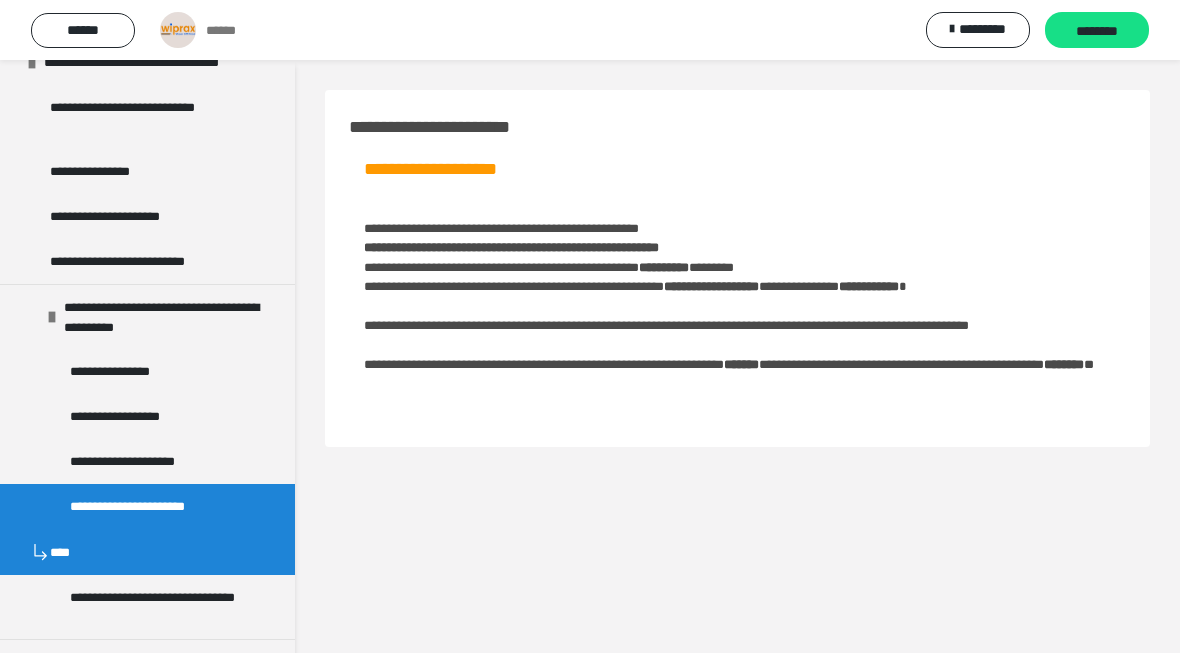 click on "********" at bounding box center (1097, 31) 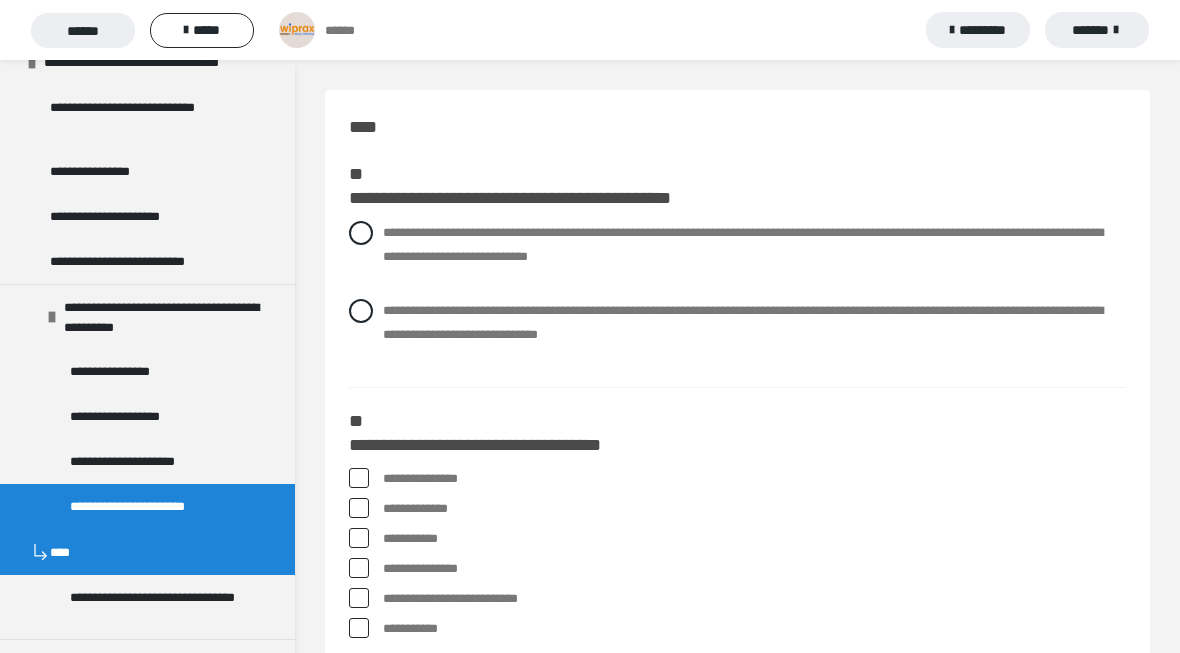 click at bounding box center [361, 311] 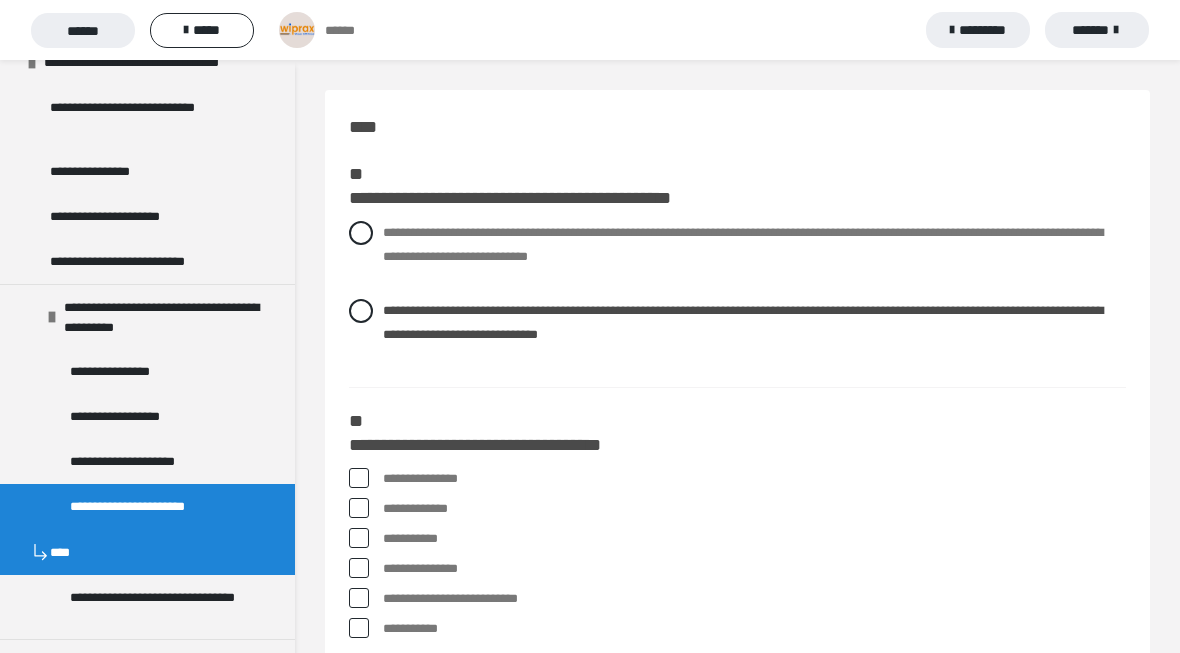 click at bounding box center (359, 598) 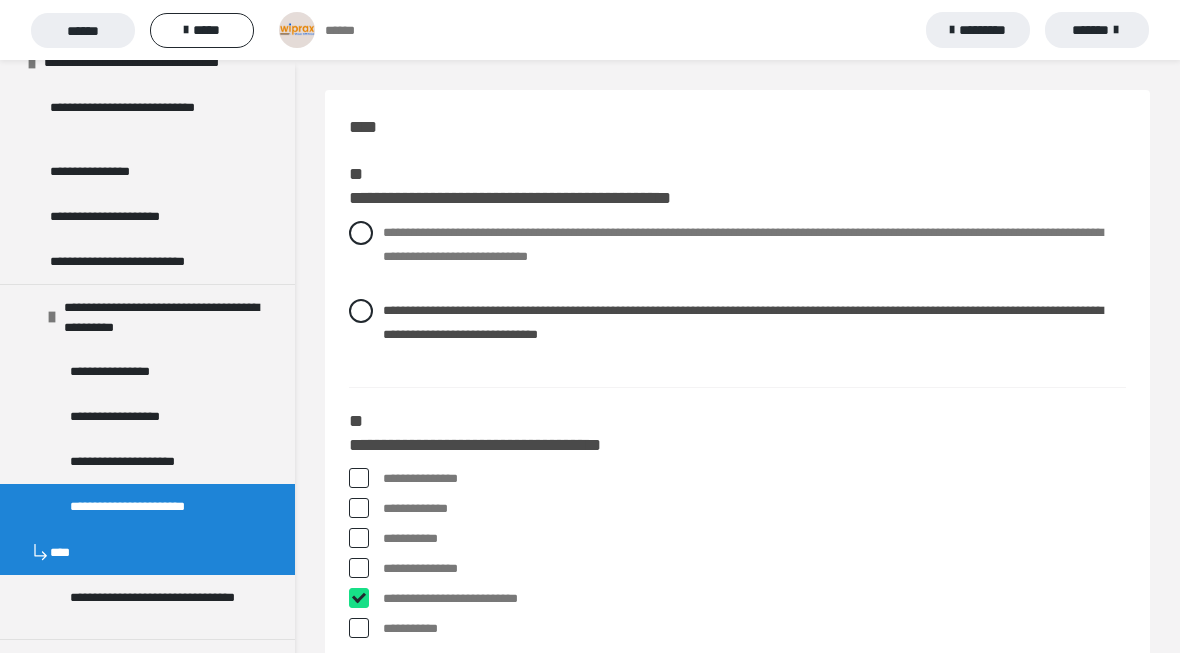 checkbox on "****" 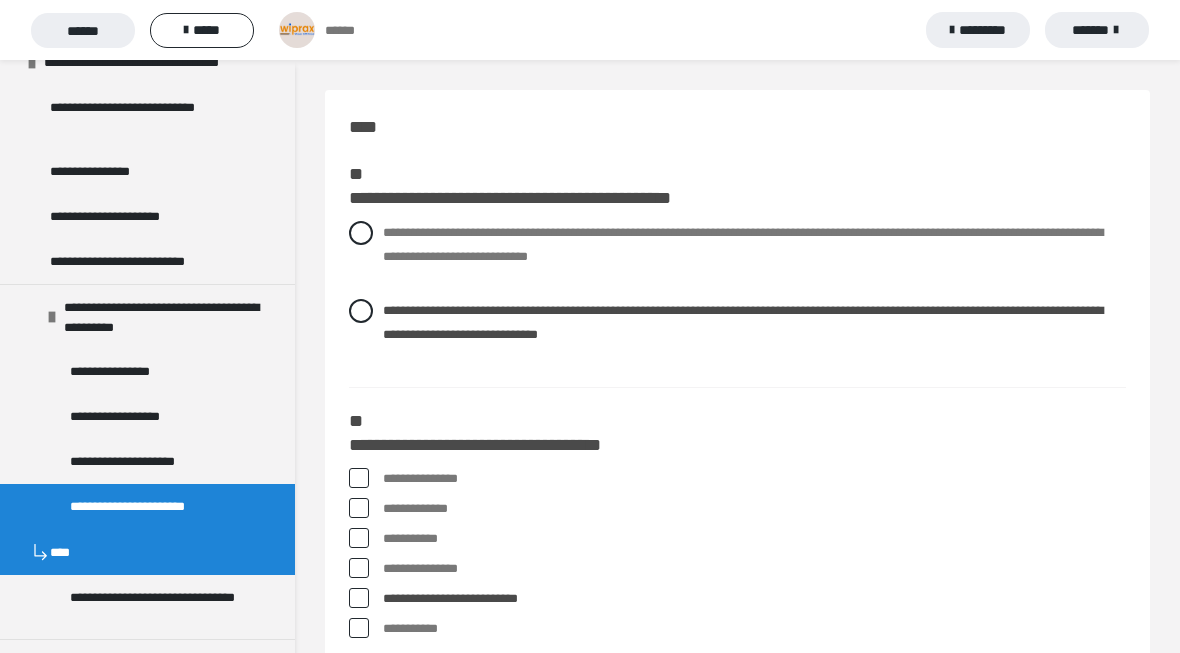 click at bounding box center [359, 478] 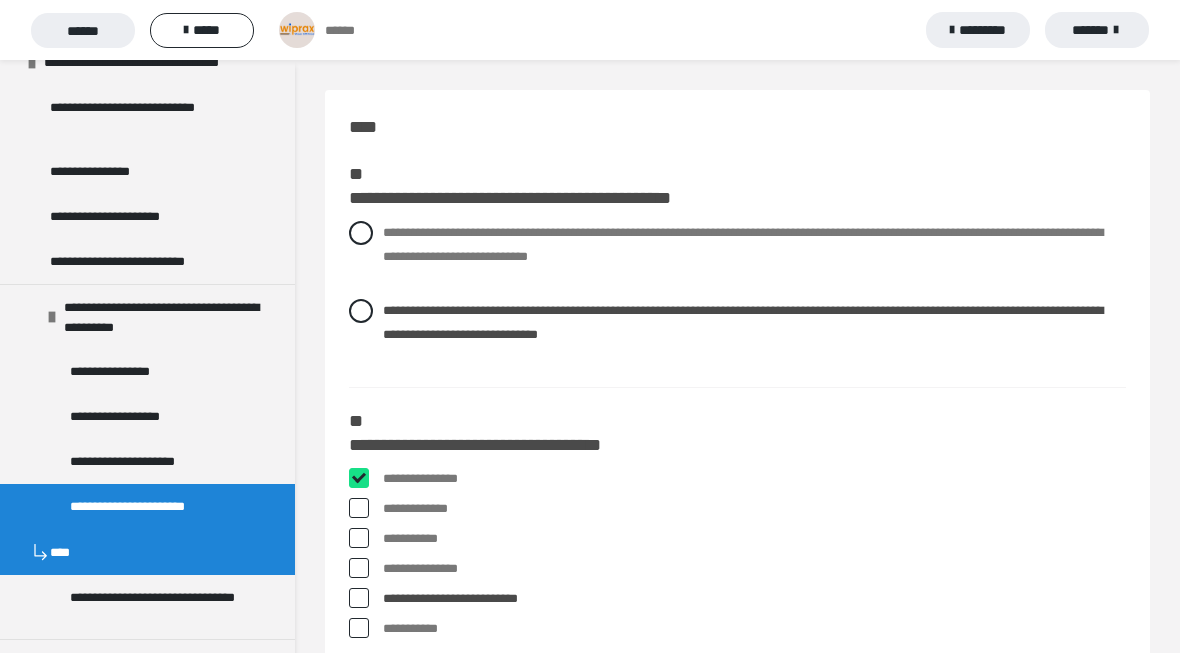 checkbox on "****" 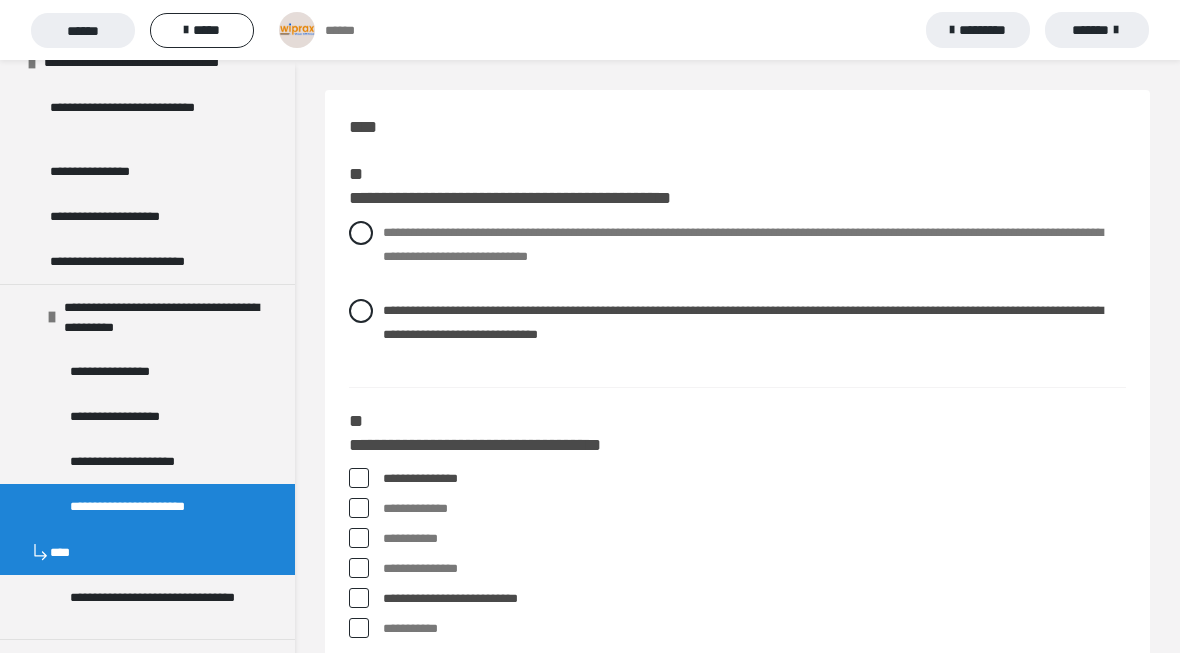 click at bounding box center (359, 508) 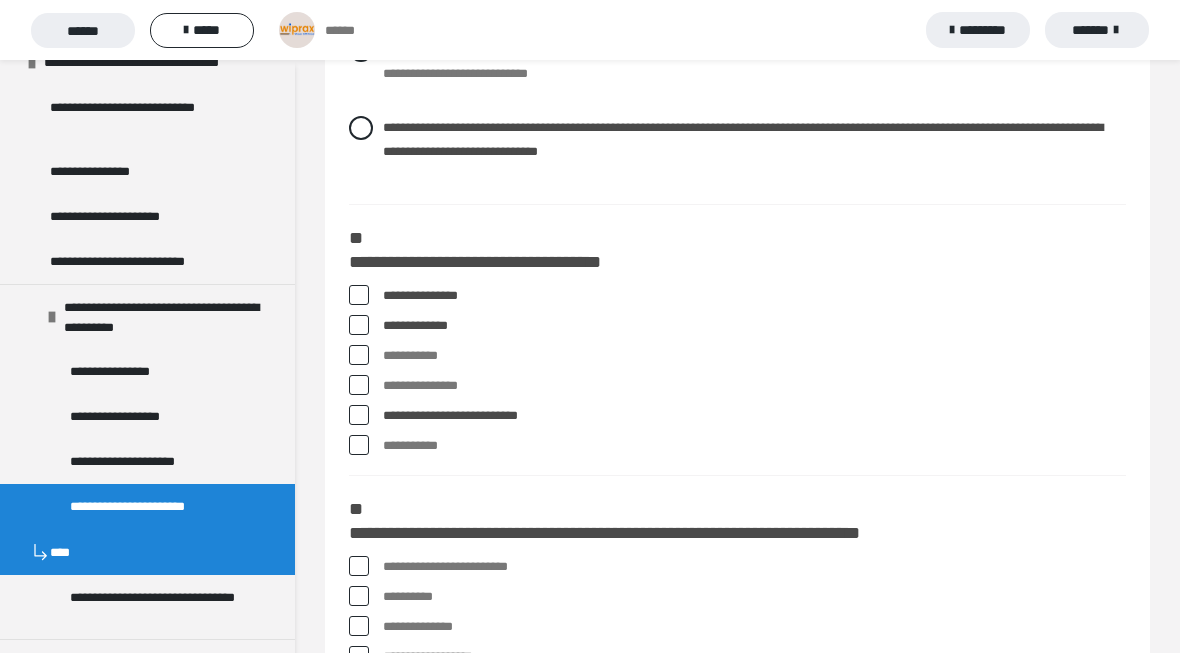 scroll, scrollTop: 183, scrollLeft: 0, axis: vertical 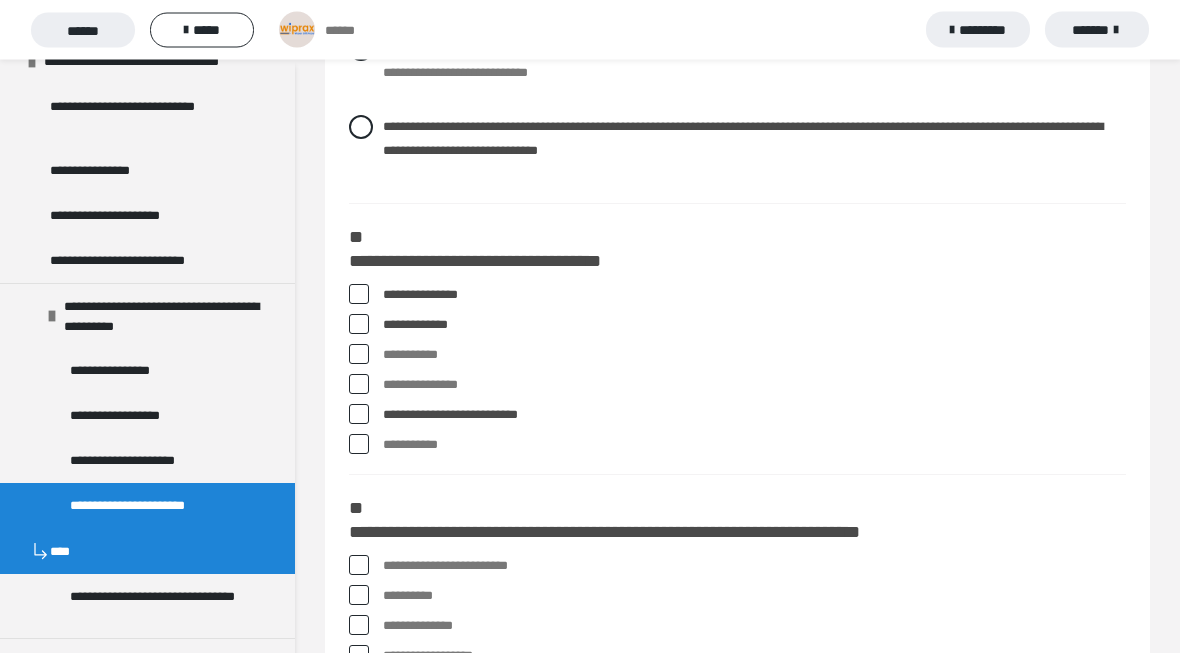 click at bounding box center [359, 566] 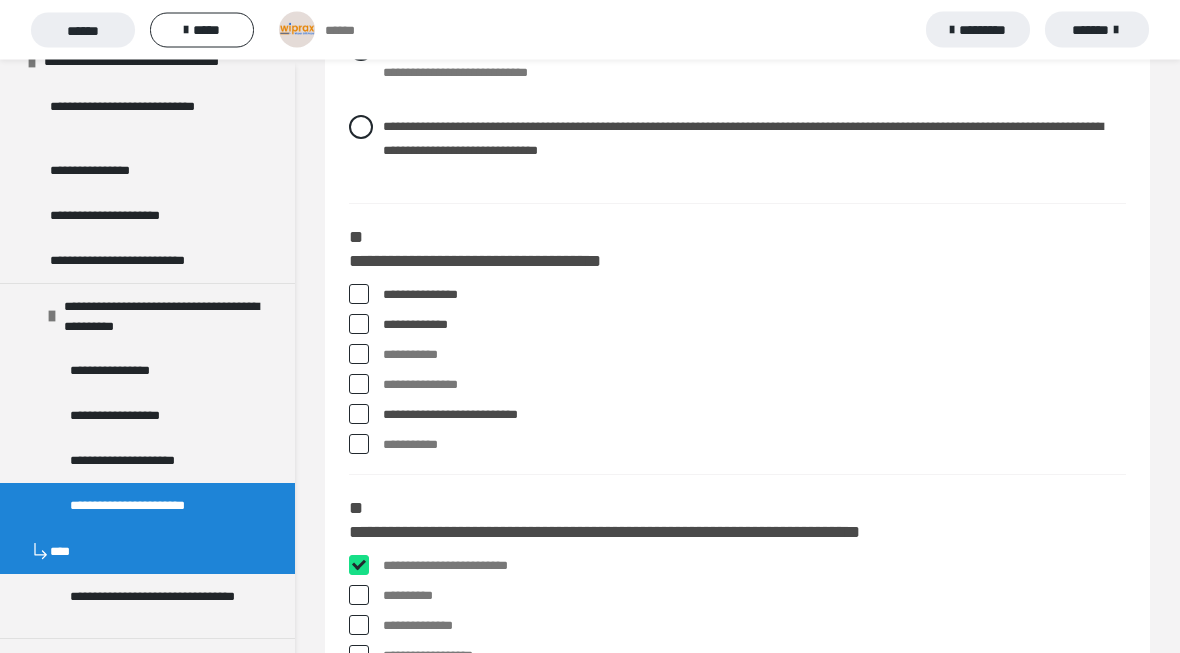 checkbox on "****" 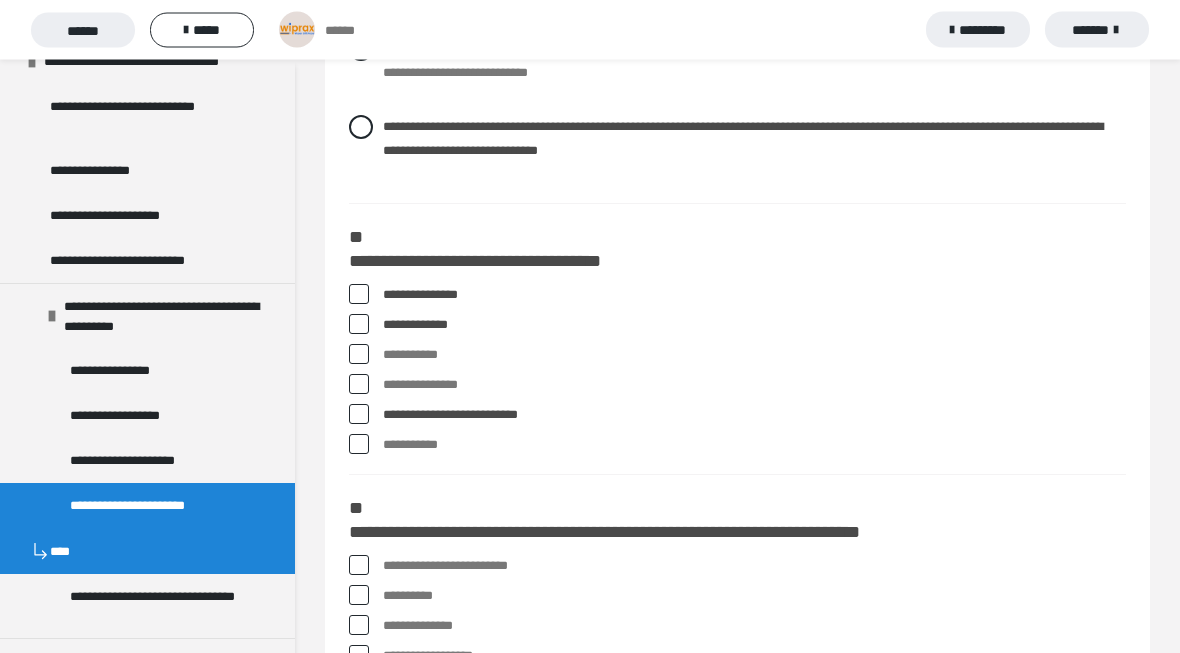 scroll, scrollTop: 184, scrollLeft: 0, axis: vertical 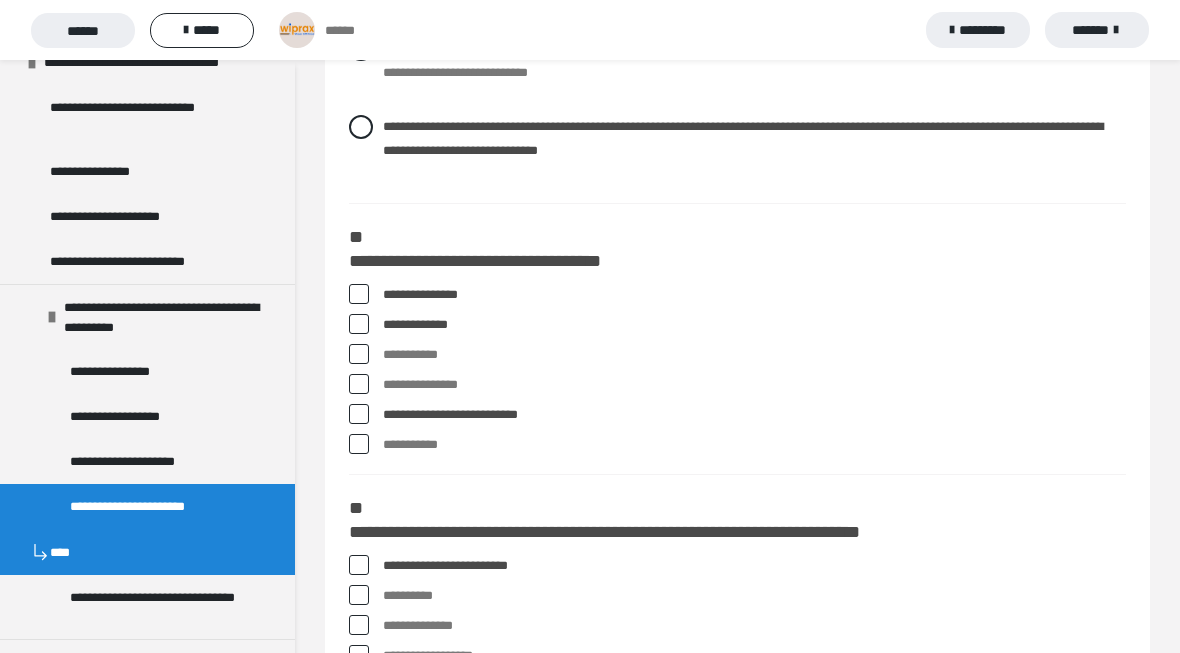 click at bounding box center (359, 595) 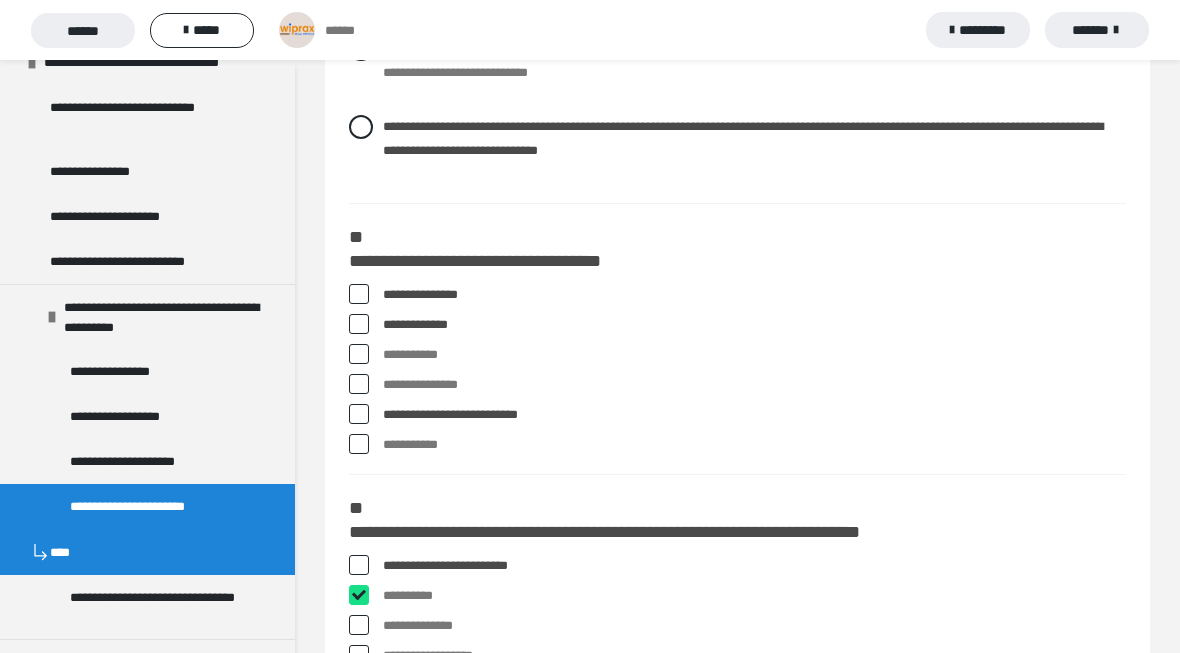 checkbox on "****" 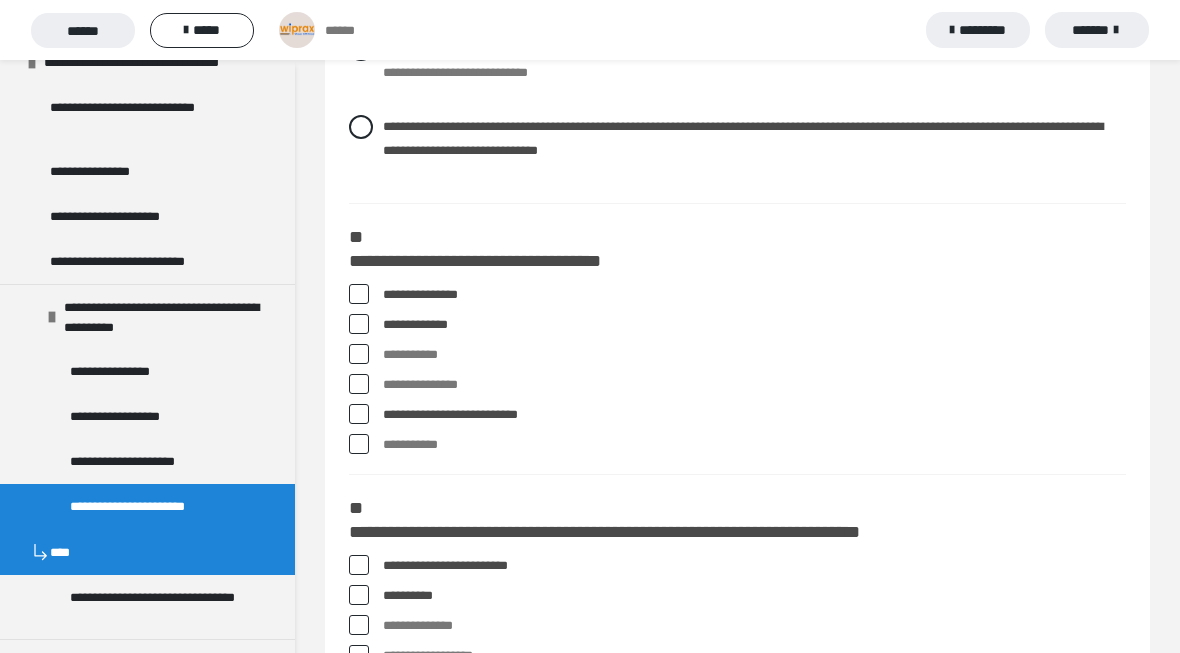 click at bounding box center [359, 655] 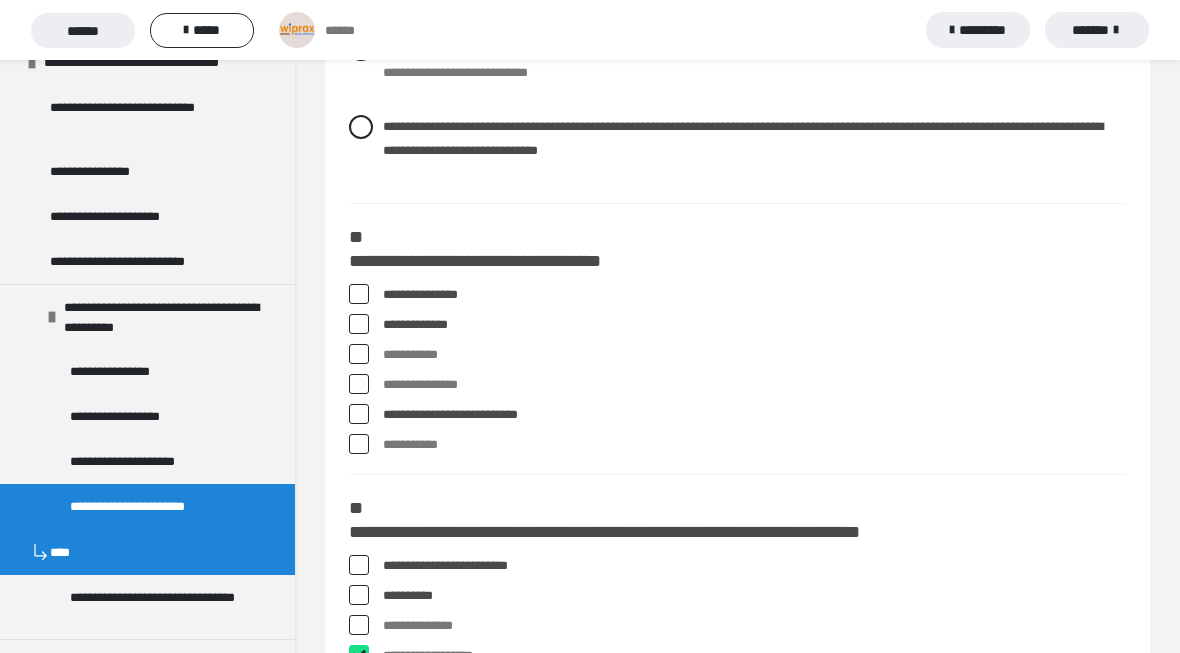 checkbox on "****" 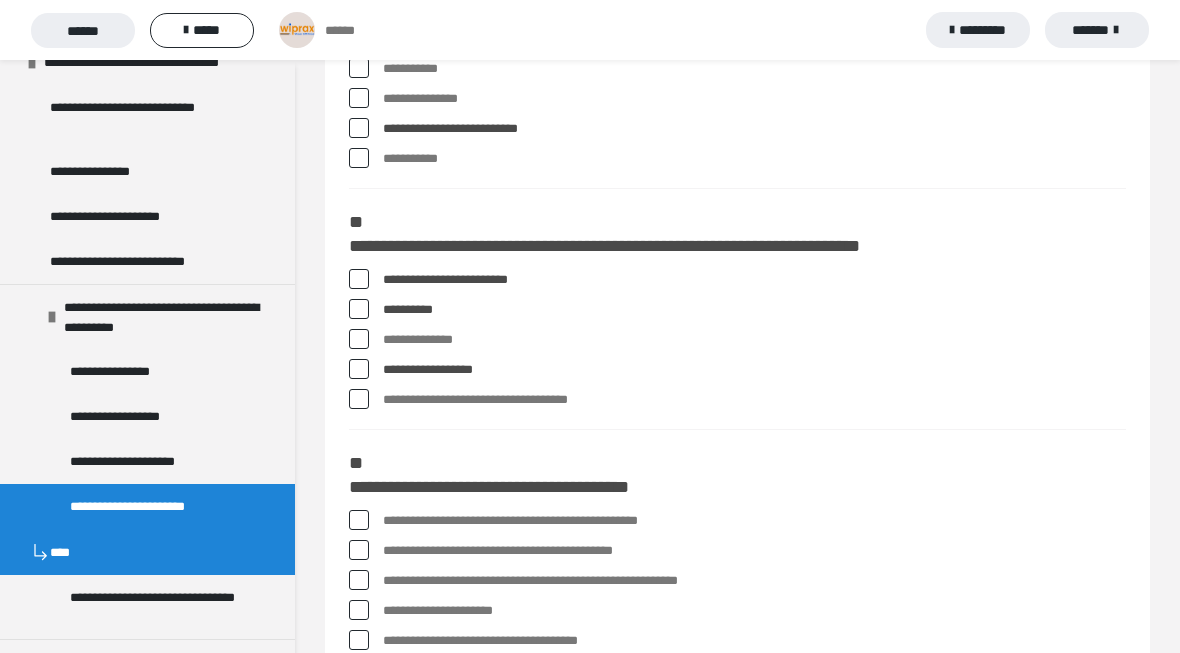 scroll, scrollTop: 495, scrollLeft: 0, axis: vertical 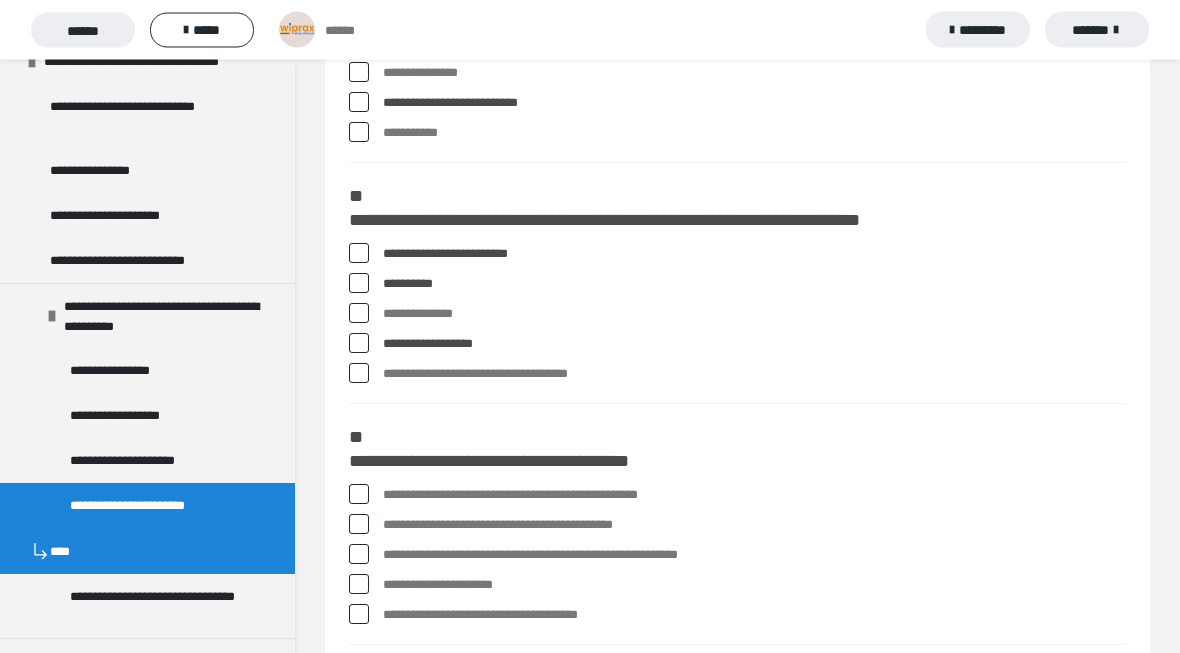 click on "**********" at bounding box center [737, 526] 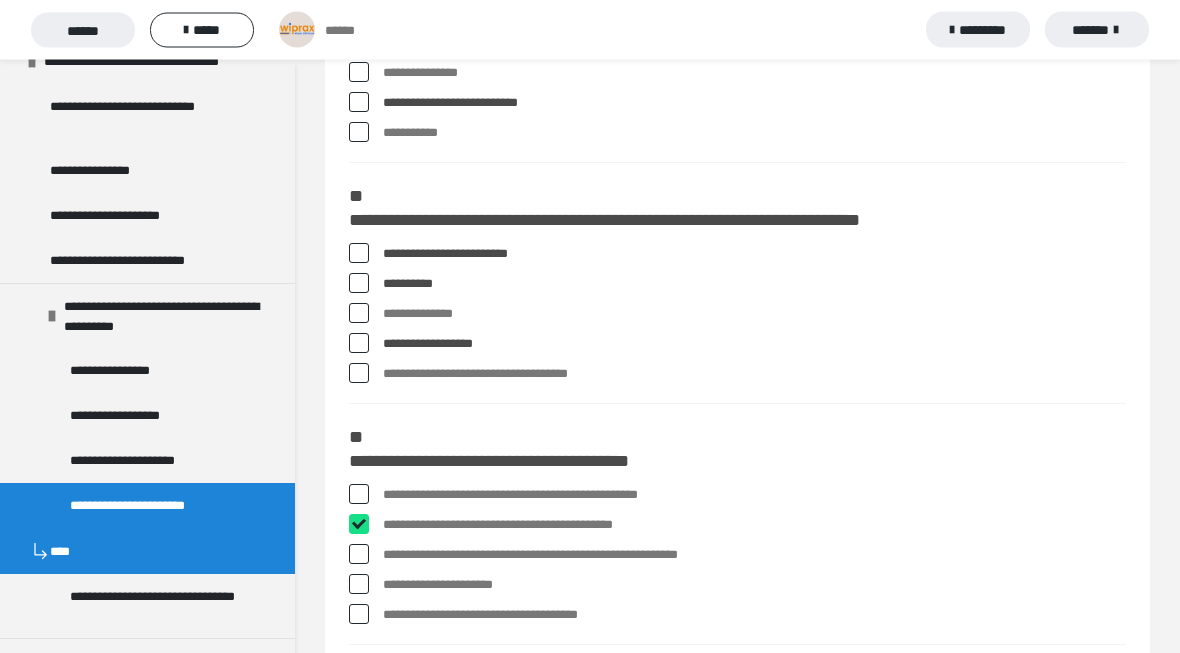 checkbox on "****" 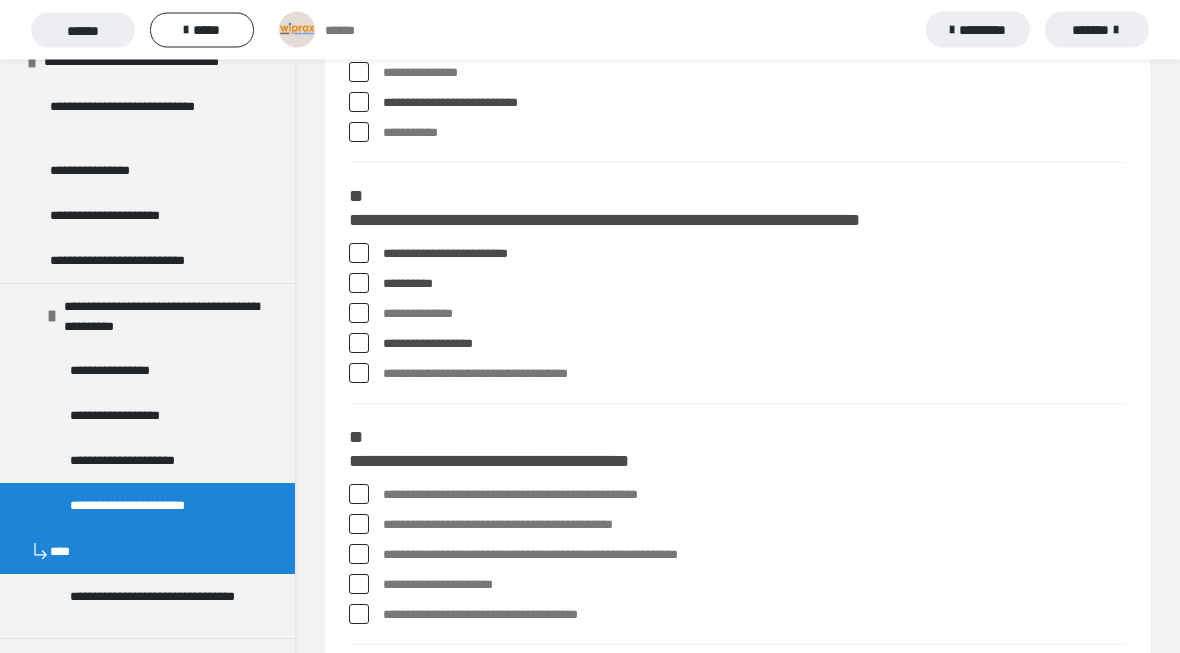 scroll, scrollTop: 496, scrollLeft: 0, axis: vertical 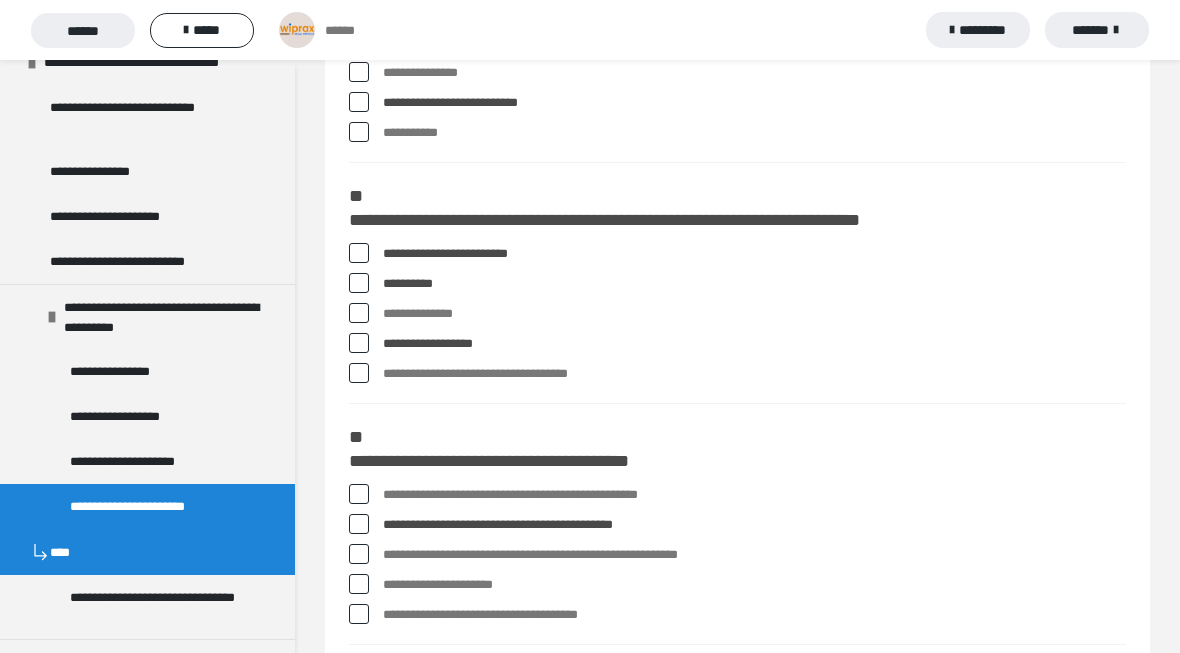 click at bounding box center (359, 554) 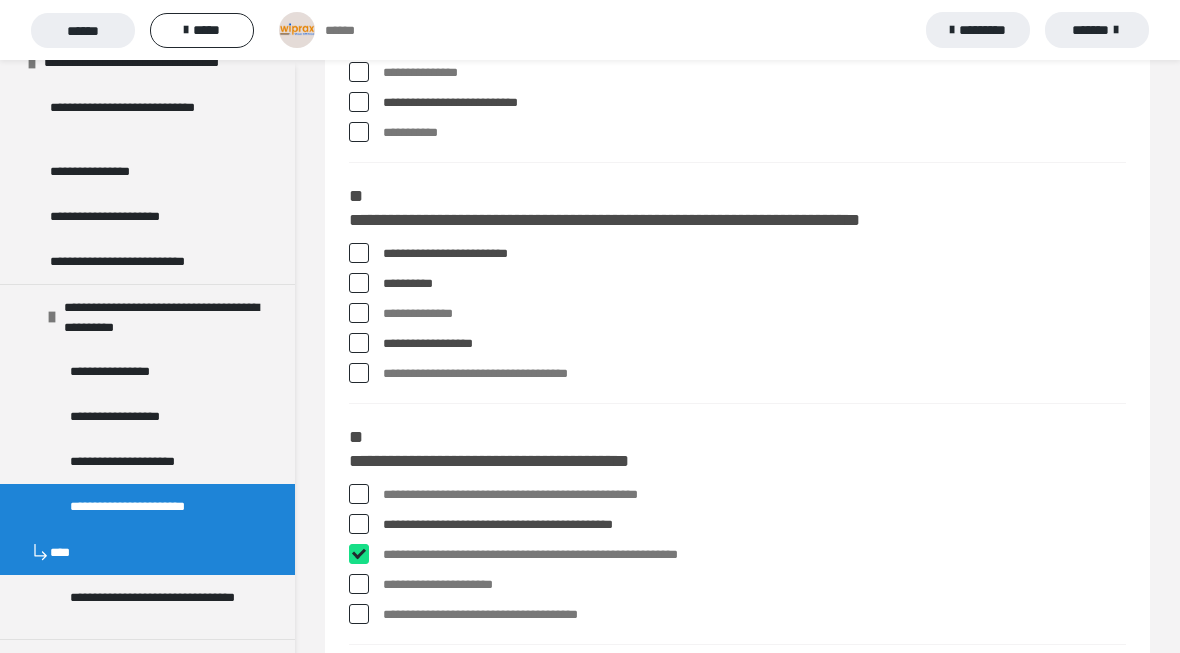 checkbox on "****" 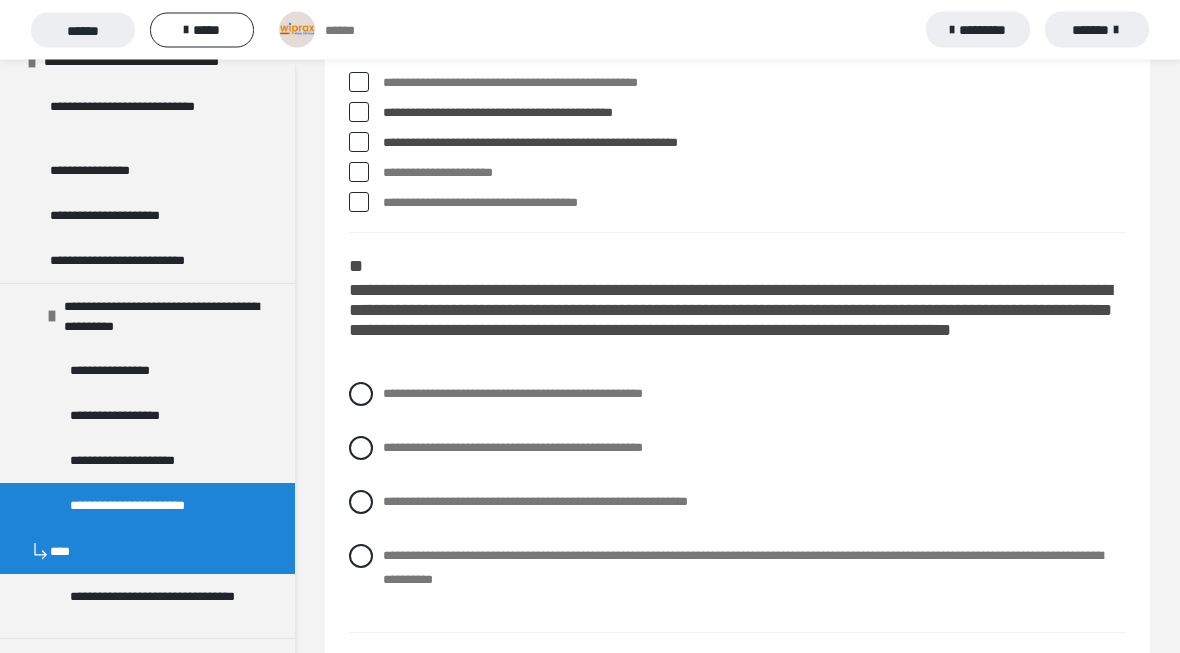 scroll, scrollTop: 908, scrollLeft: 0, axis: vertical 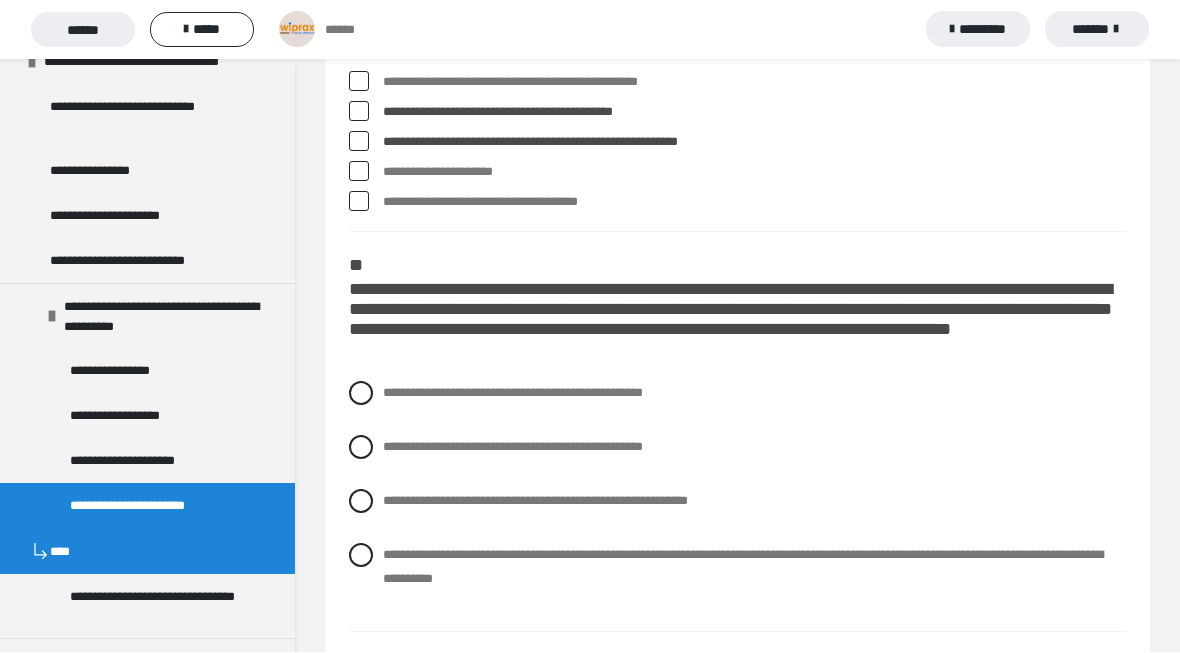 click on "**********" at bounding box center [389, 550] 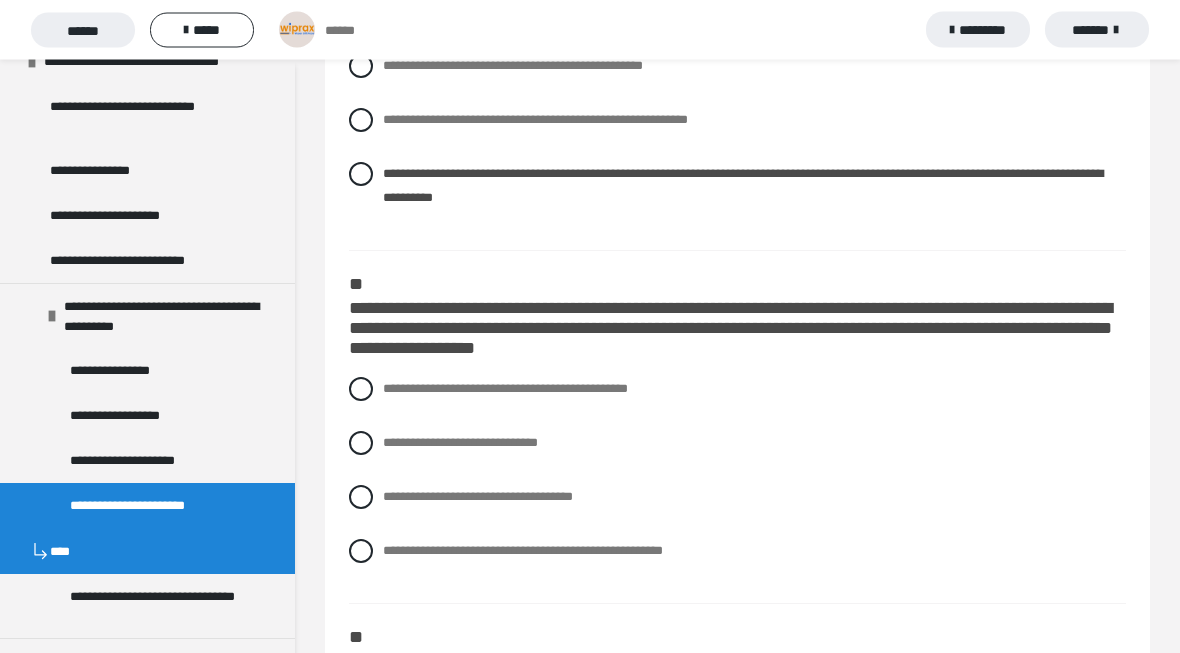 scroll, scrollTop: 1311, scrollLeft: 0, axis: vertical 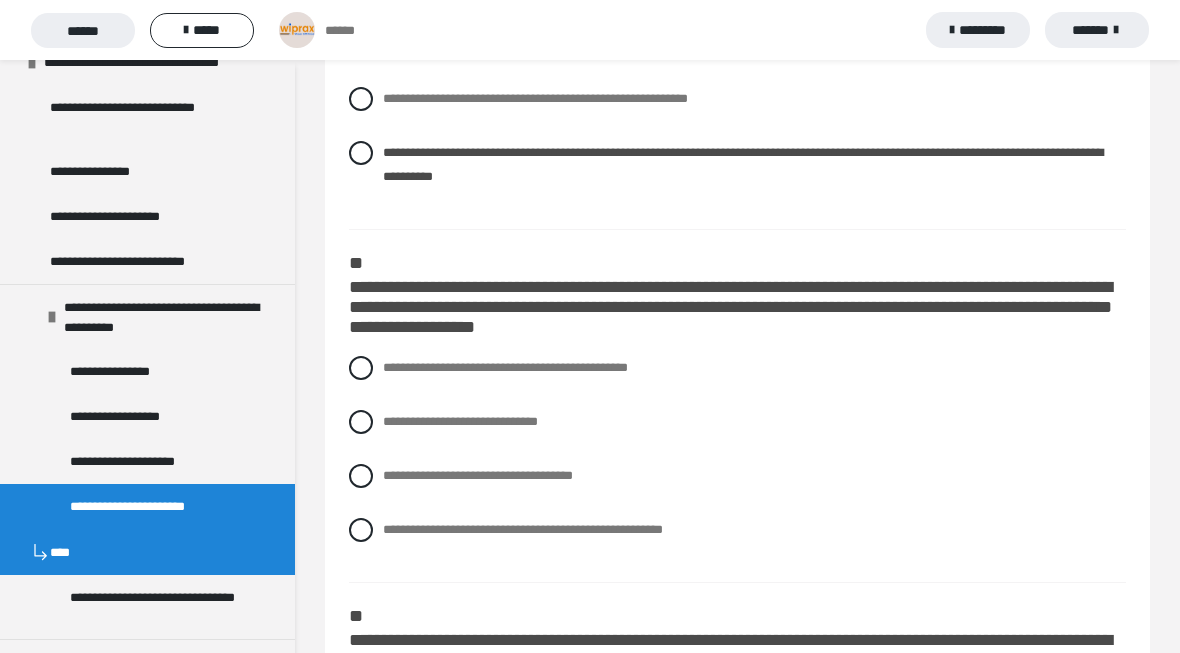 click at bounding box center [361, 530] 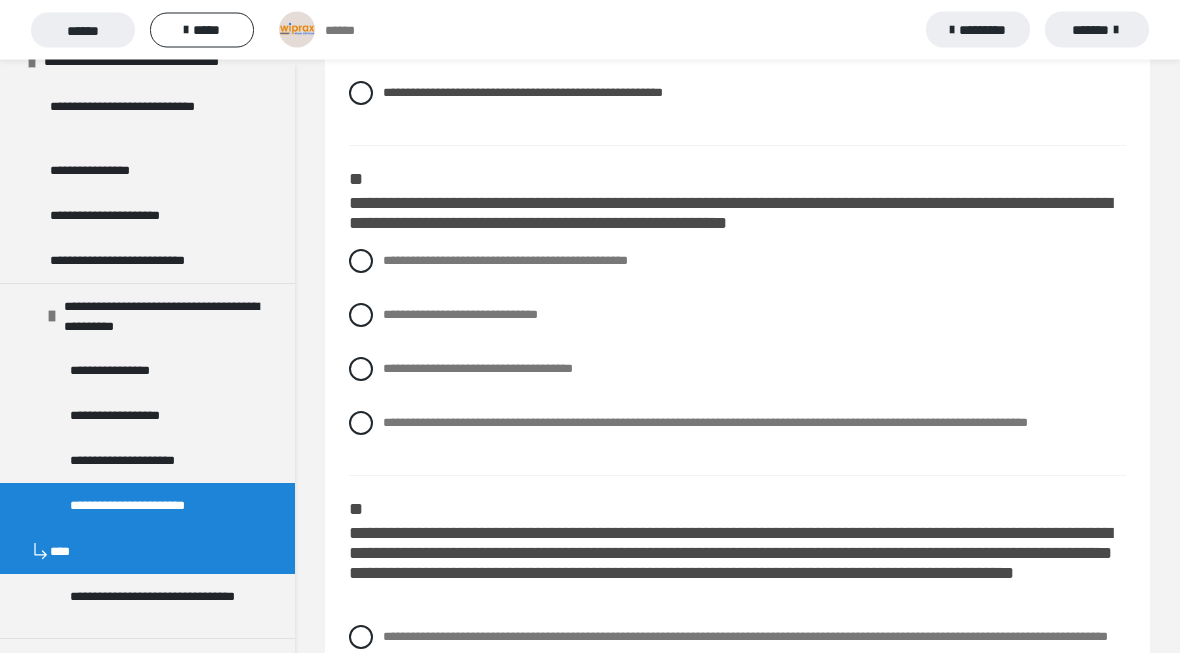 scroll, scrollTop: 1748, scrollLeft: 0, axis: vertical 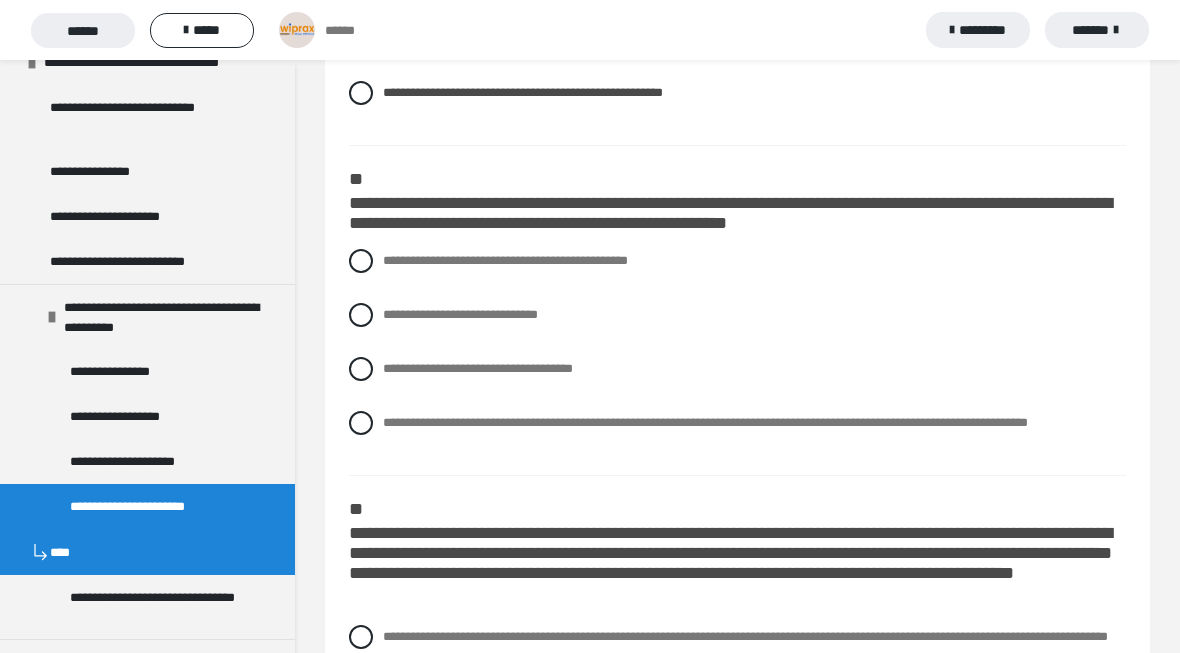 click on "**********" at bounding box center (737, 423) 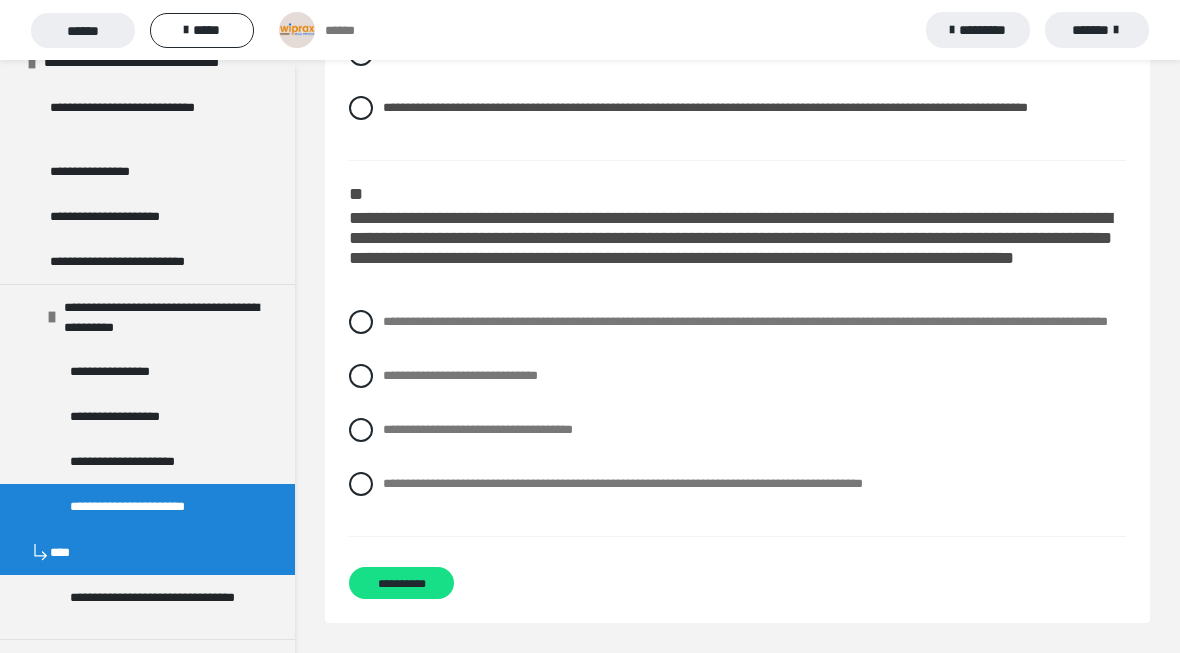 scroll, scrollTop: 2087, scrollLeft: 0, axis: vertical 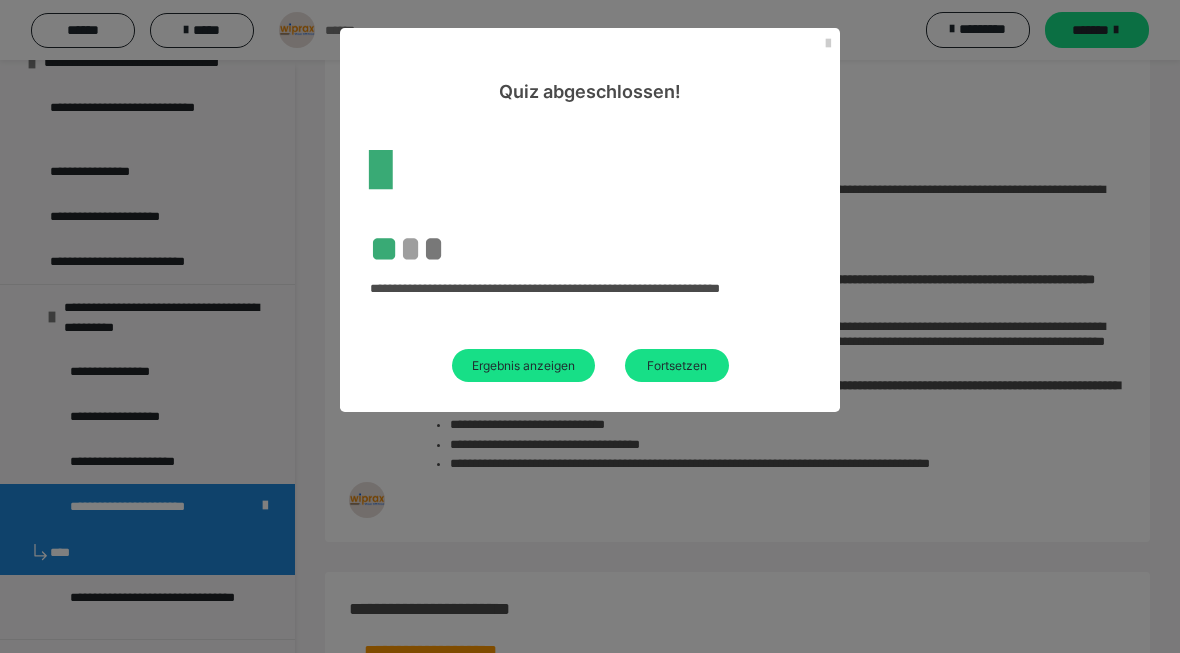 click on "Ergebnis anzeigen" at bounding box center [523, 365] 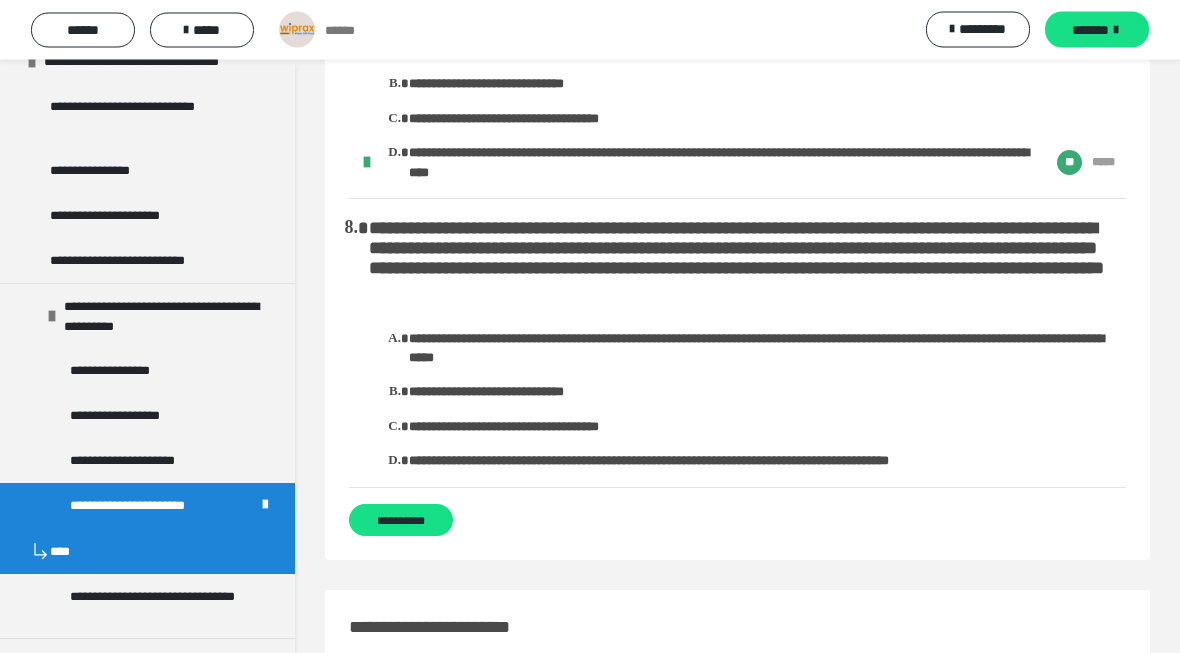 scroll, scrollTop: 1713, scrollLeft: 0, axis: vertical 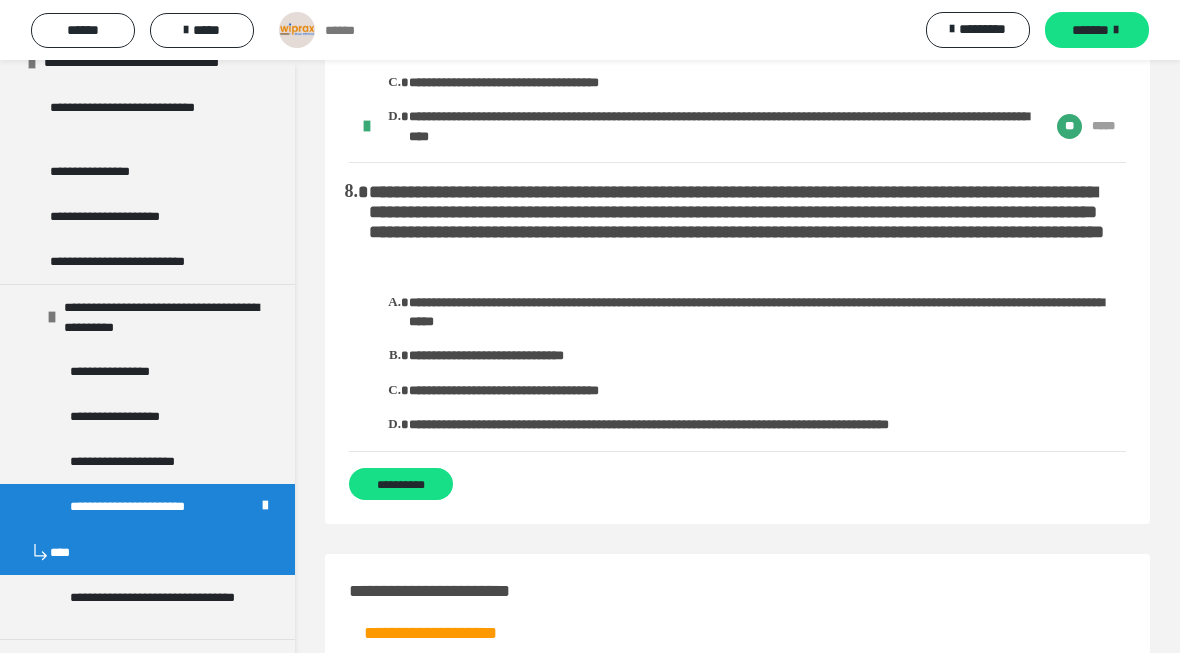 click on "**********" at bounding box center [401, 484] 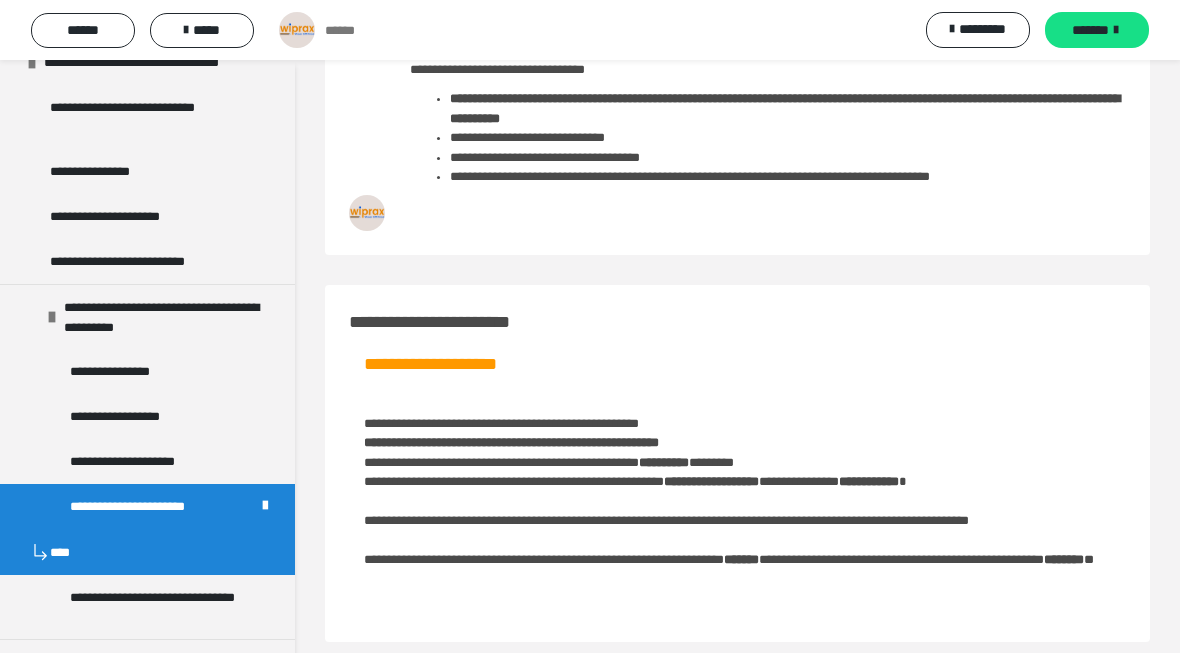 scroll, scrollTop: 1389, scrollLeft: 0, axis: vertical 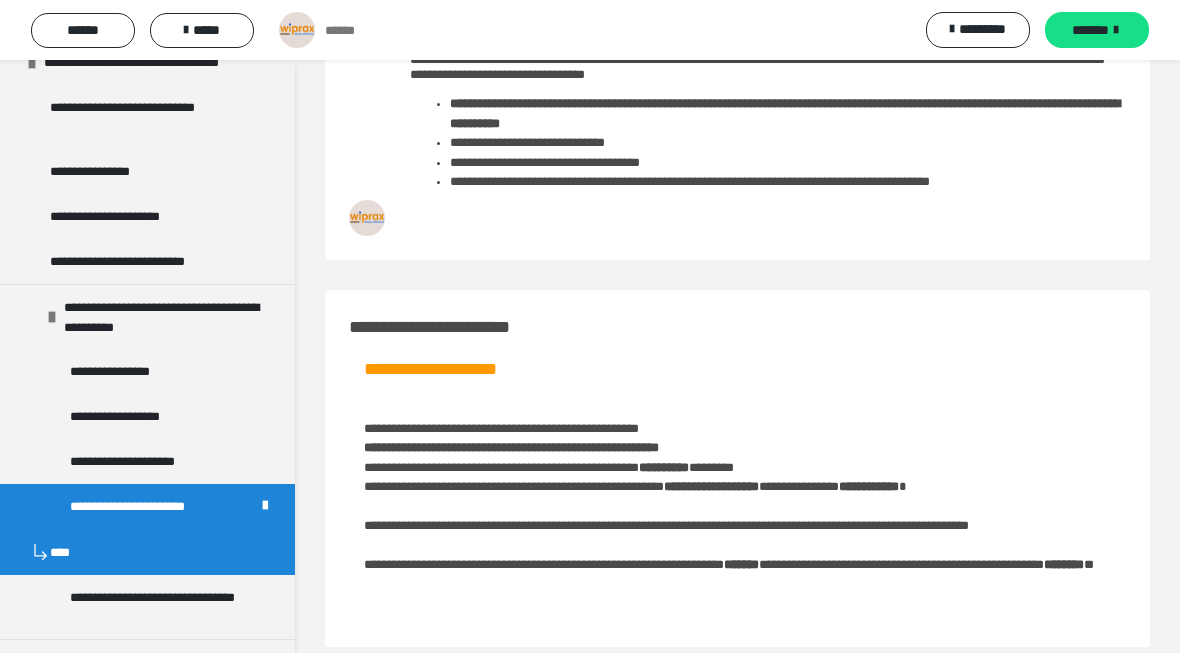 click on "*******" at bounding box center (1090, 30) 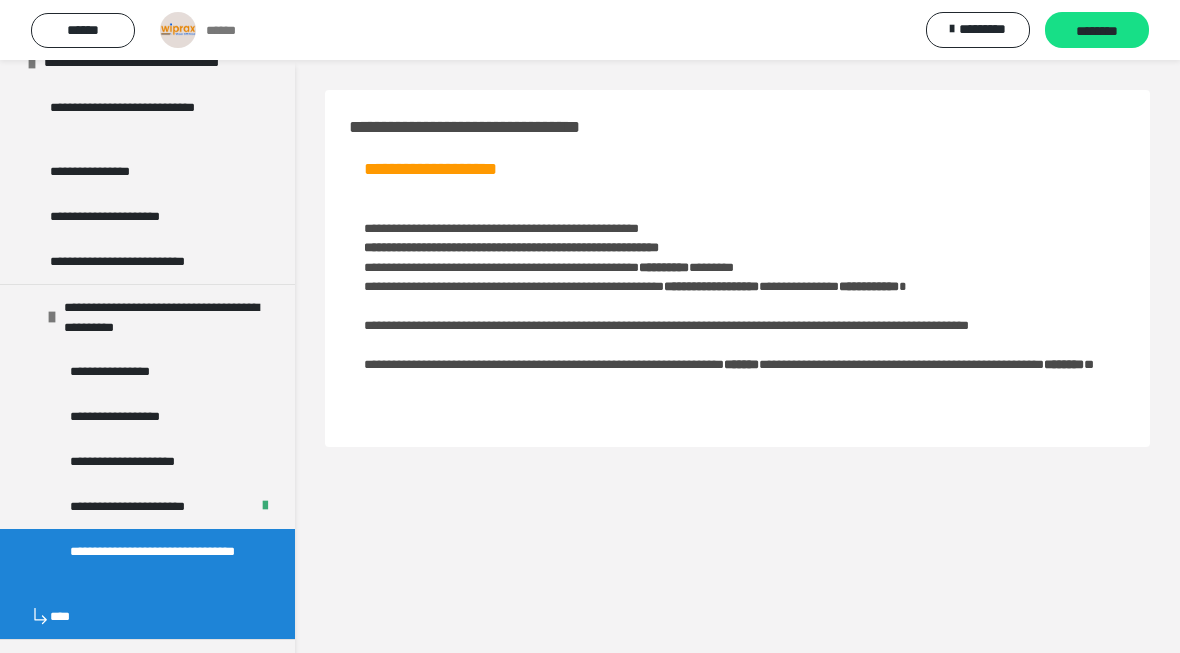 click on "****" at bounding box center [147, 616] 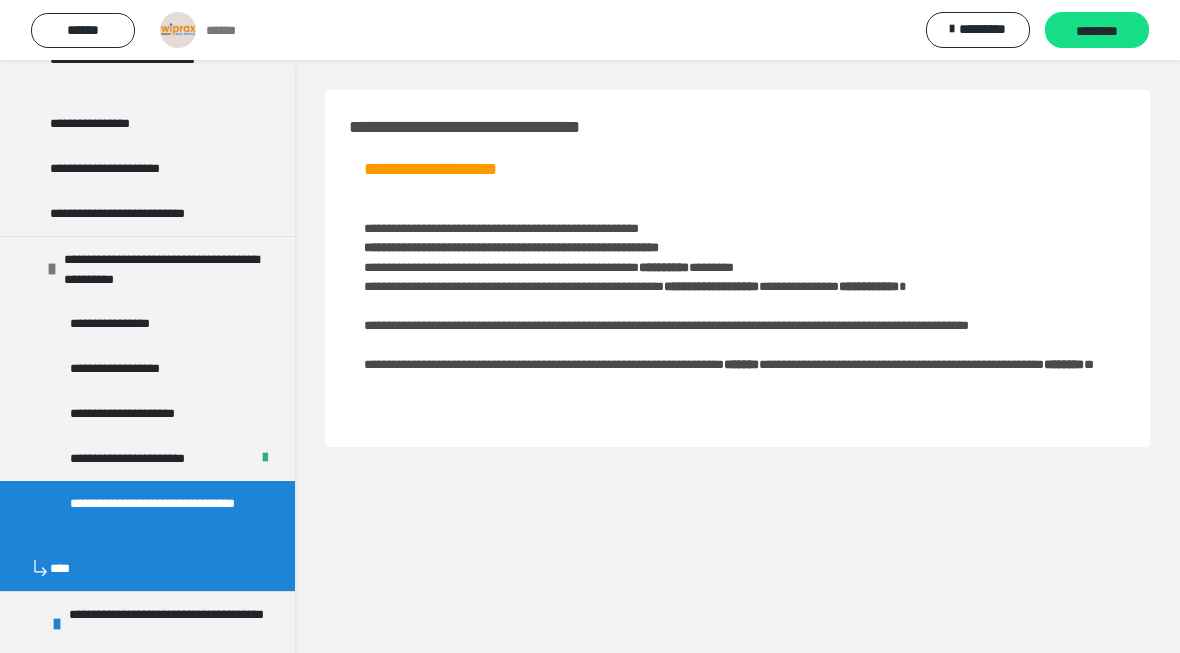 scroll, scrollTop: 346, scrollLeft: 0, axis: vertical 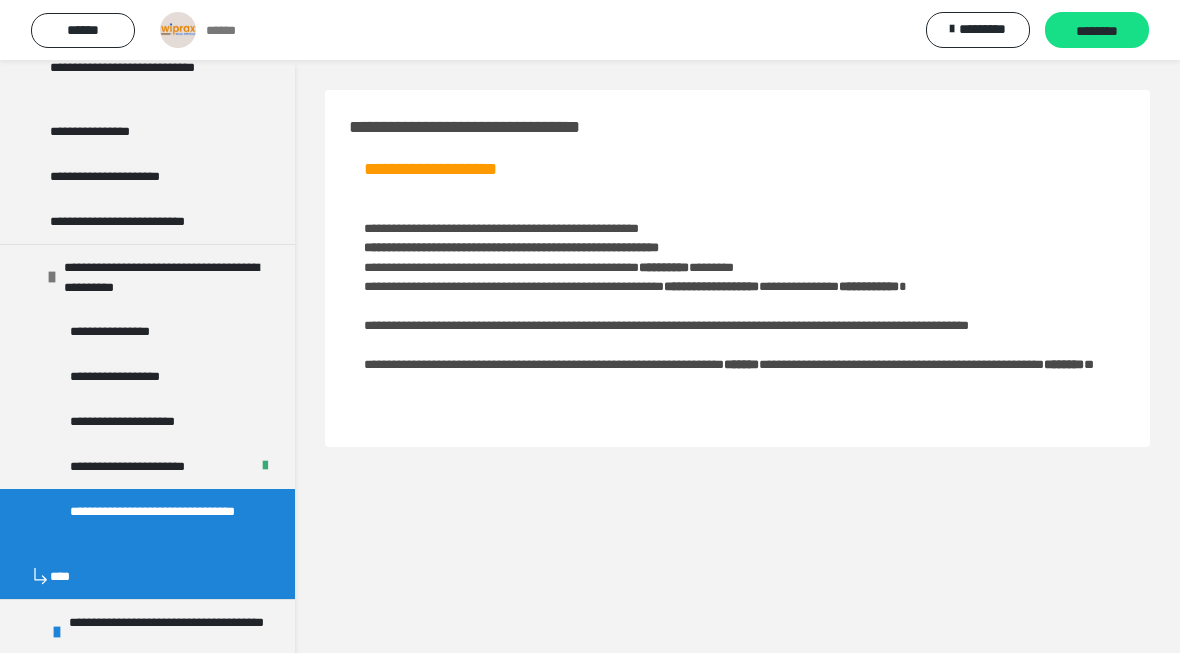 click on "**********" at bounding box center [177, 632] 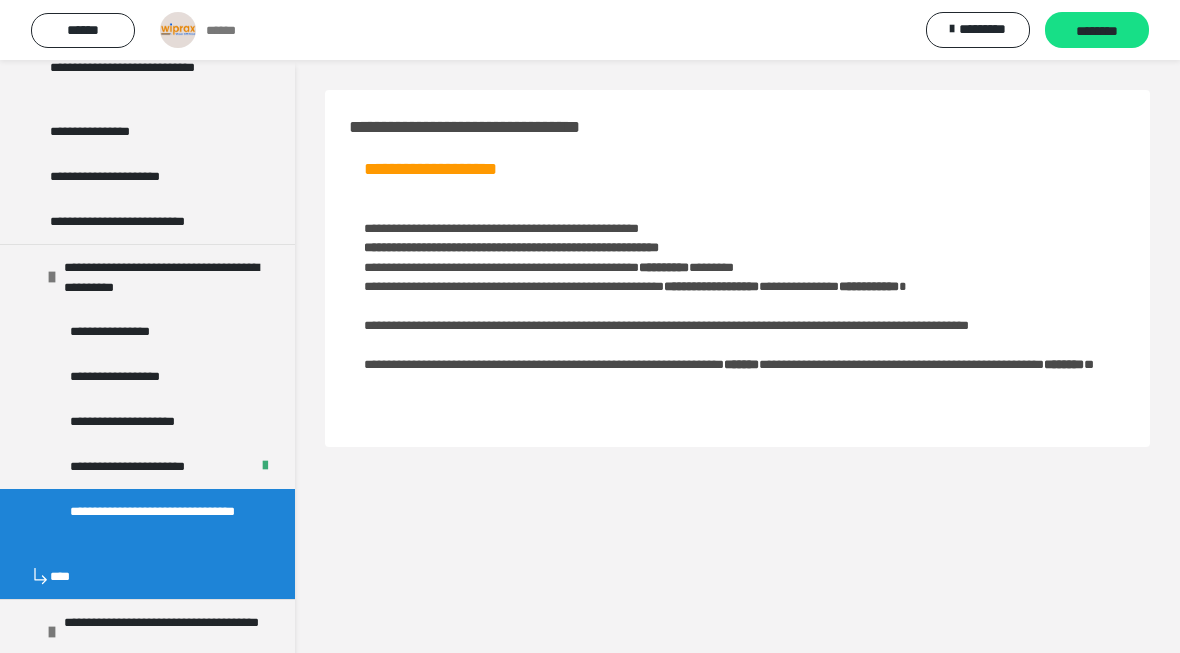click on "**********" at bounding box center (147, 686) 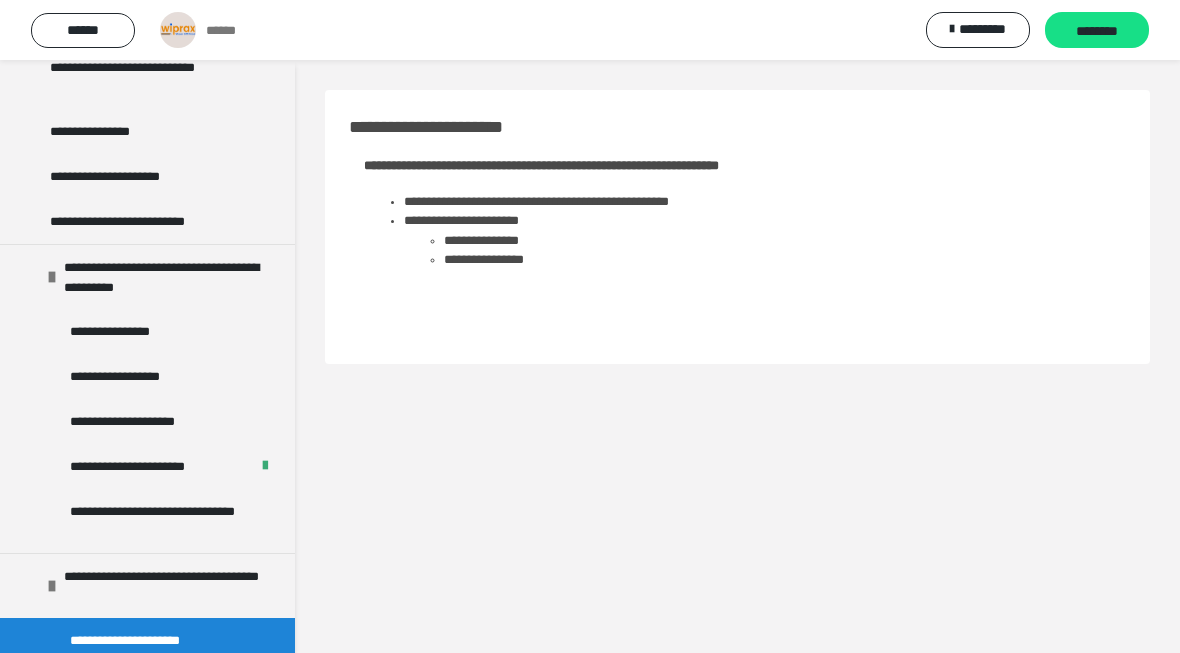click on "**********" at bounding box center (159, 695) 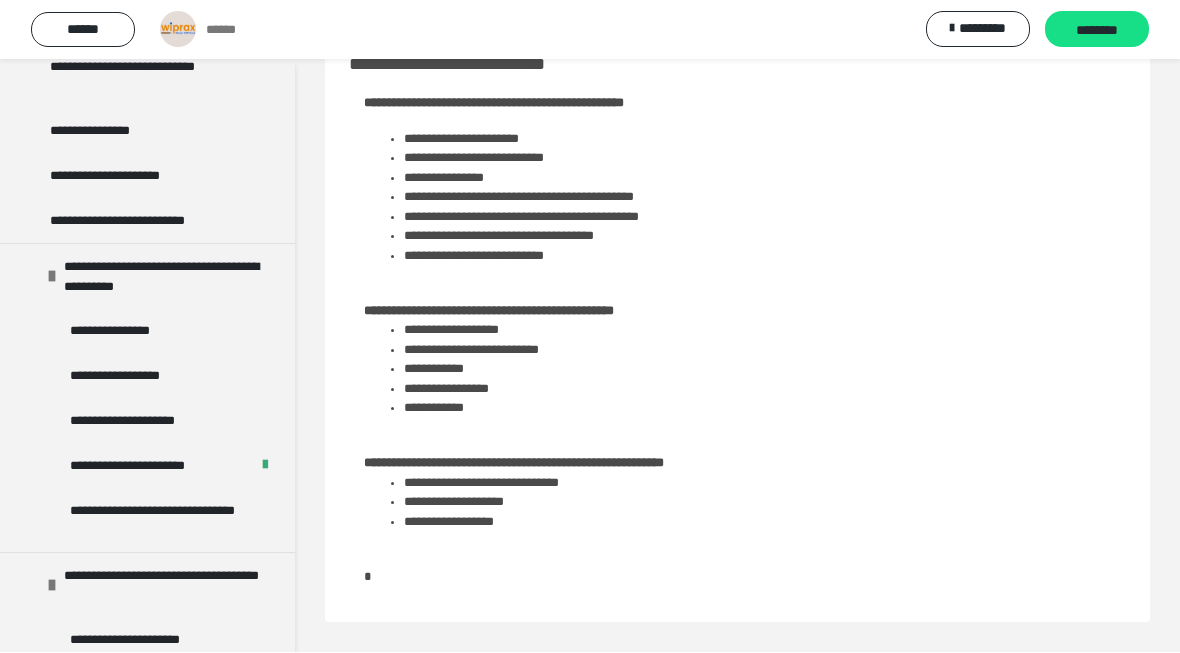 scroll, scrollTop: 112, scrollLeft: 0, axis: vertical 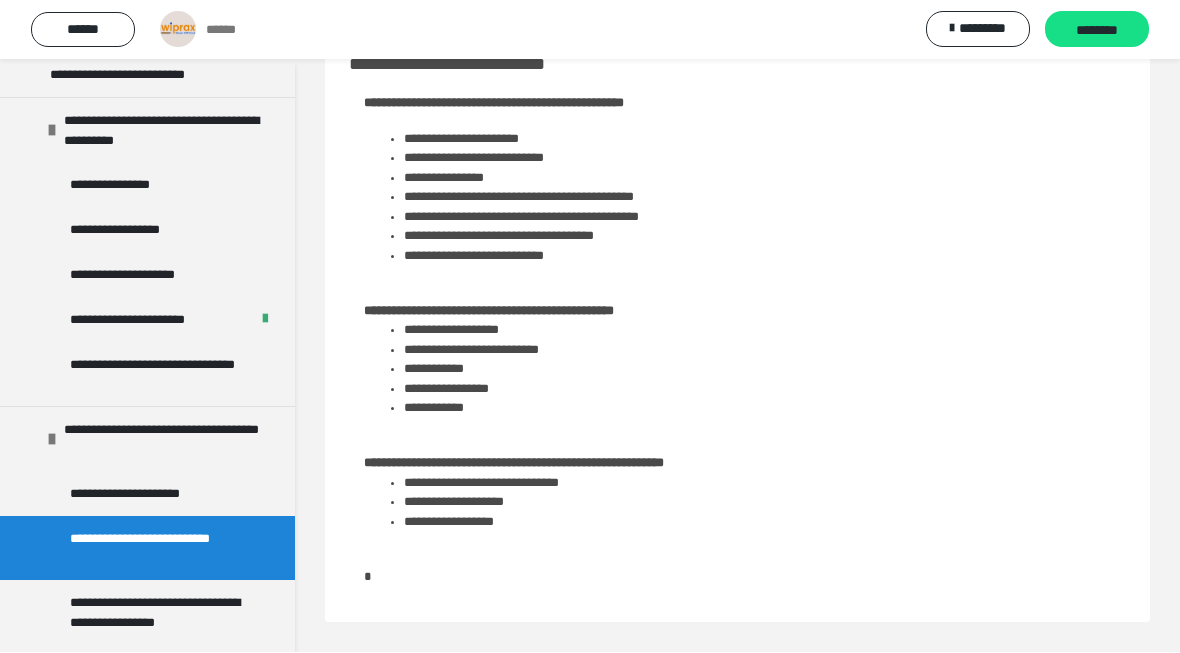 click on "**********" at bounding box center (159, 622) 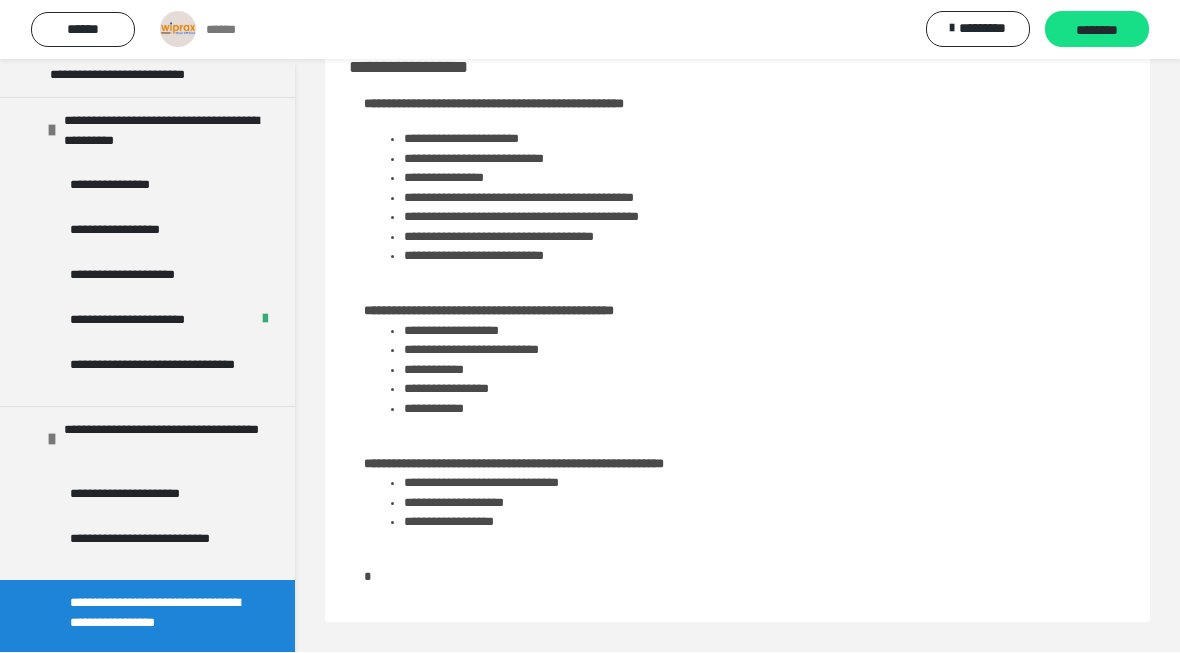 scroll, scrollTop: 0, scrollLeft: 0, axis: both 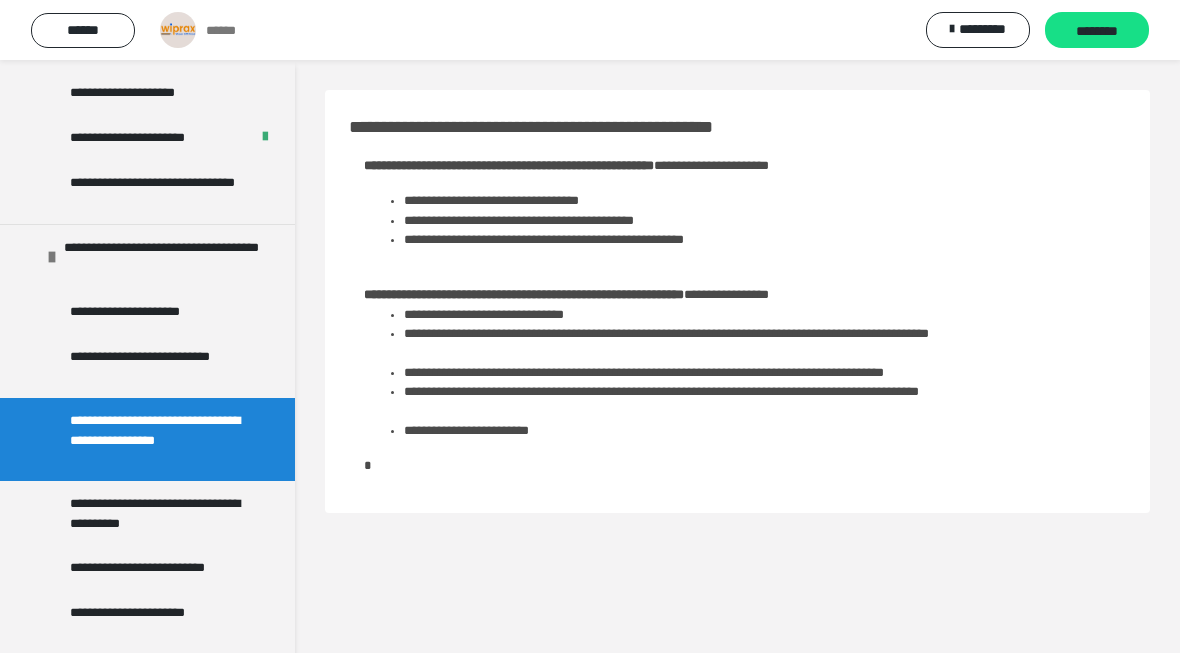 click on "**********" at bounding box center [159, 513] 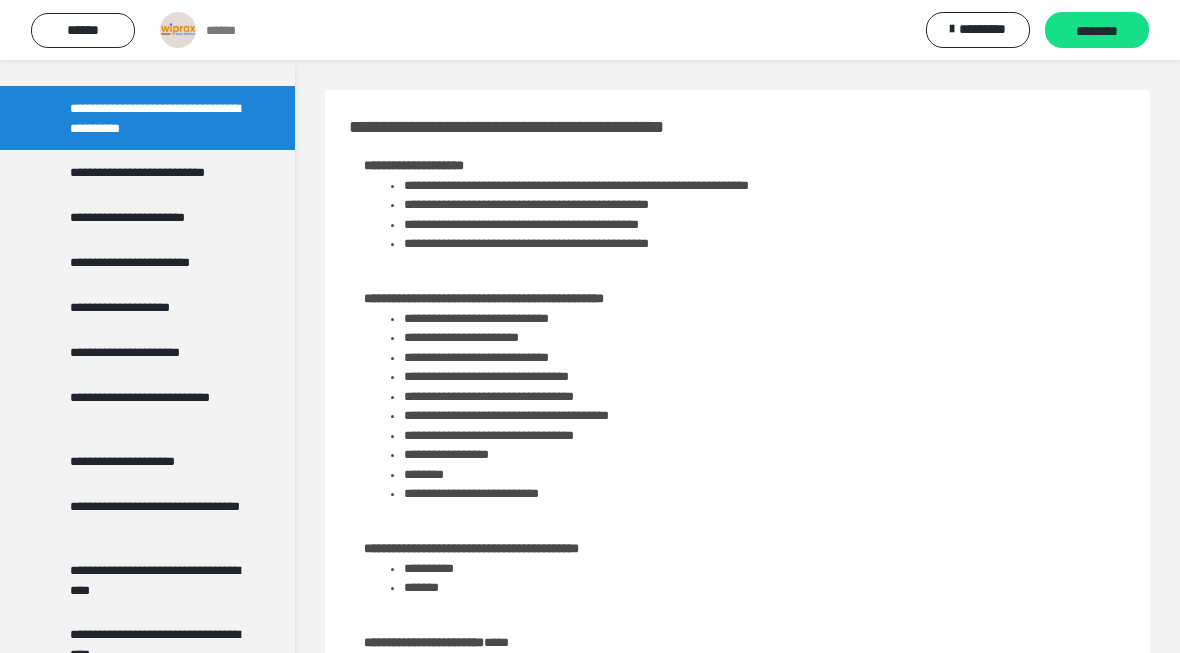 scroll, scrollTop: 1072, scrollLeft: 0, axis: vertical 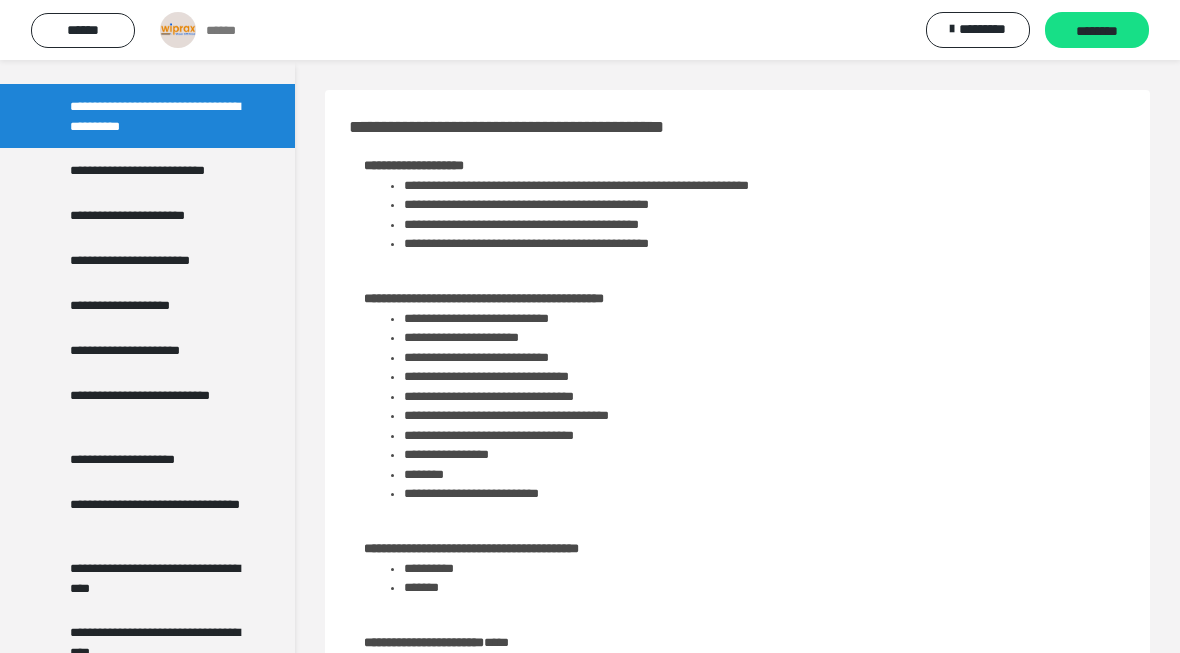 click on "**********" at bounding box center [159, 578] 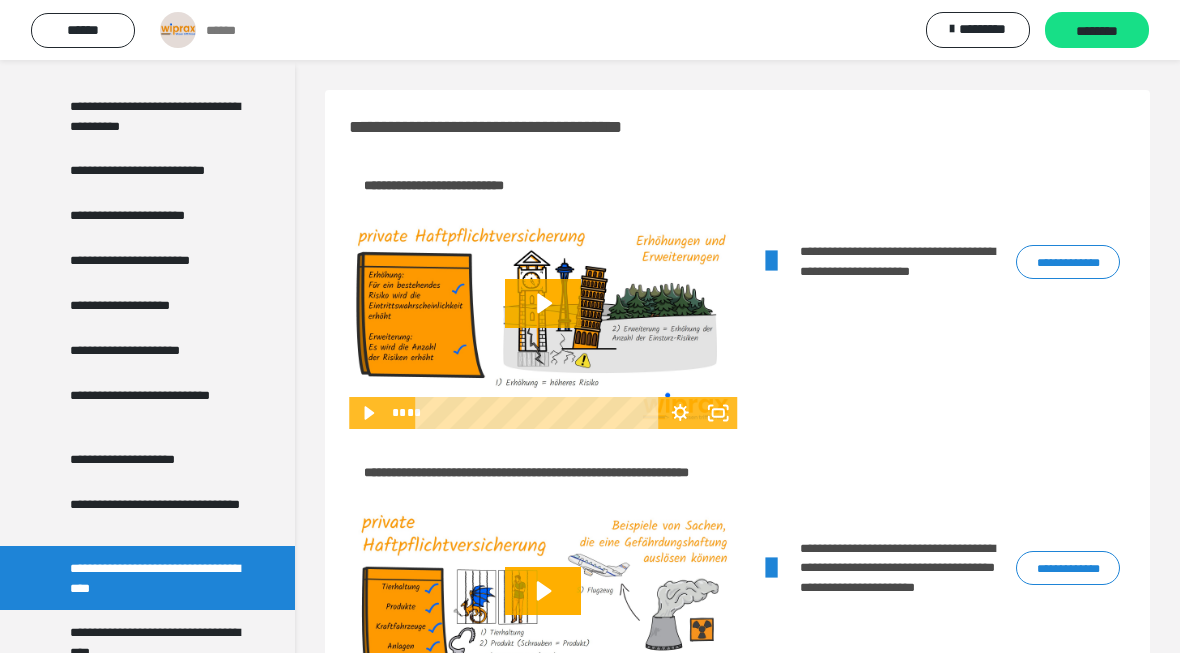 click 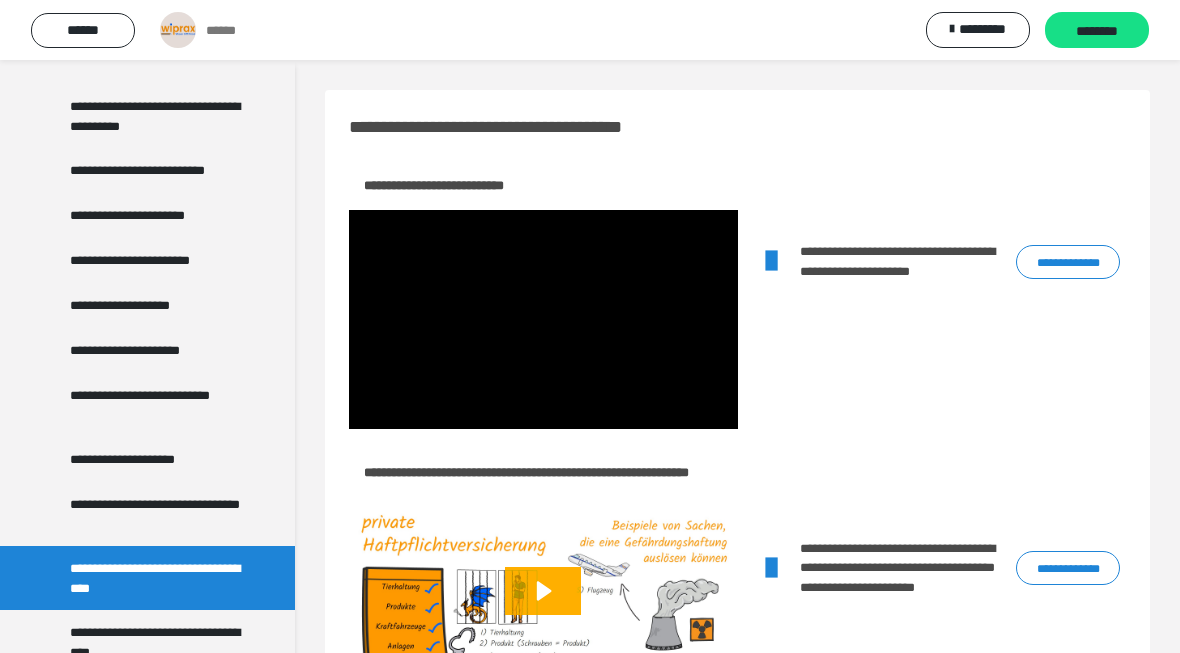 click 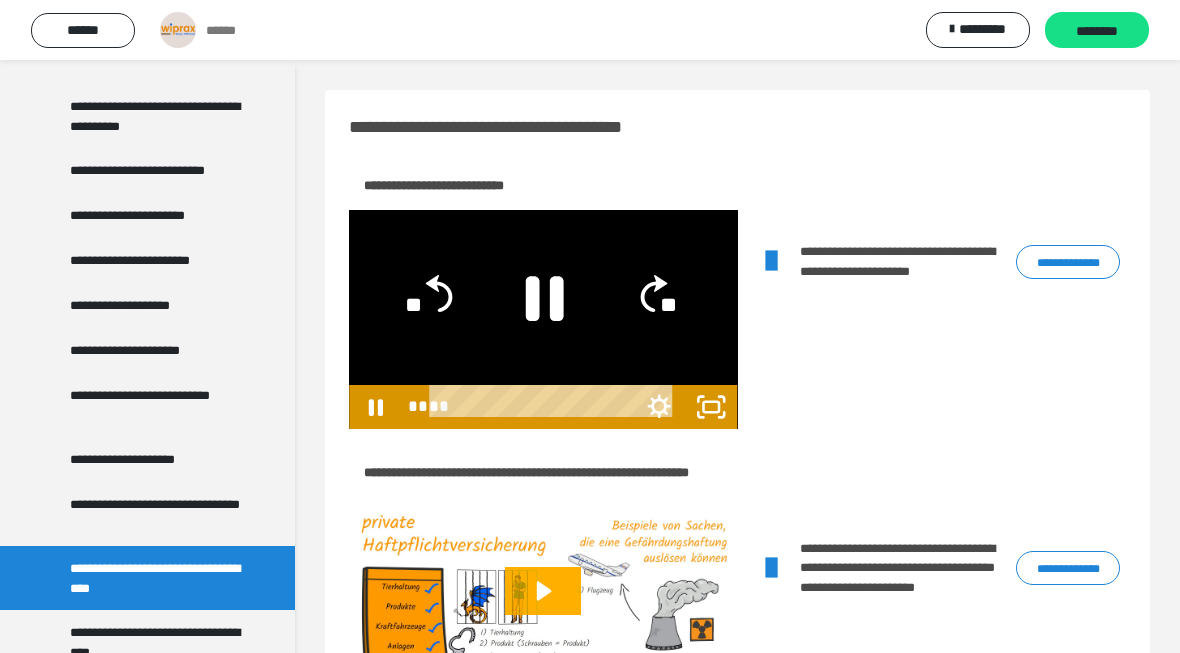 scroll, scrollTop: 24, scrollLeft: 0, axis: vertical 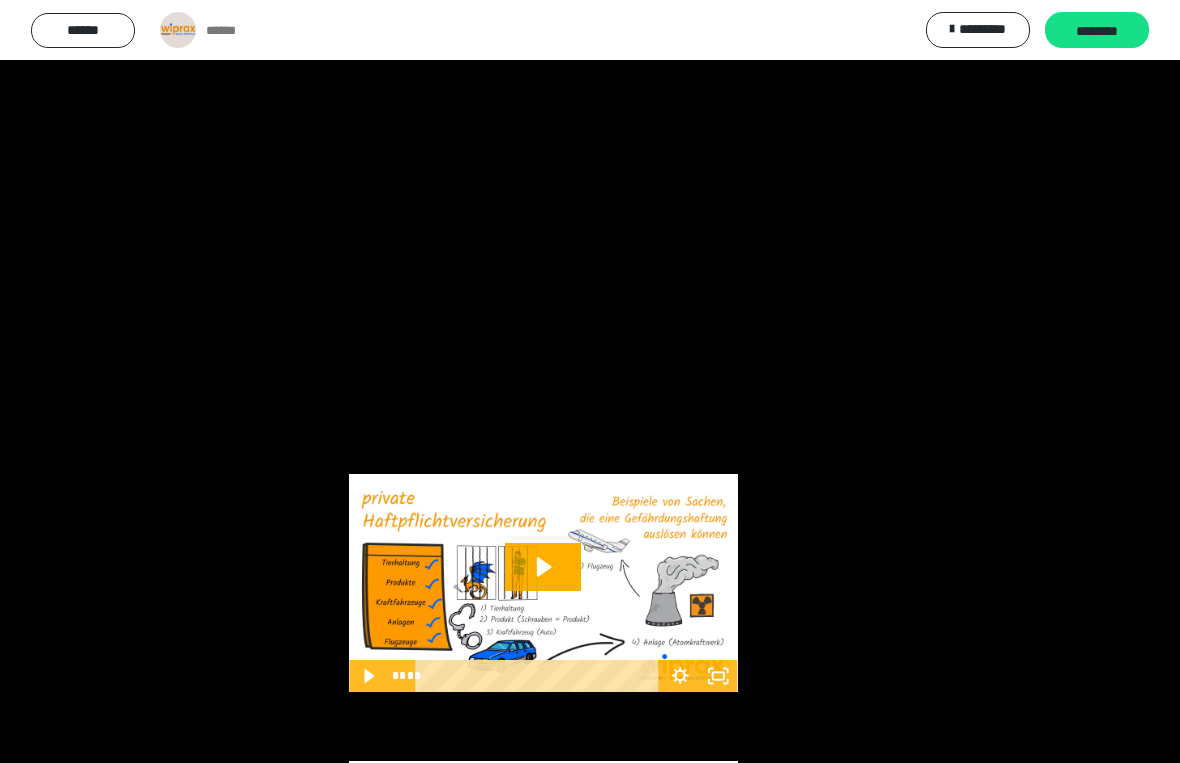 click at bounding box center [590, 381] 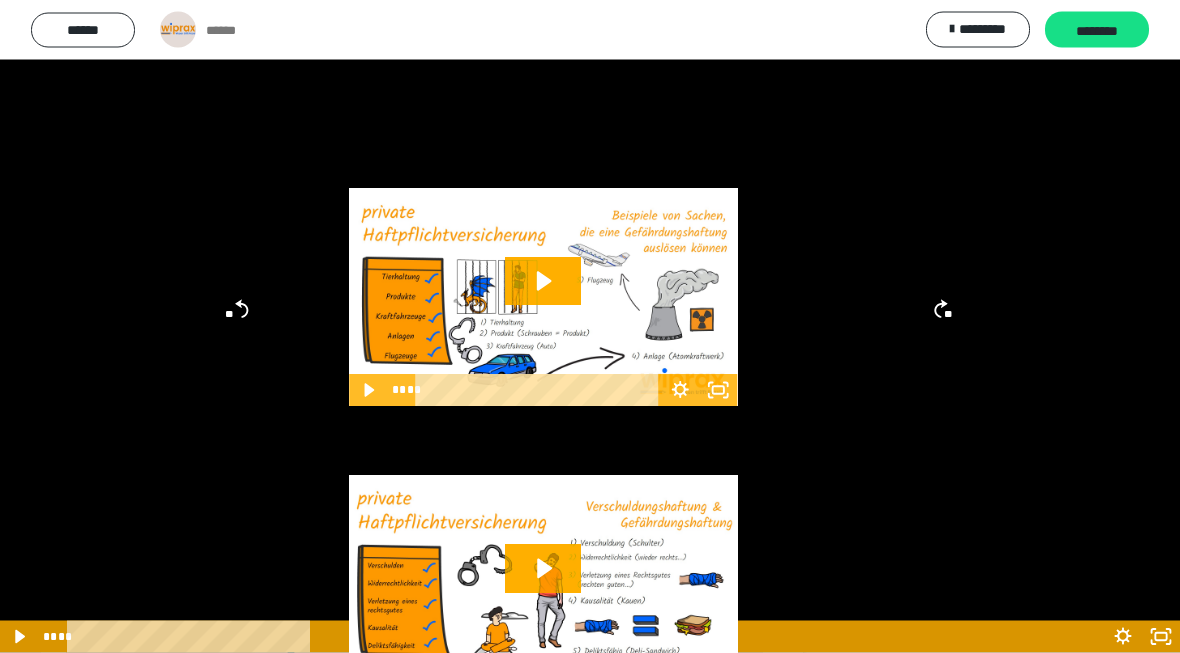 scroll, scrollTop: 310, scrollLeft: 0, axis: vertical 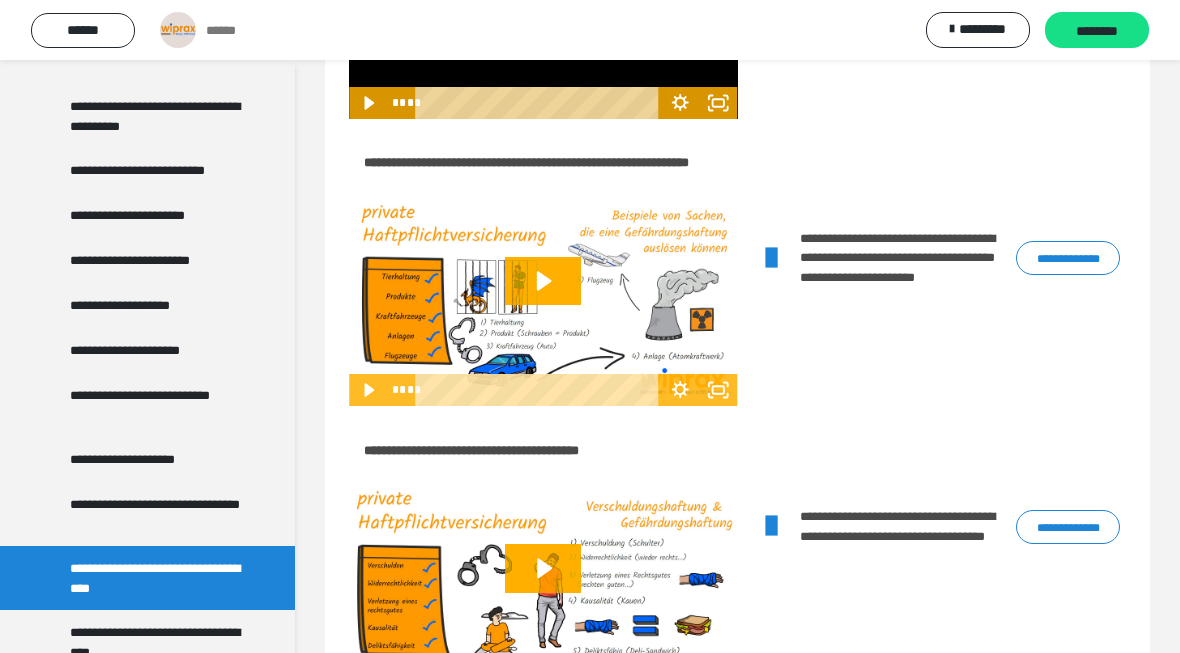 click 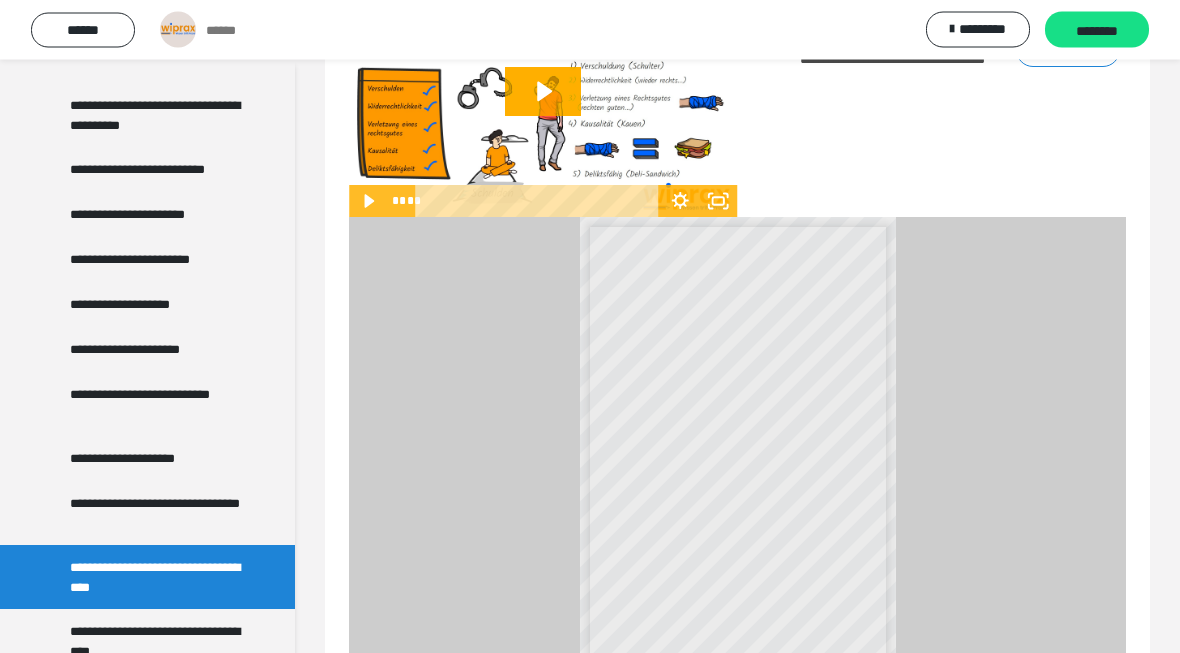 scroll, scrollTop: 787, scrollLeft: 0, axis: vertical 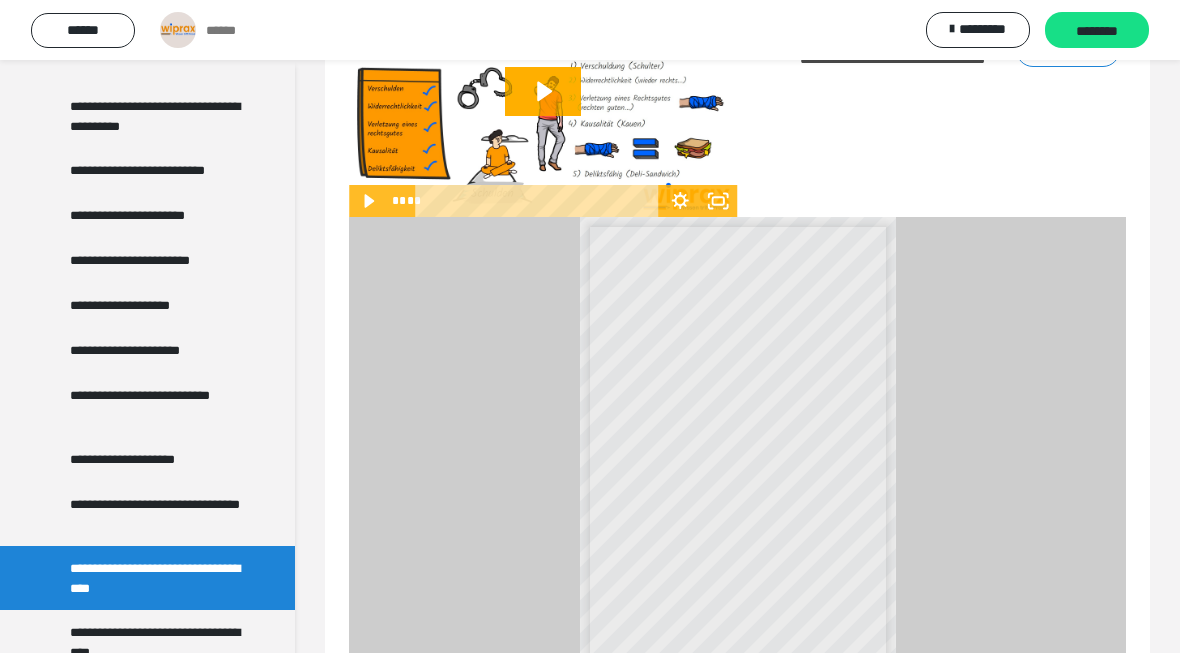 click on "**********" at bounding box center [159, 642] 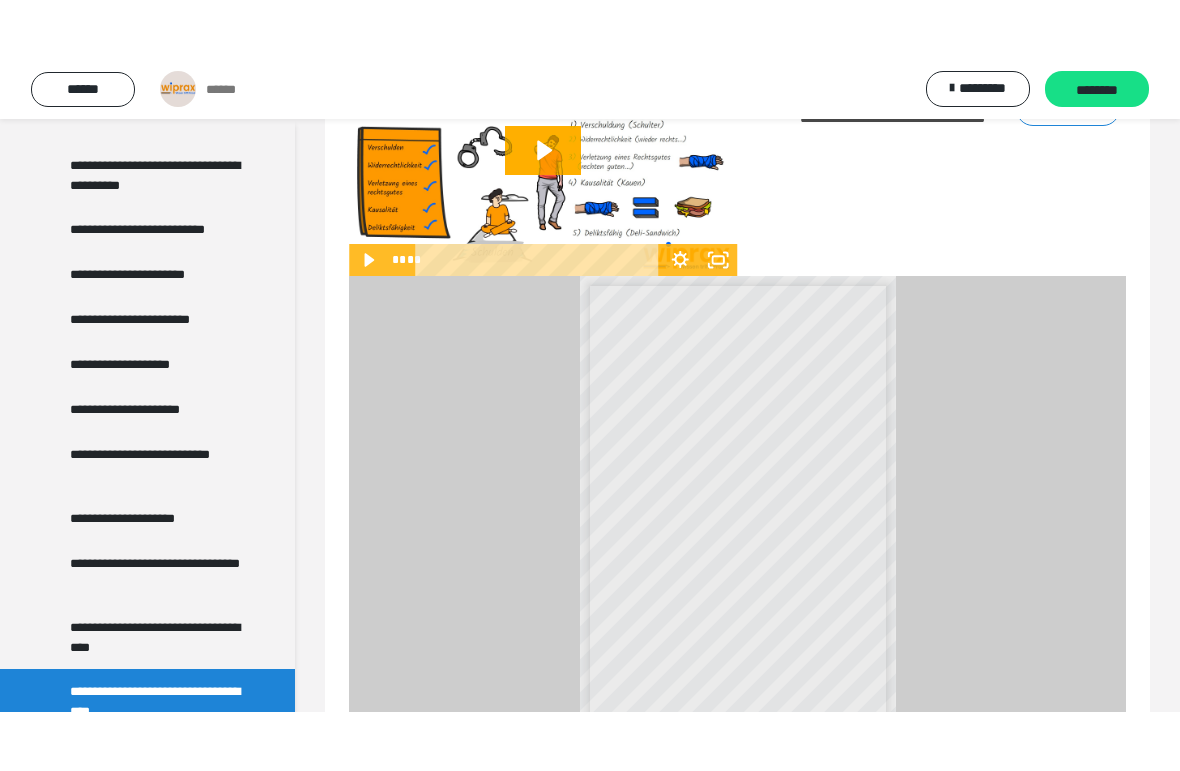 scroll, scrollTop: 0, scrollLeft: 0, axis: both 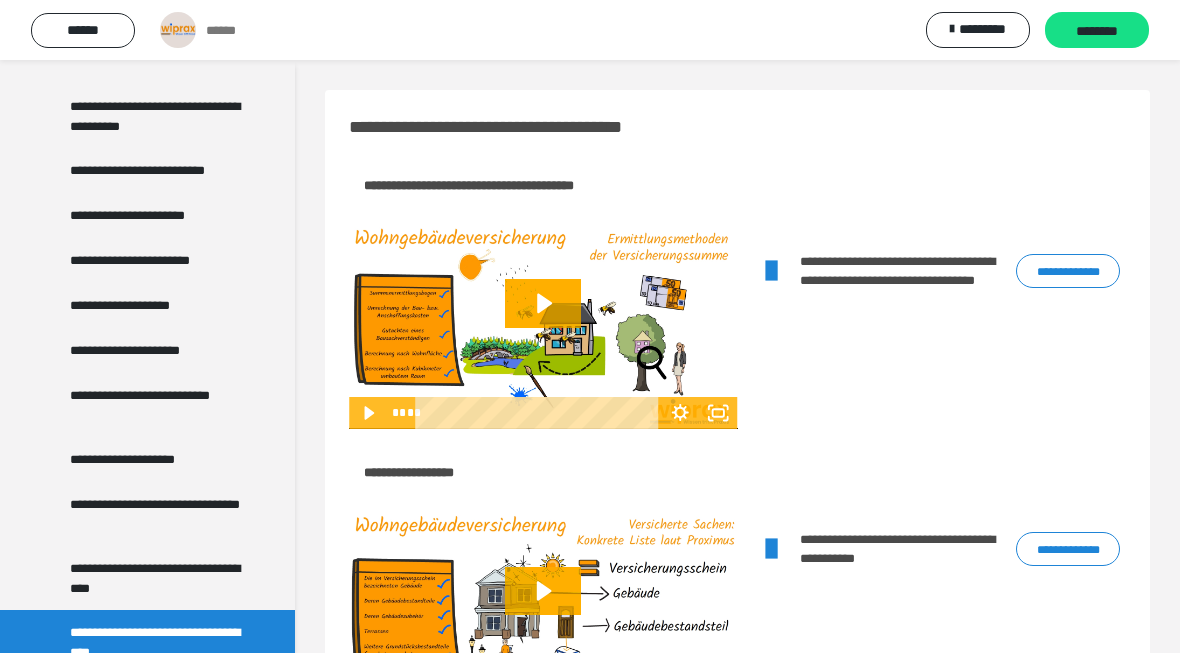 click 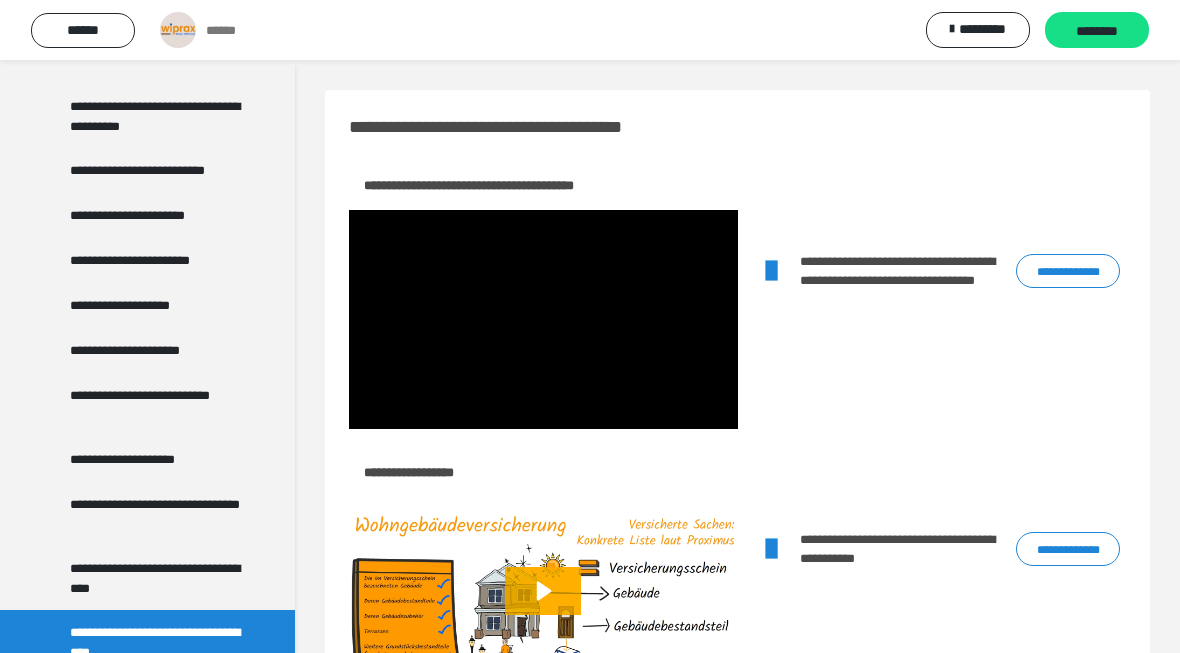 click on "**********" at bounding box center (737, 463) 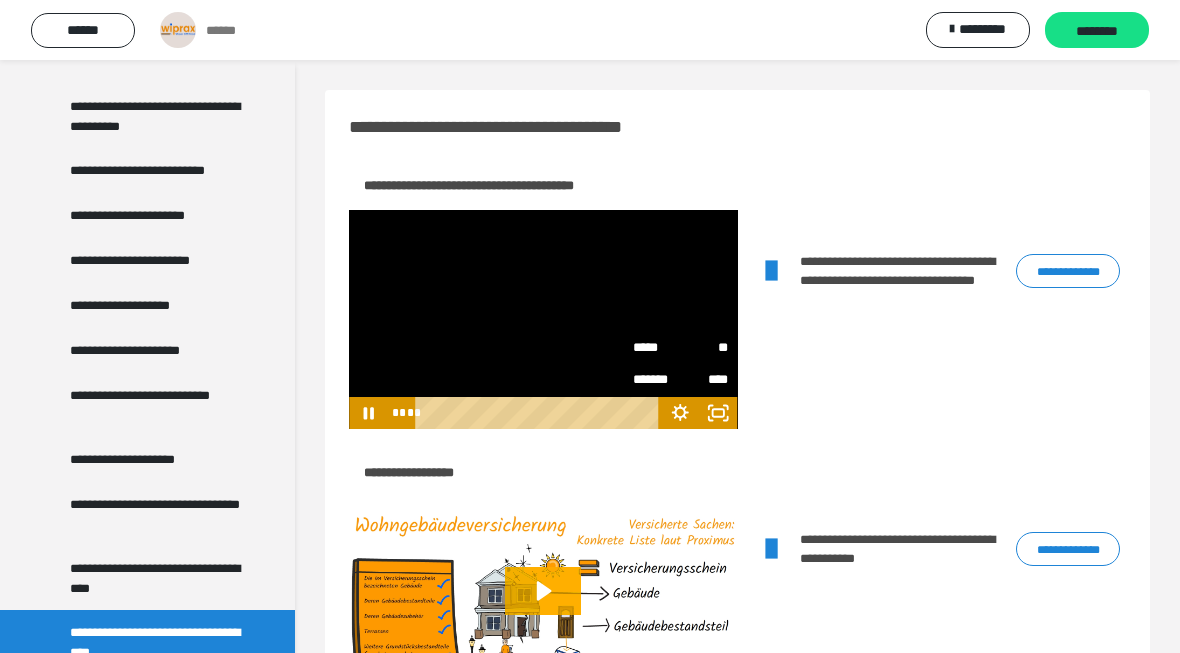 click 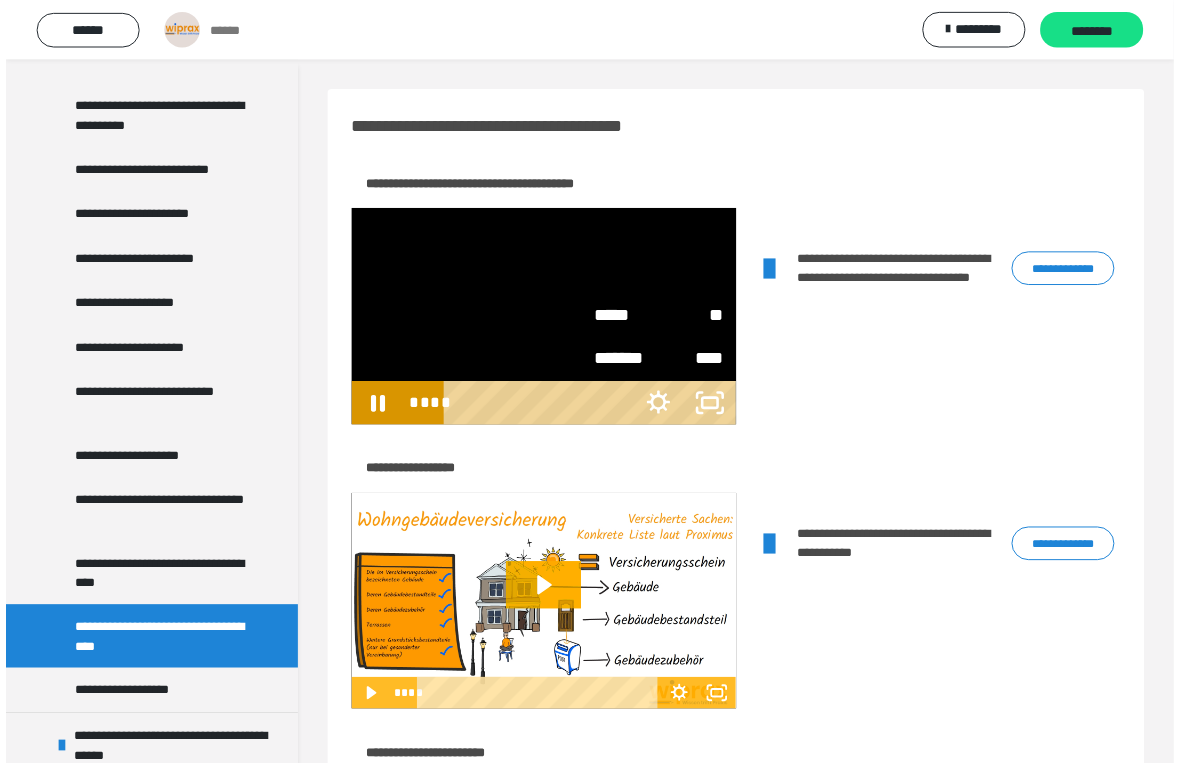scroll, scrollTop: 24, scrollLeft: 0, axis: vertical 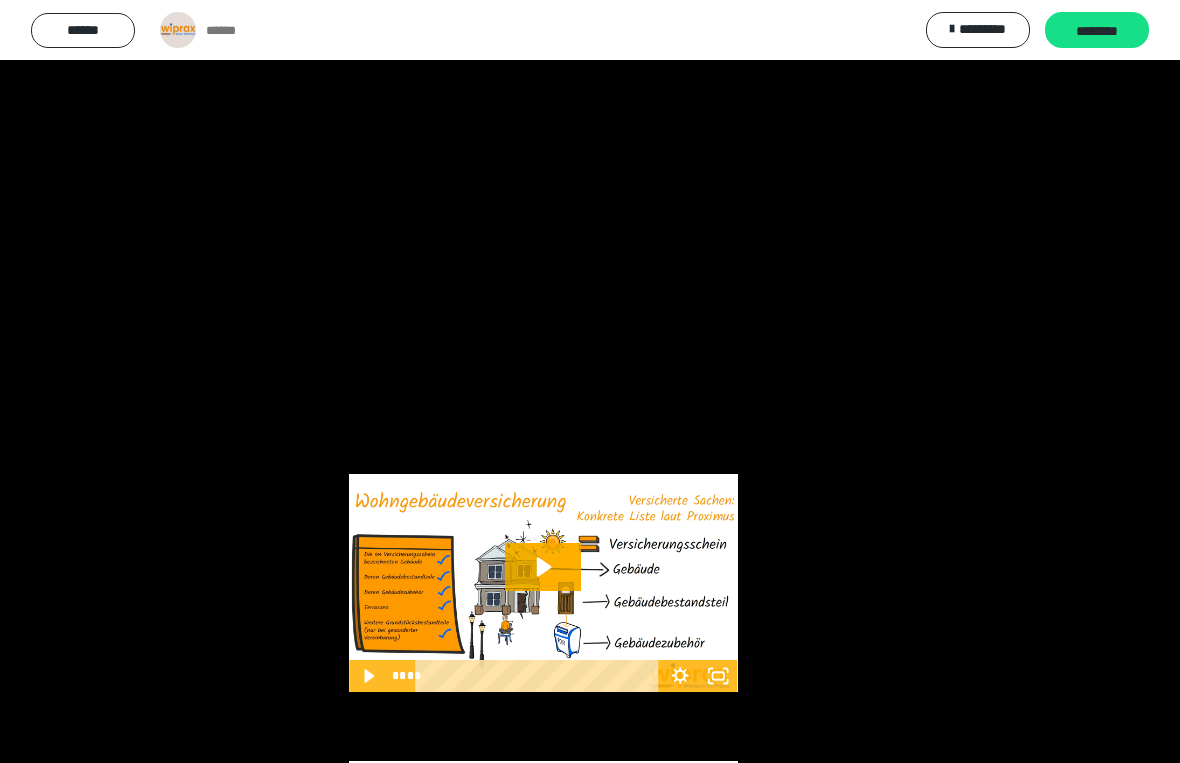 click at bounding box center (590, 381) 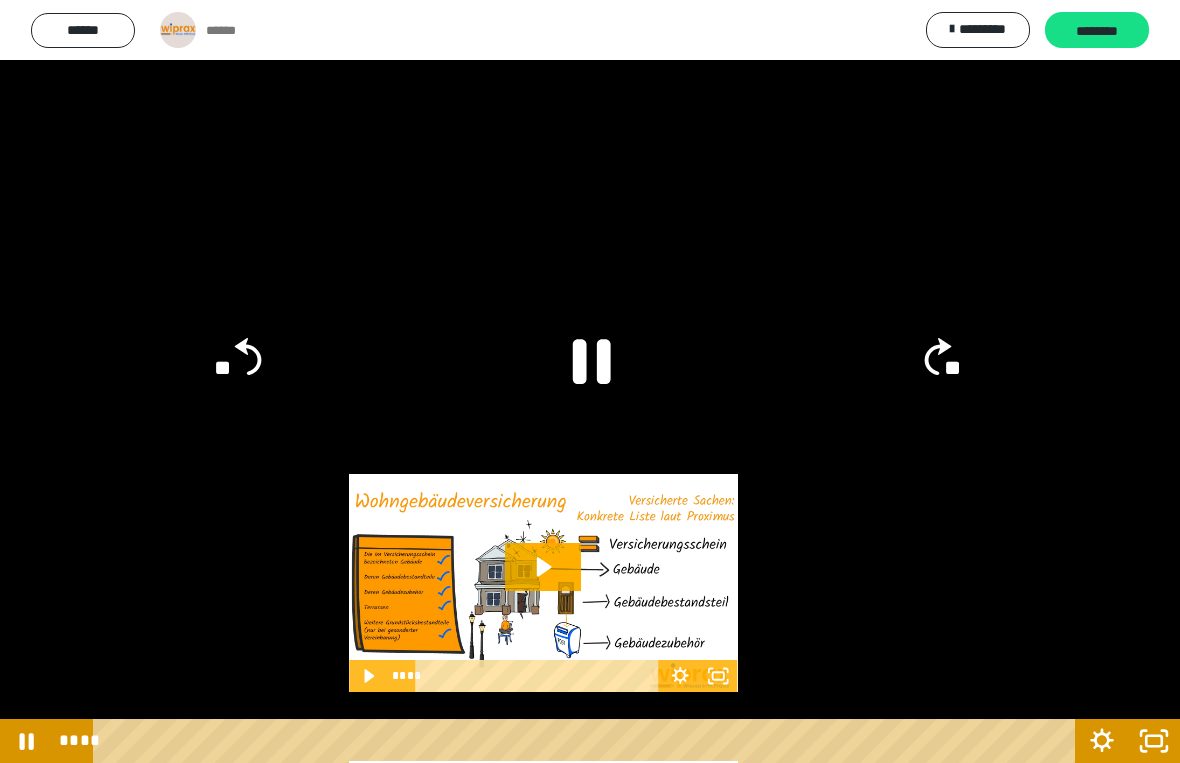 click 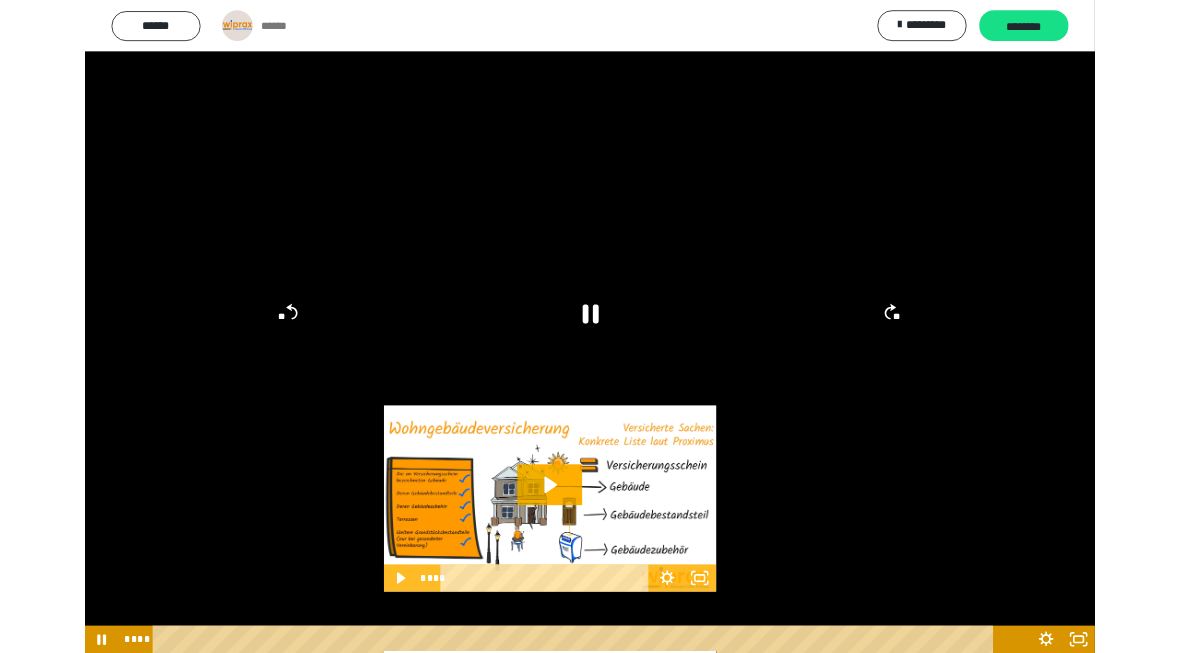 scroll, scrollTop: 49, scrollLeft: 0, axis: vertical 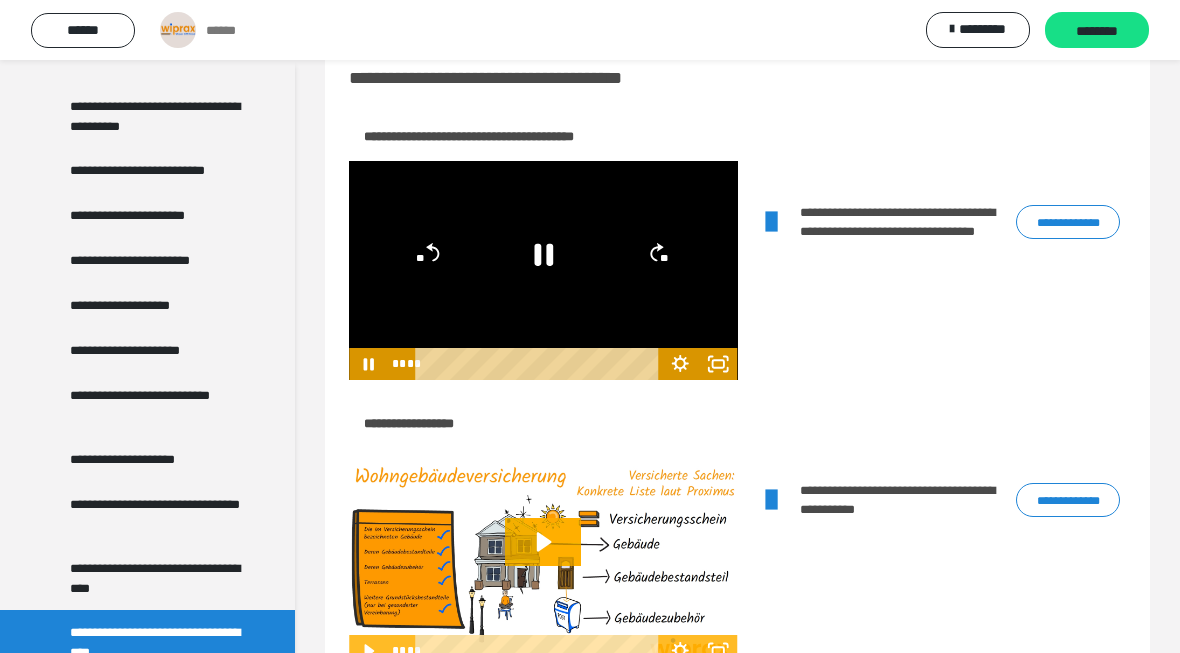 click 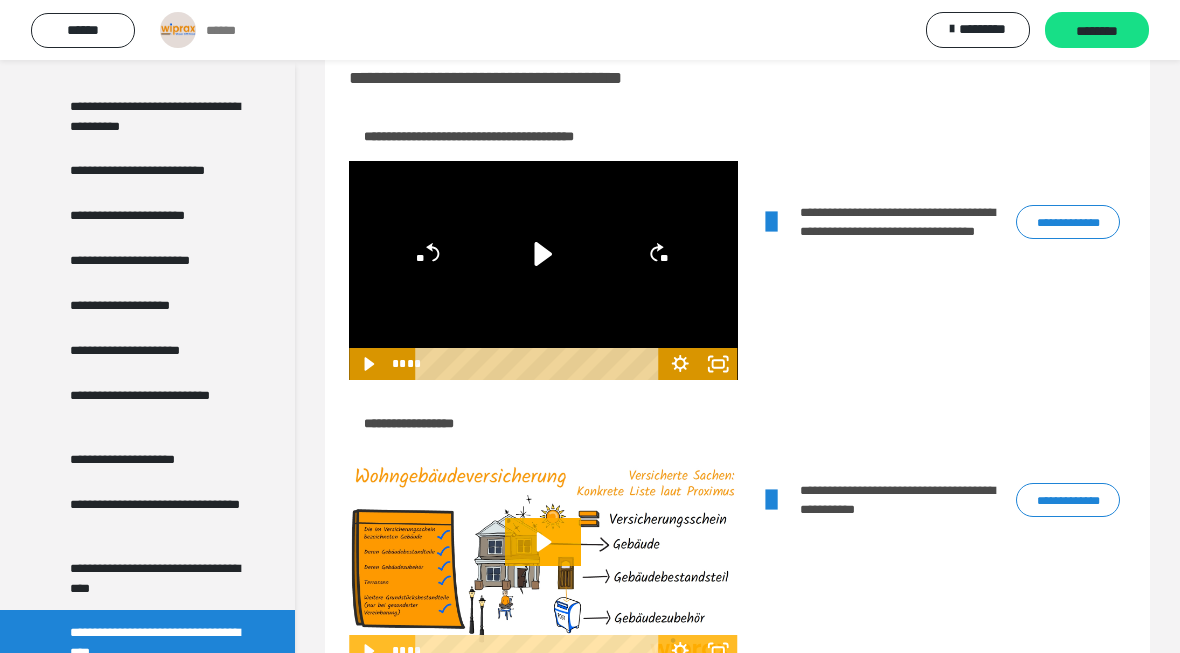 click 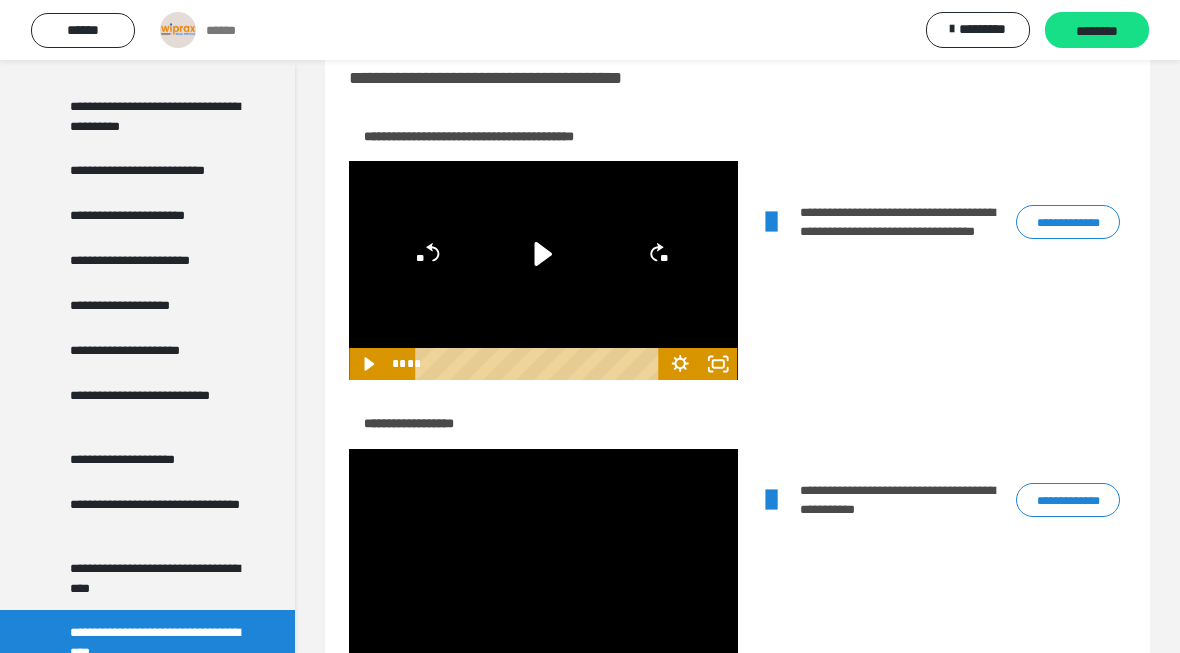click 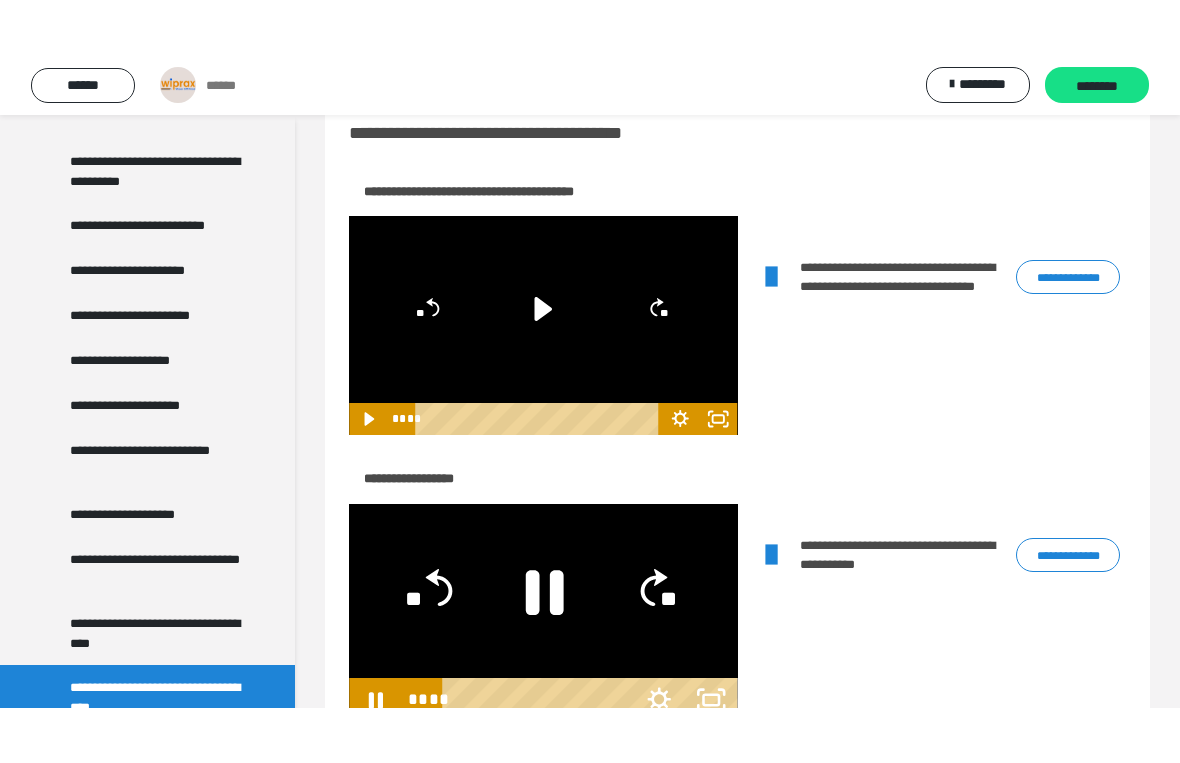 scroll, scrollTop: 24, scrollLeft: 0, axis: vertical 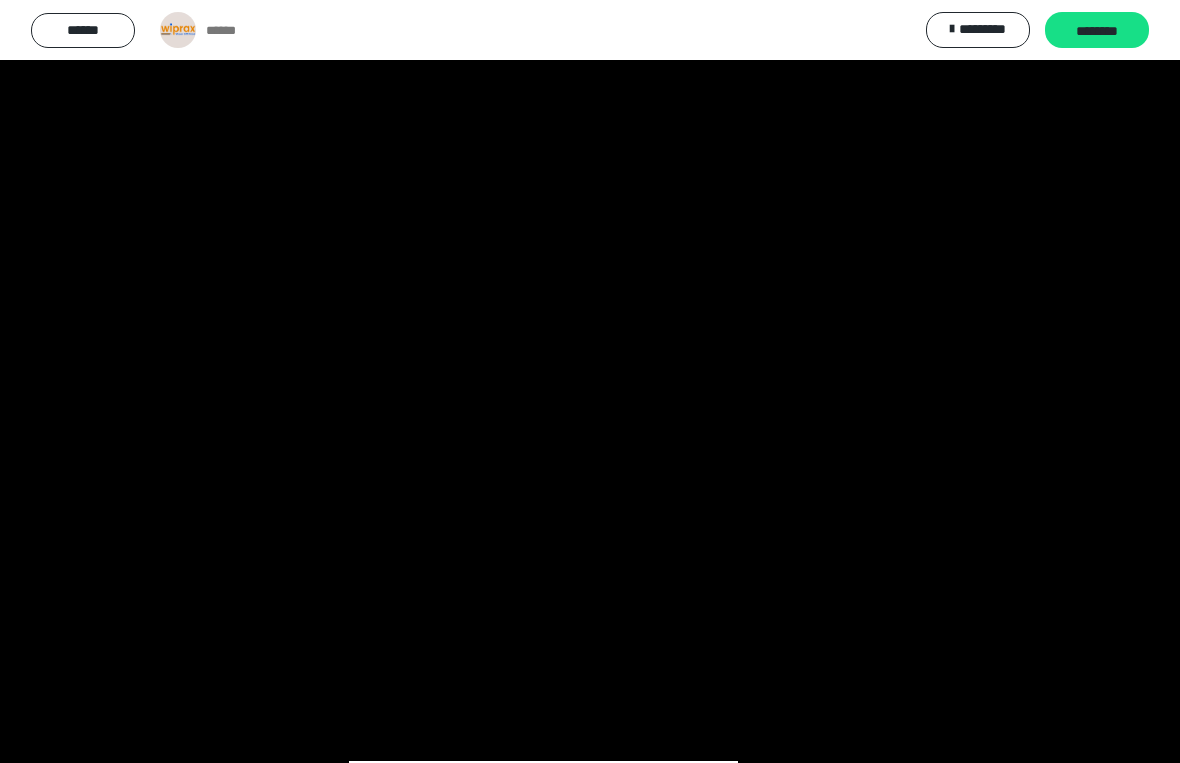 click at bounding box center (590, 381) 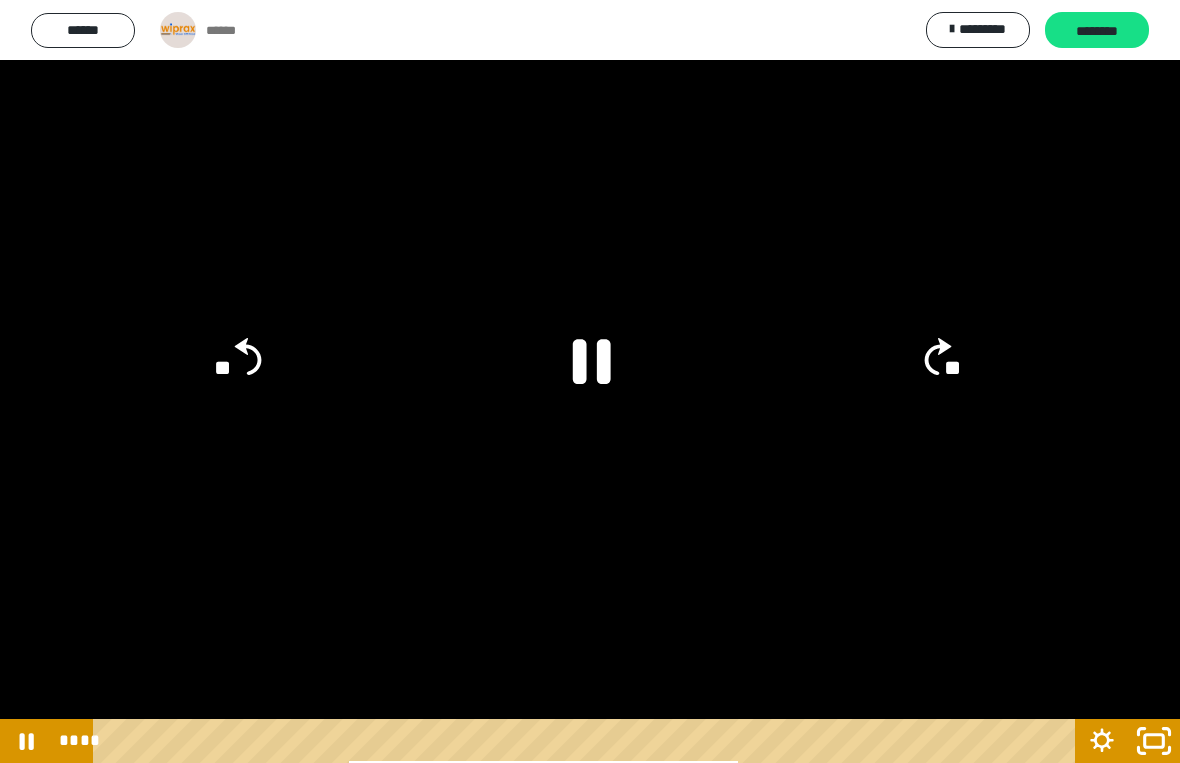 click 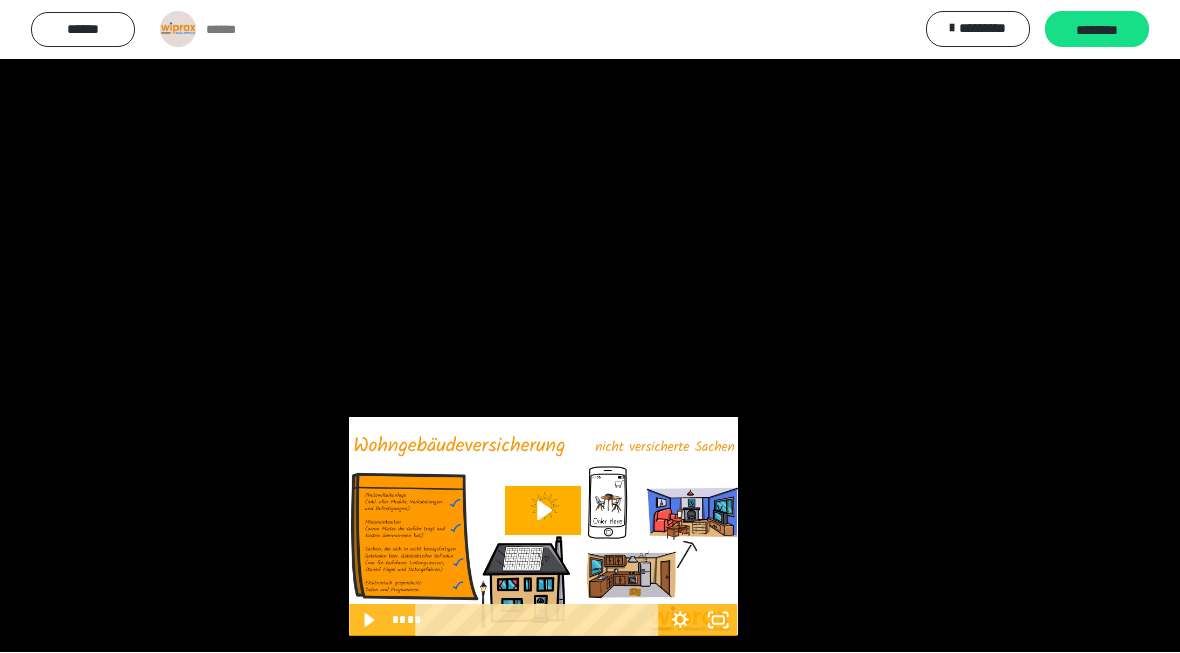scroll, scrollTop: 366, scrollLeft: 0, axis: vertical 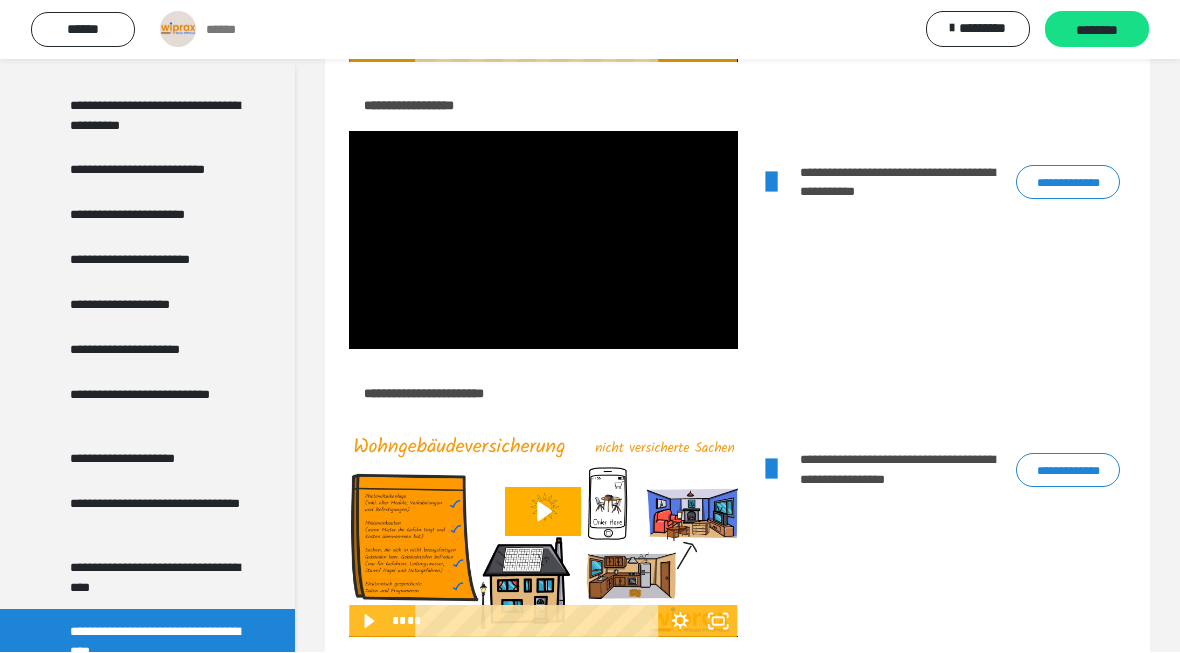 click 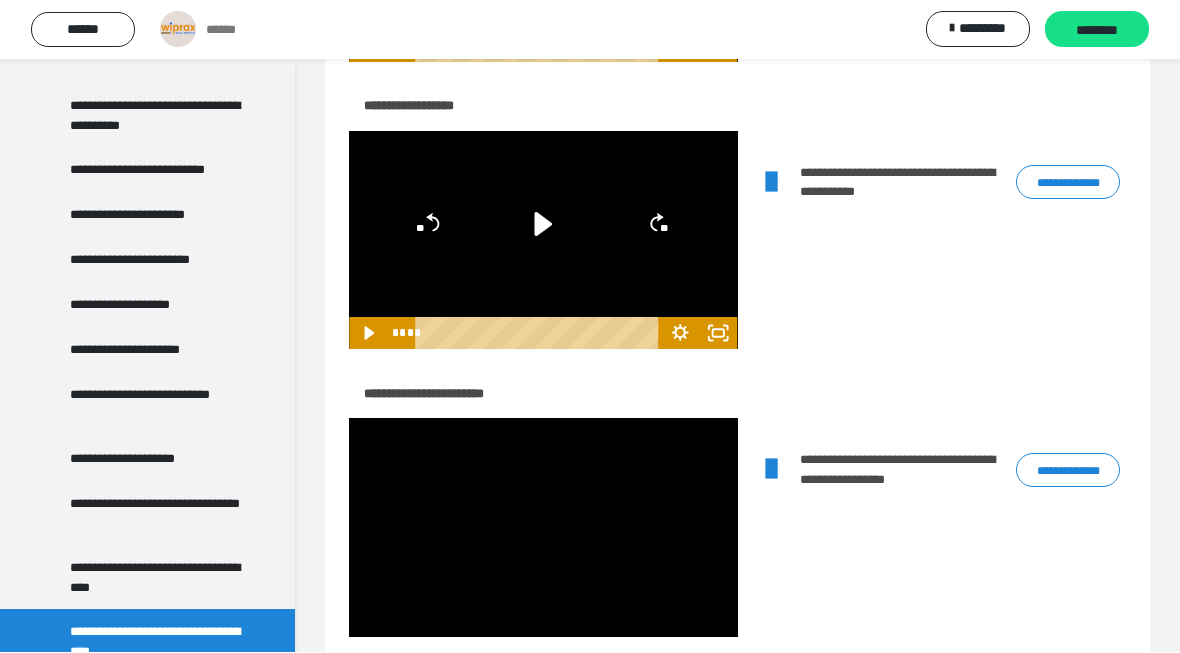 click 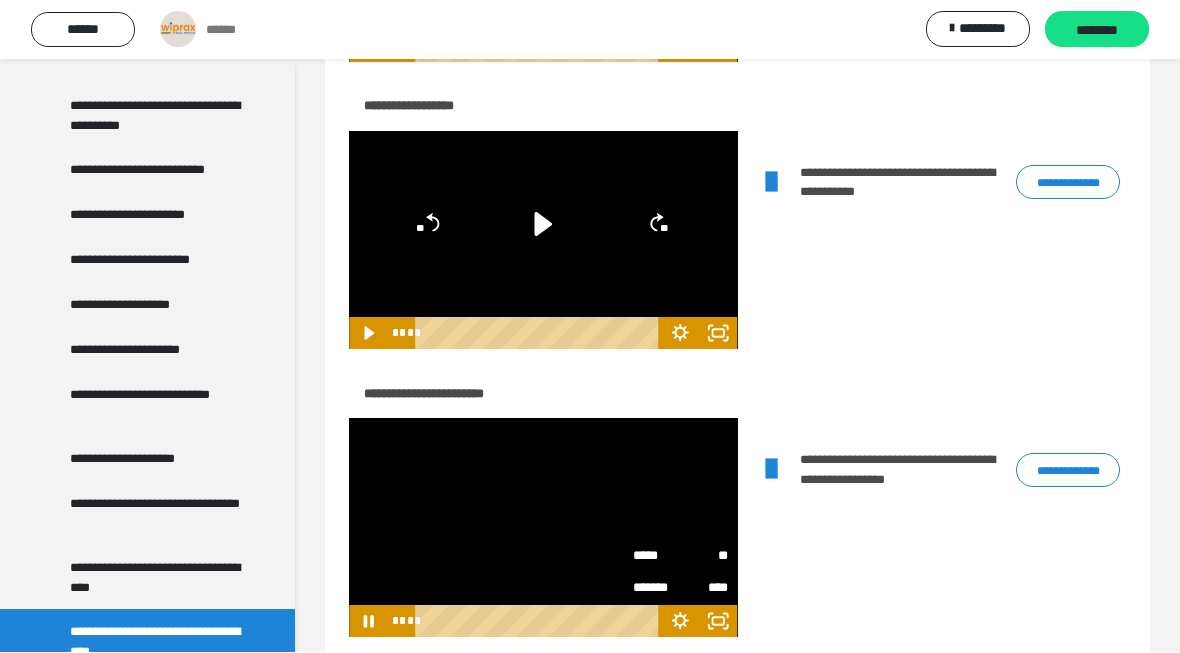 click 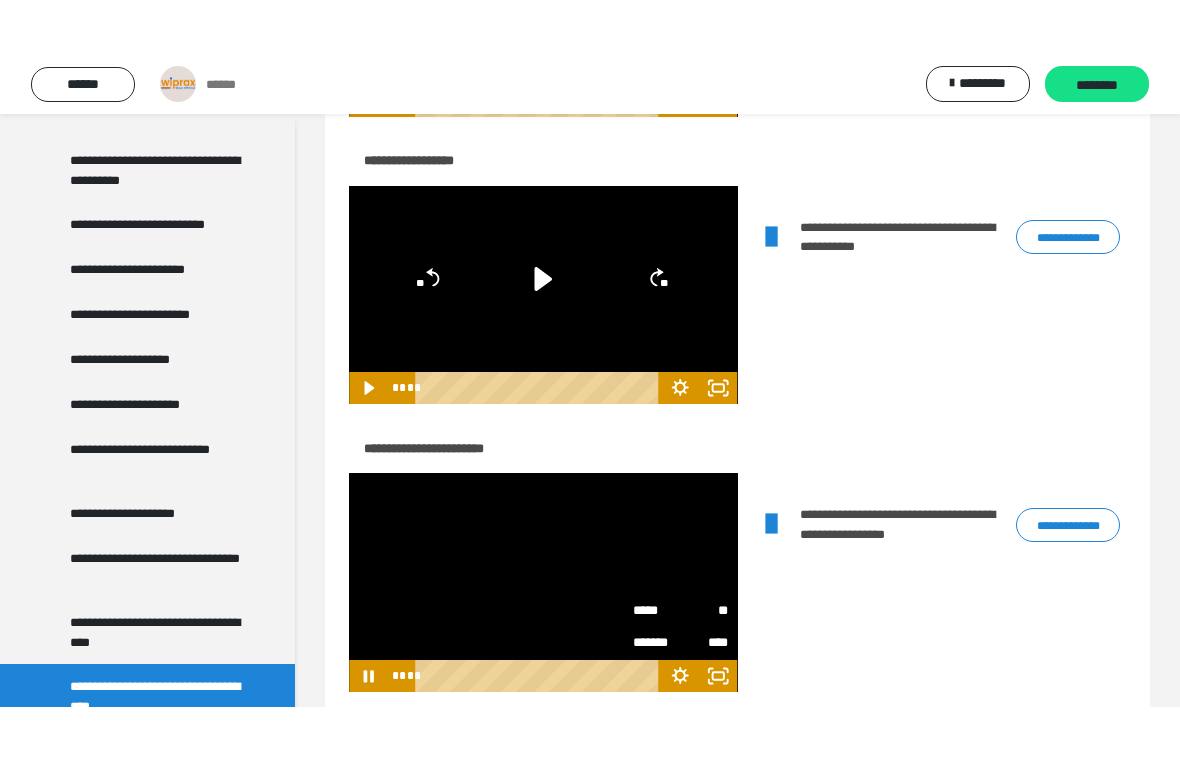 scroll, scrollTop: 24, scrollLeft: 0, axis: vertical 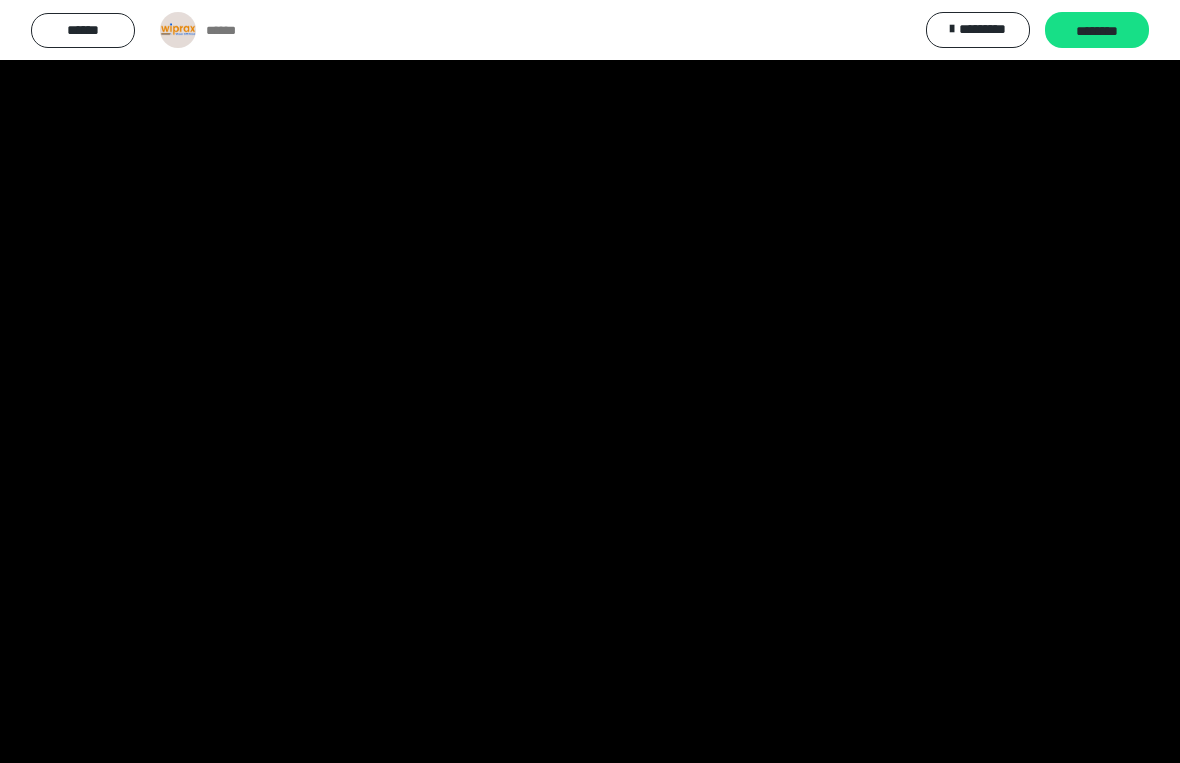 click at bounding box center (590, 381) 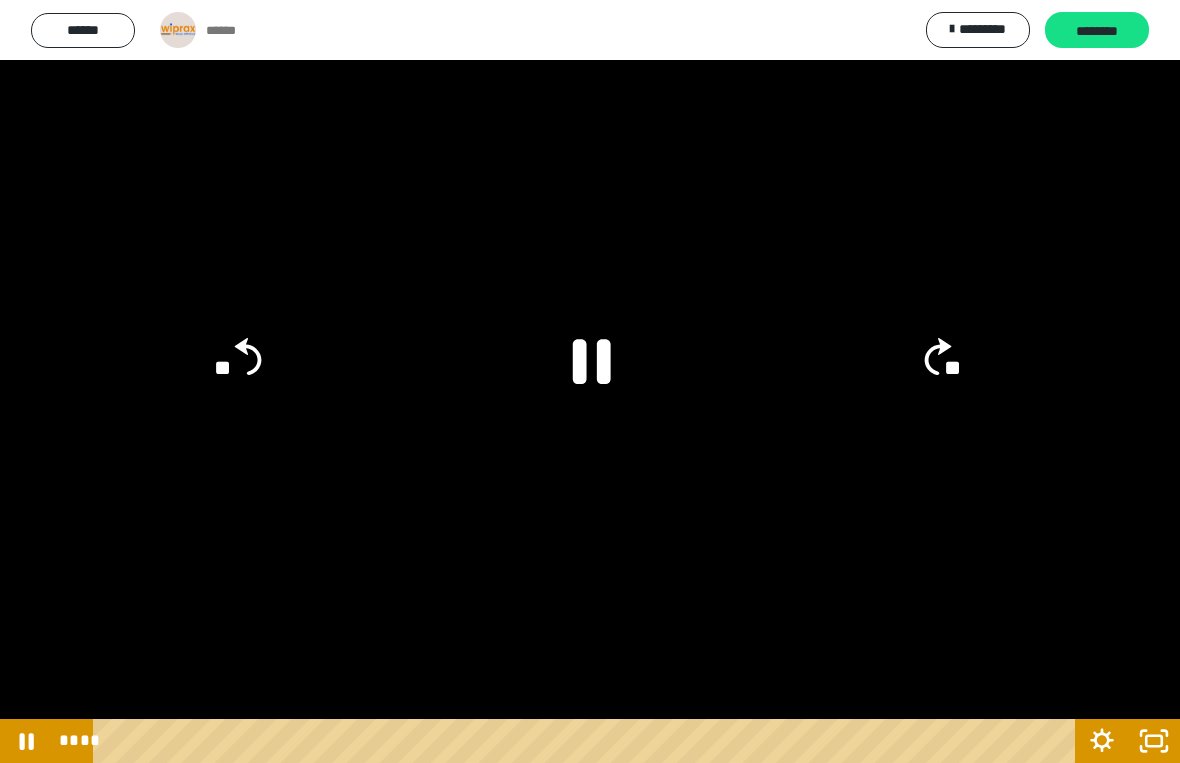 click 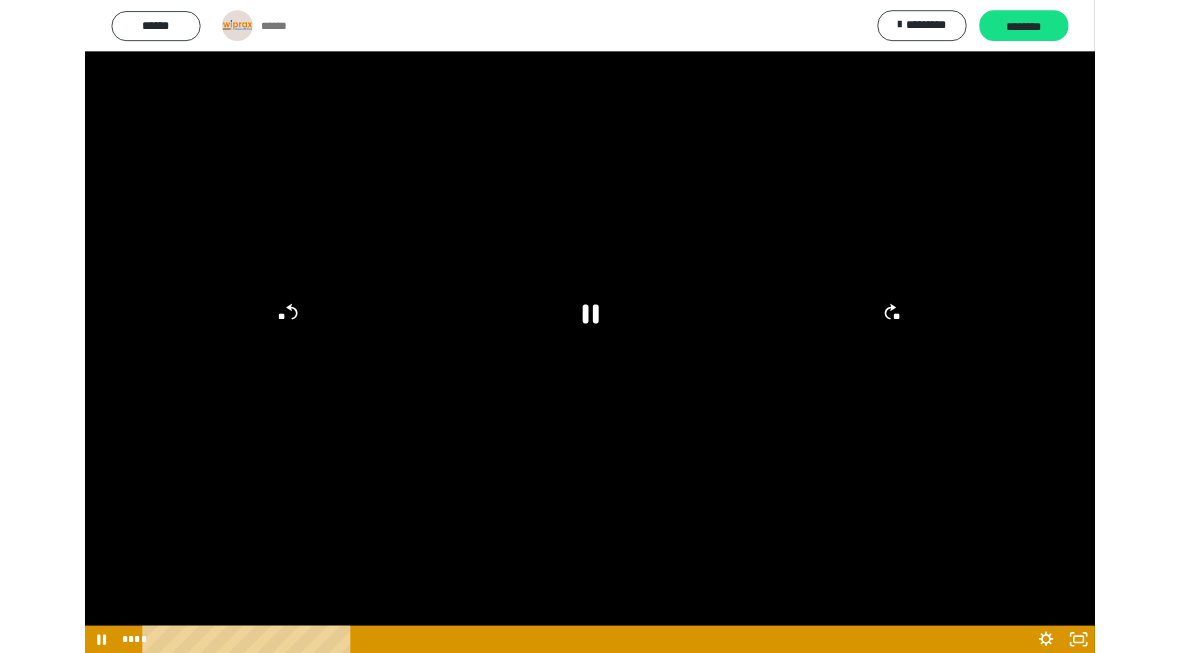 scroll, scrollTop: 402, scrollLeft: 0, axis: vertical 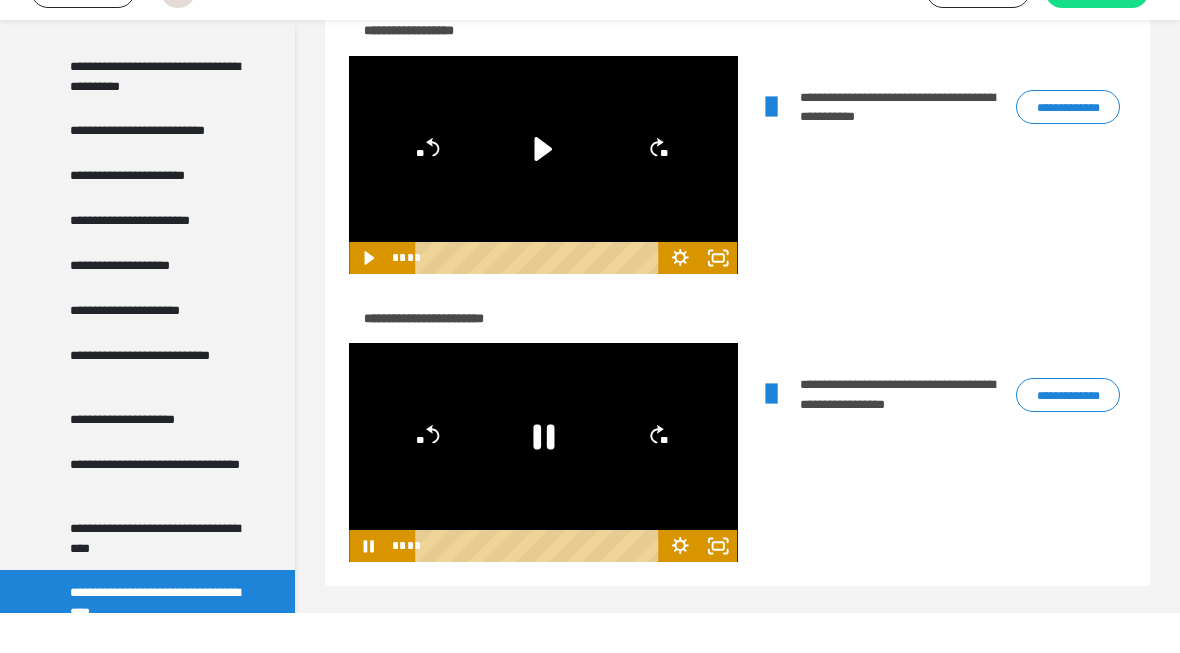 click 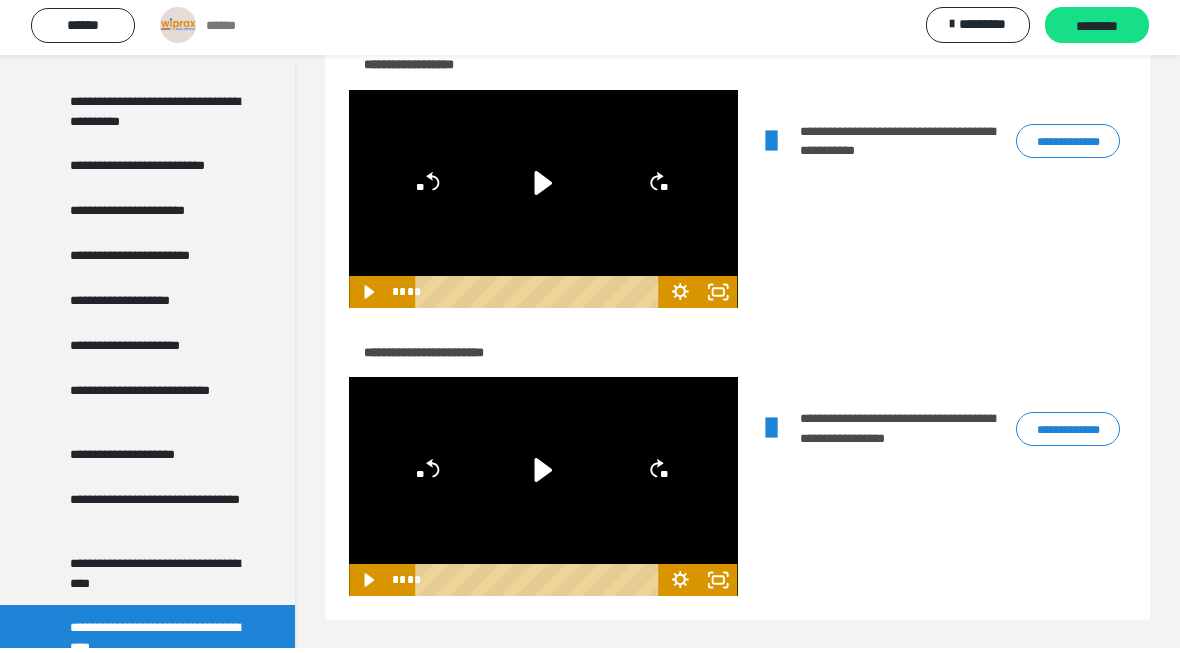 scroll, scrollTop: 402, scrollLeft: 0, axis: vertical 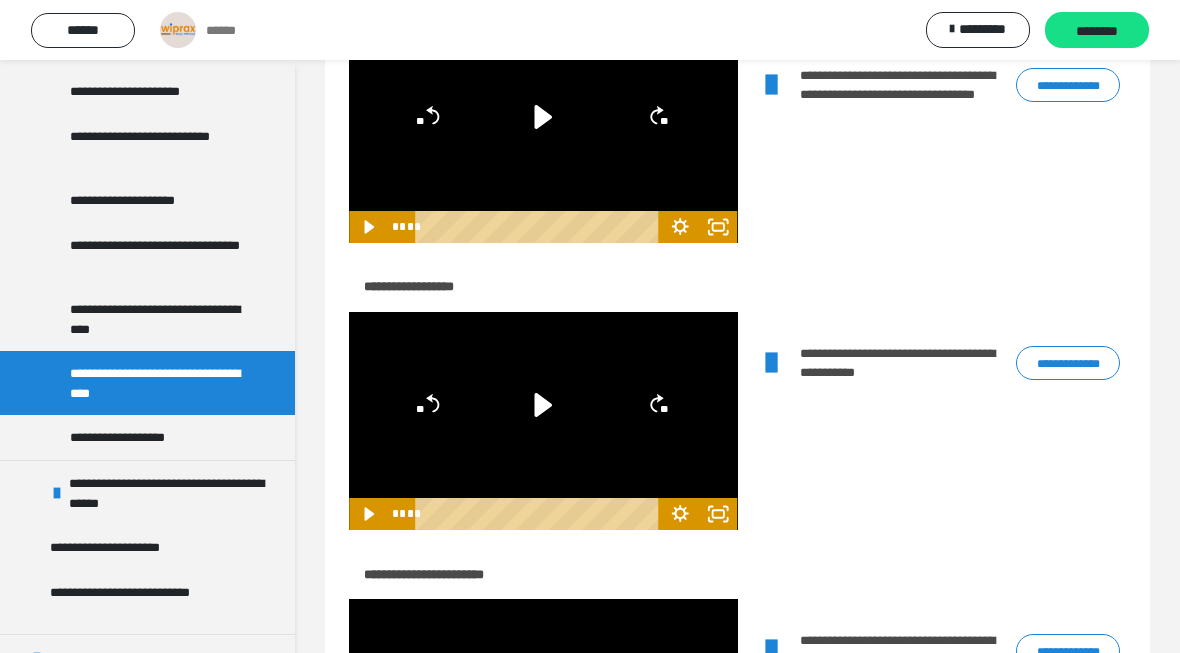click on "**********" at bounding box center (137, 437) 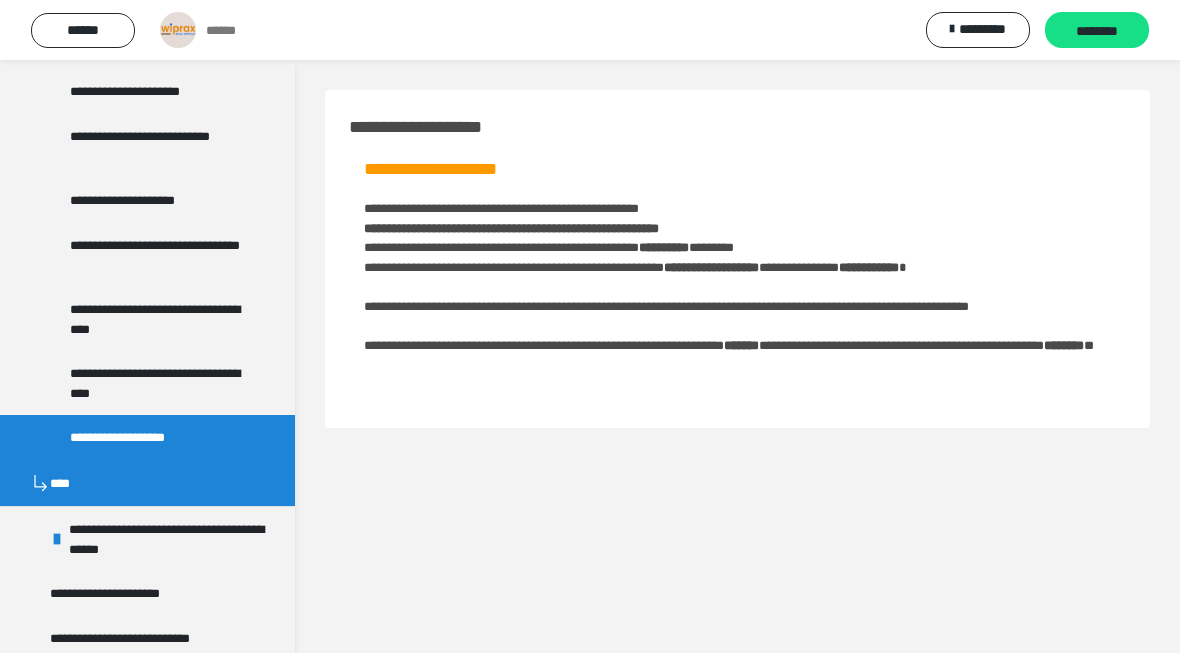 click on "********" at bounding box center (1097, 31) 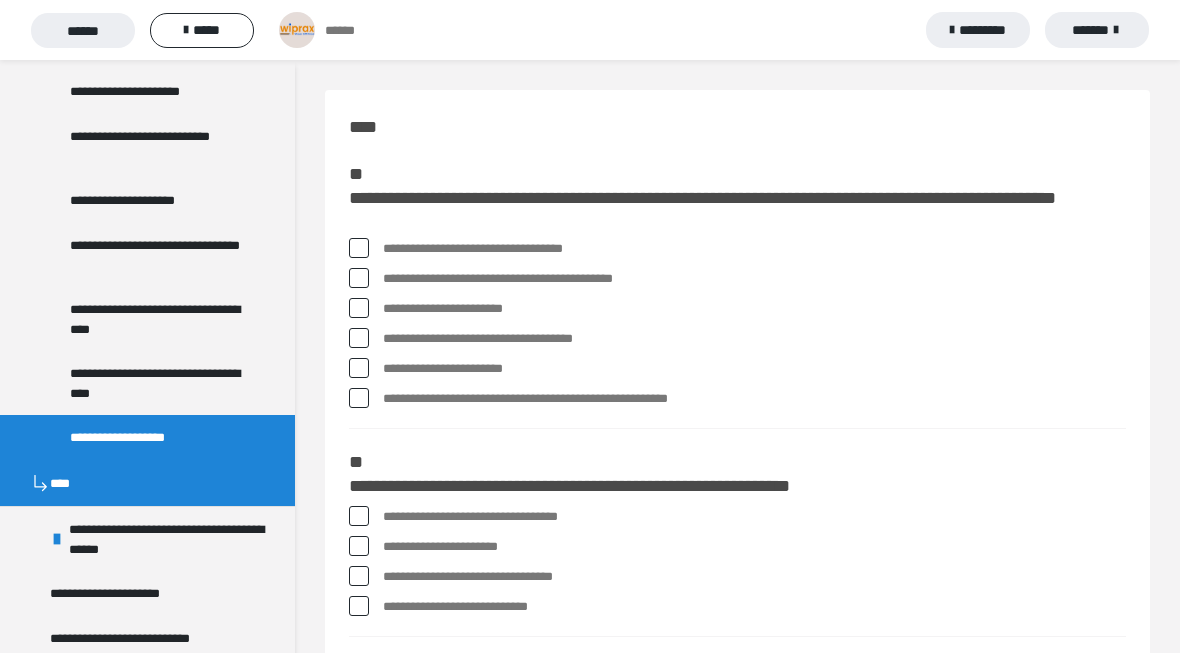 click on "**********" at bounding box center [737, 279] 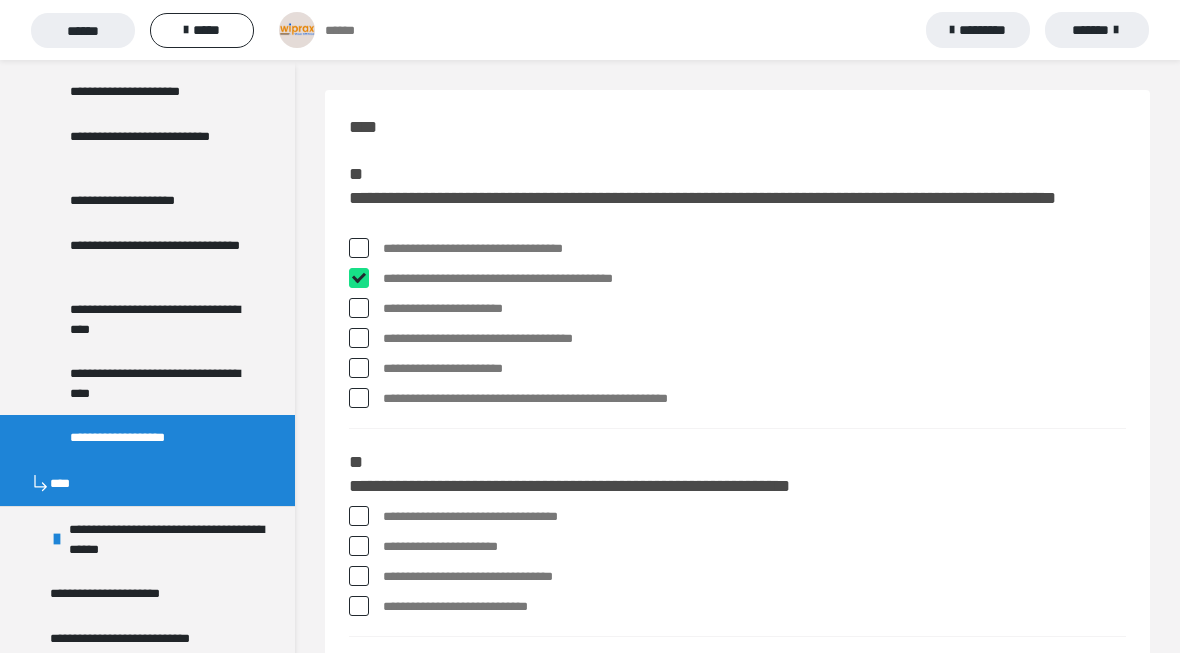 checkbox on "****" 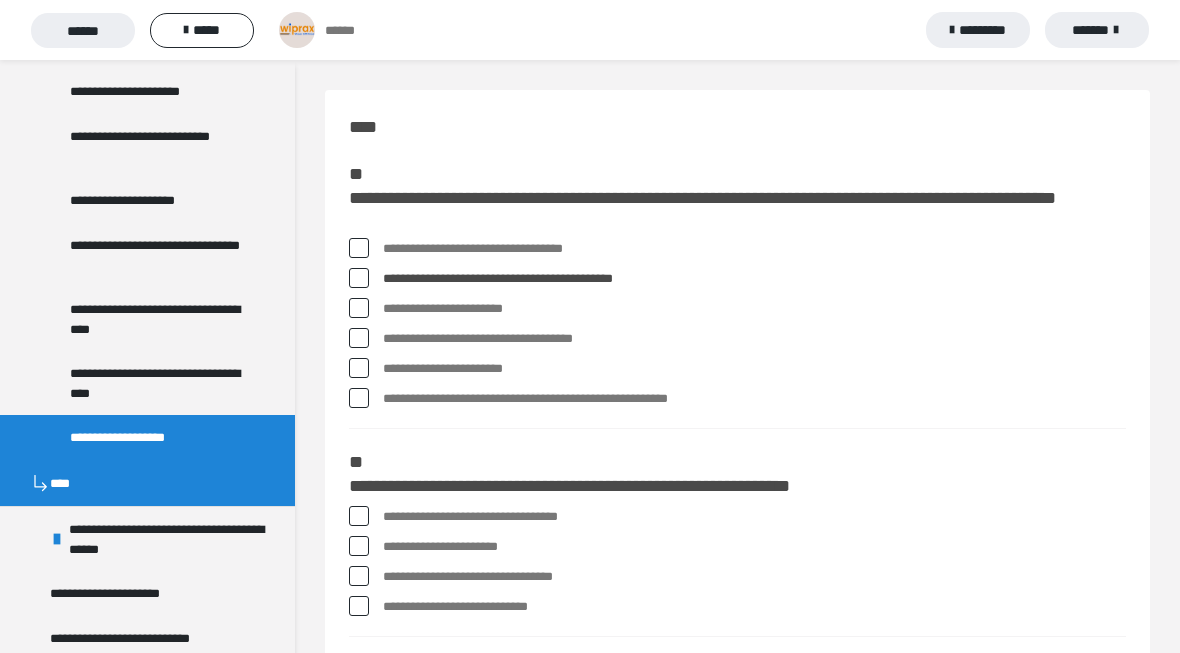click on "**********" at bounding box center [737, 369] 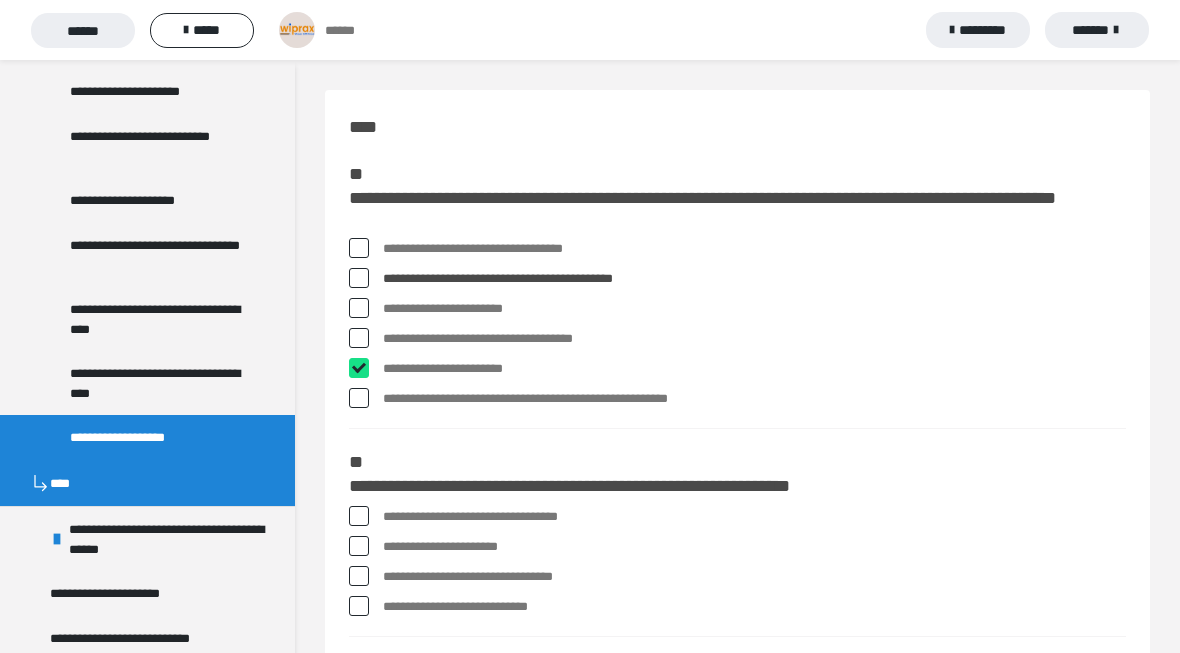 checkbox on "****" 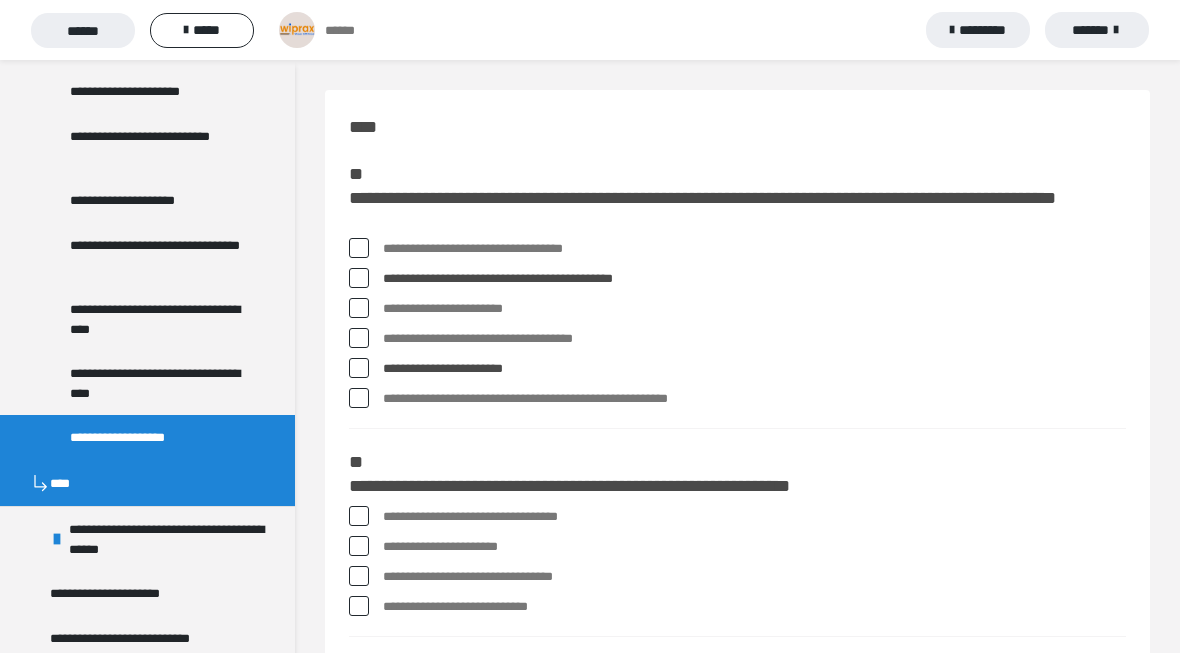 click on "**********" at bounding box center [737, 339] 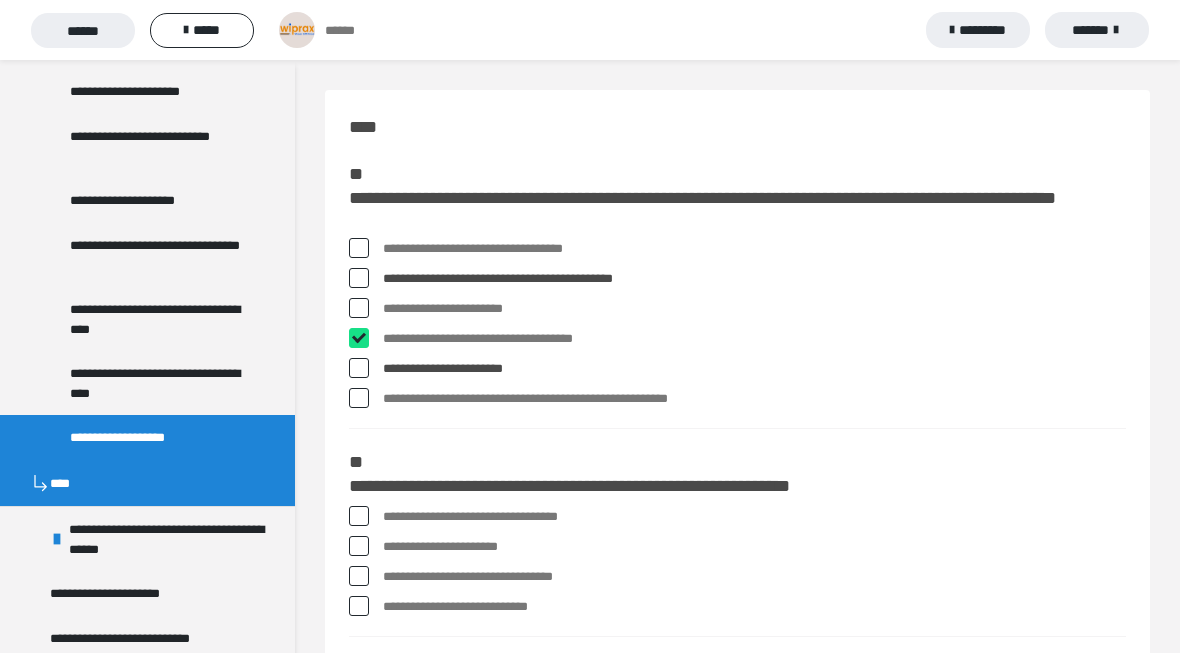 checkbox on "****" 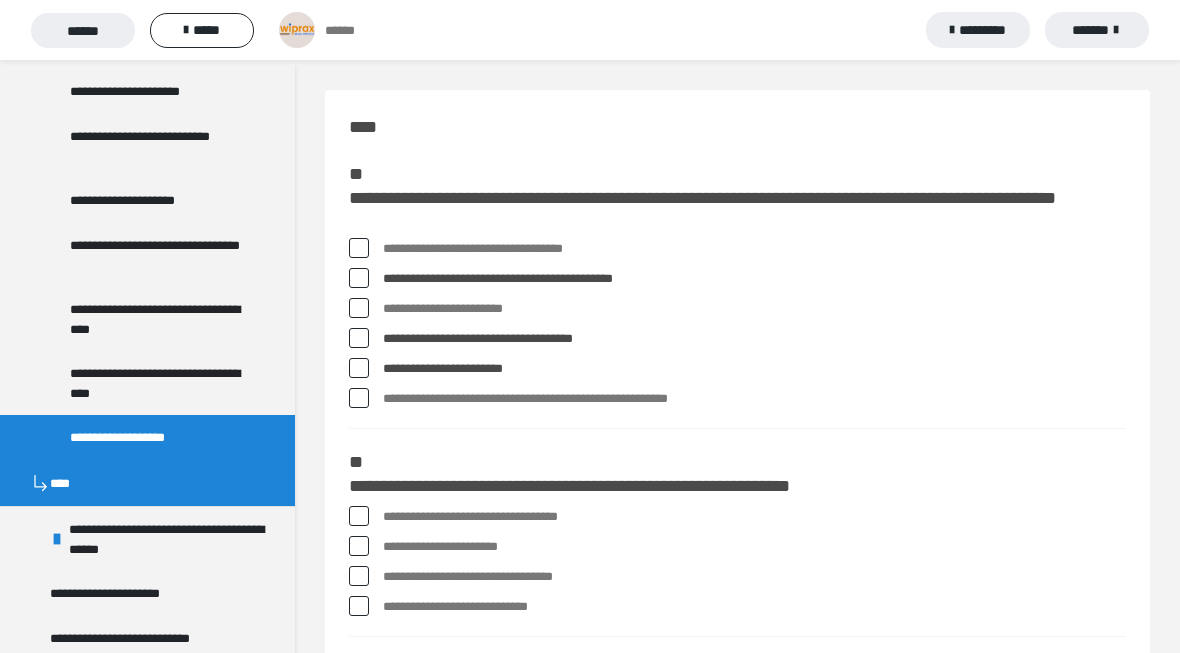 click on "**********" at bounding box center (737, 249) 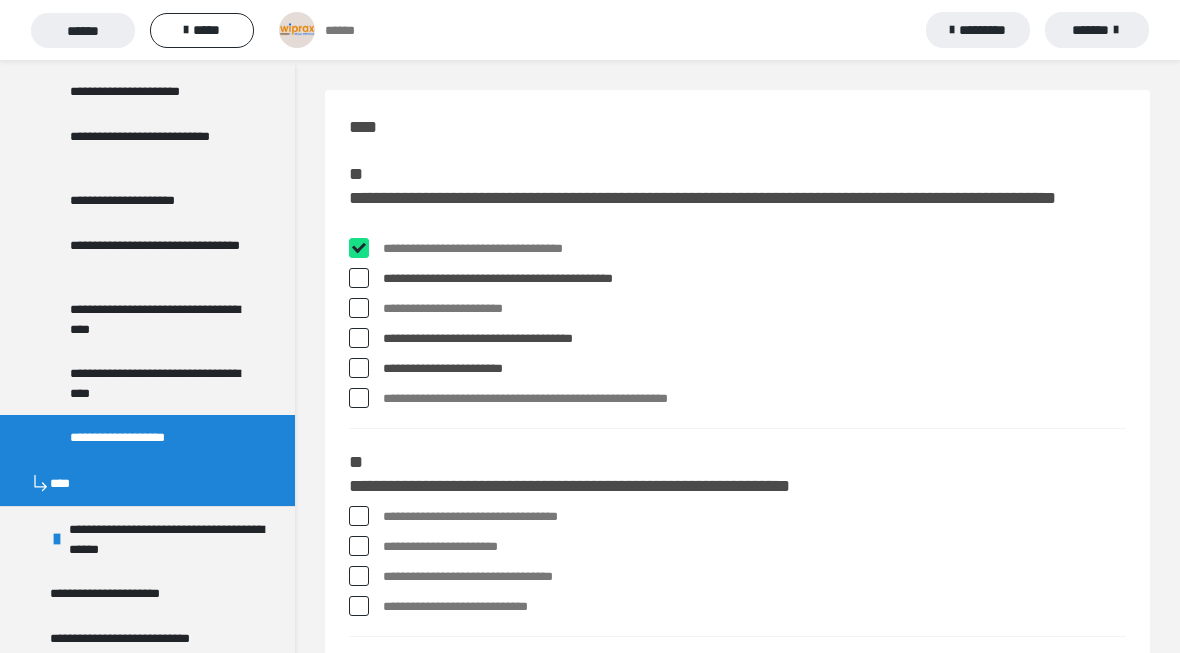 checkbox on "****" 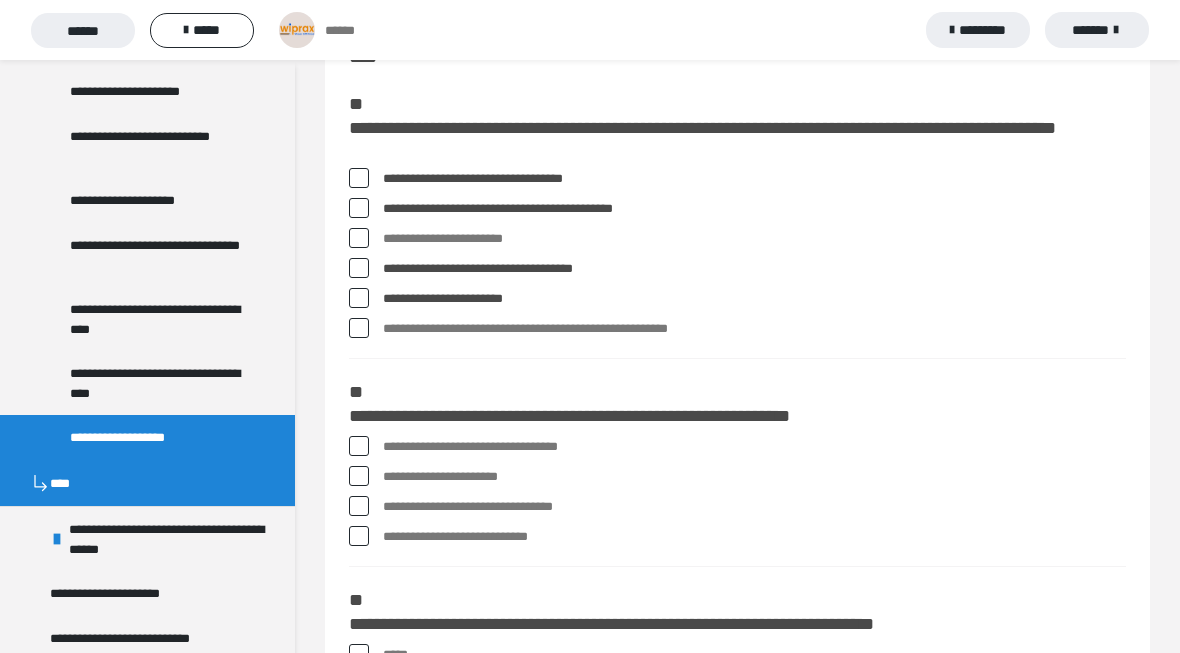scroll, scrollTop: 74, scrollLeft: 0, axis: vertical 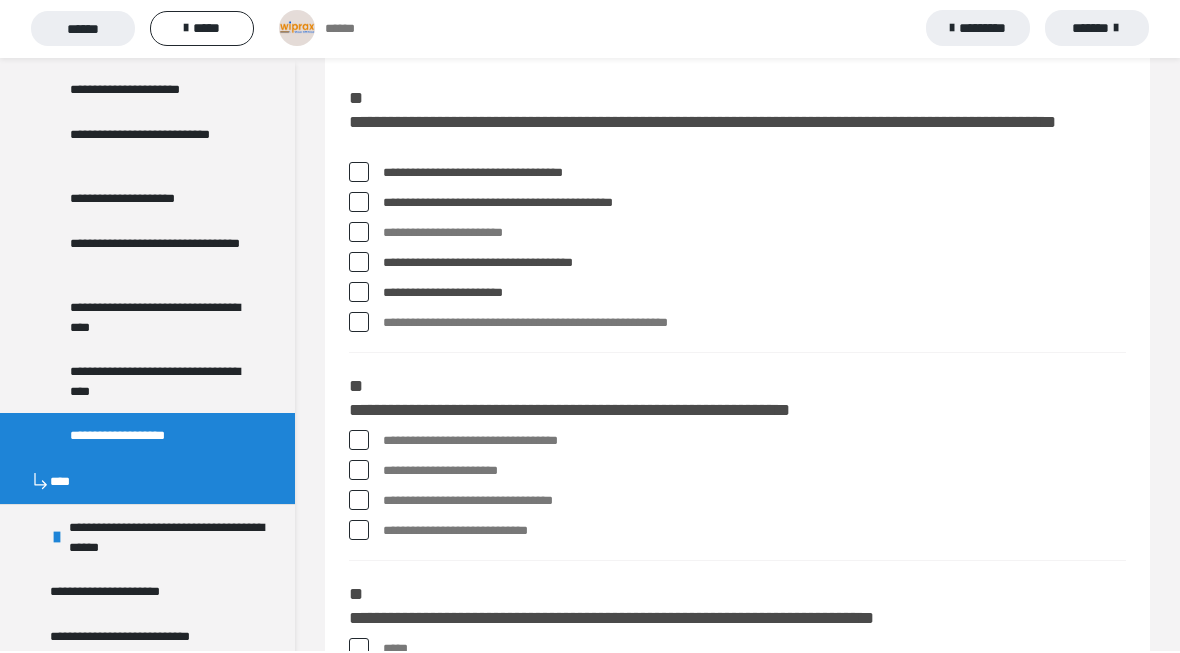click on "**********" at bounding box center (737, 443) 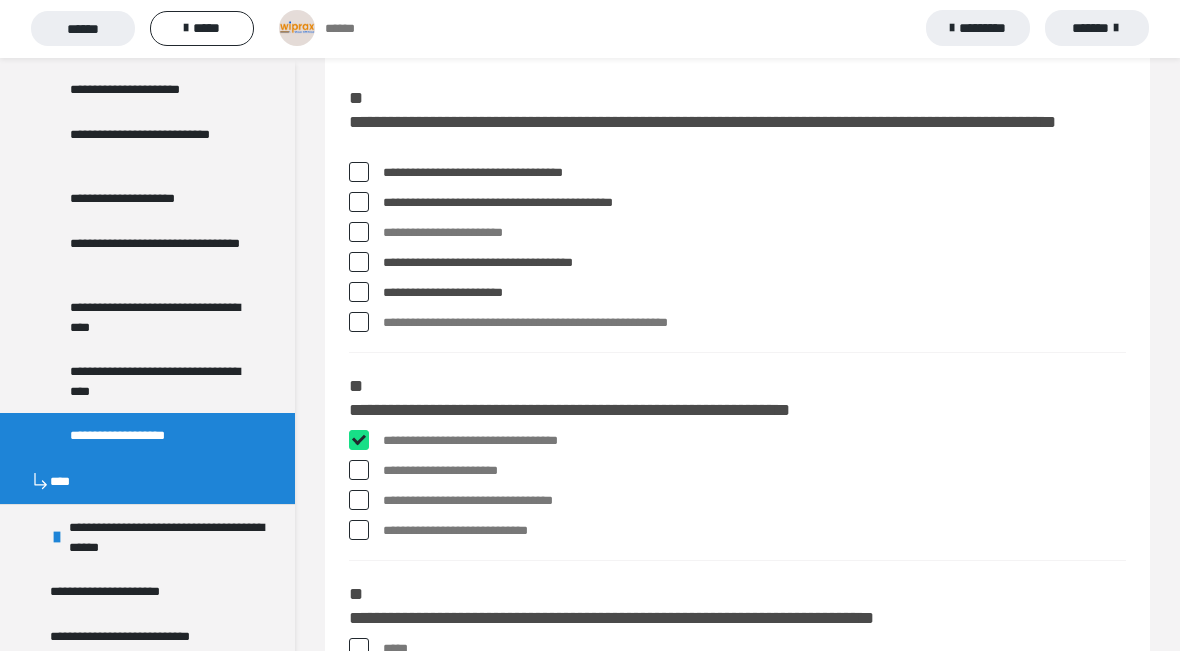 checkbox on "****" 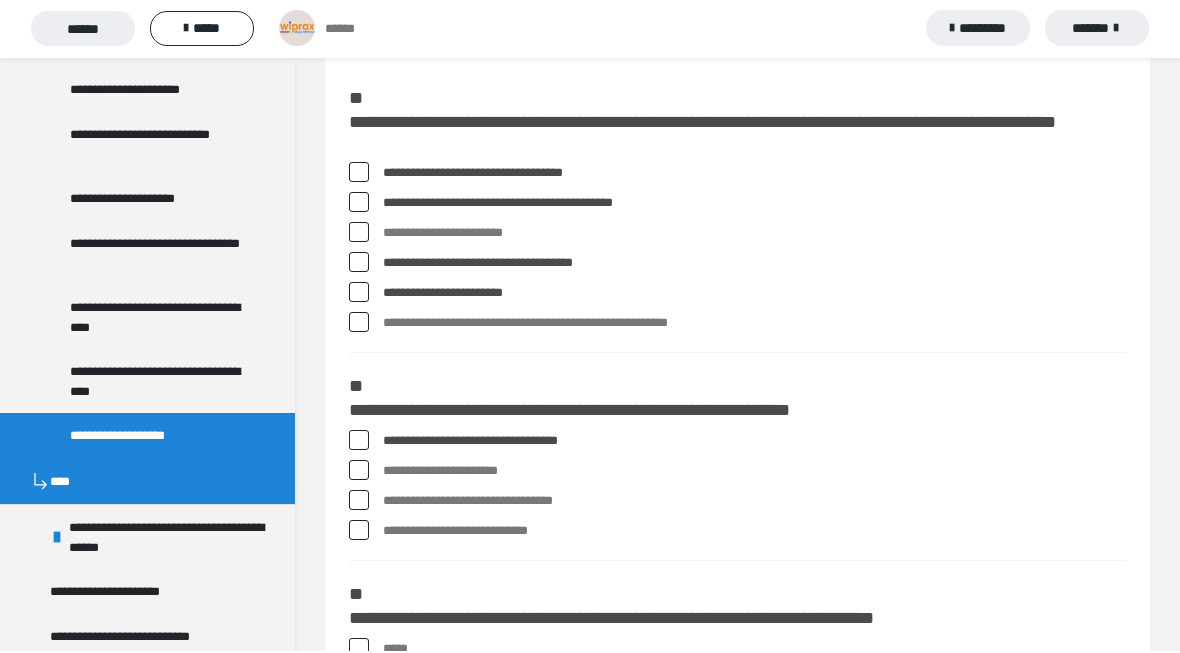 scroll, scrollTop: 76, scrollLeft: 0, axis: vertical 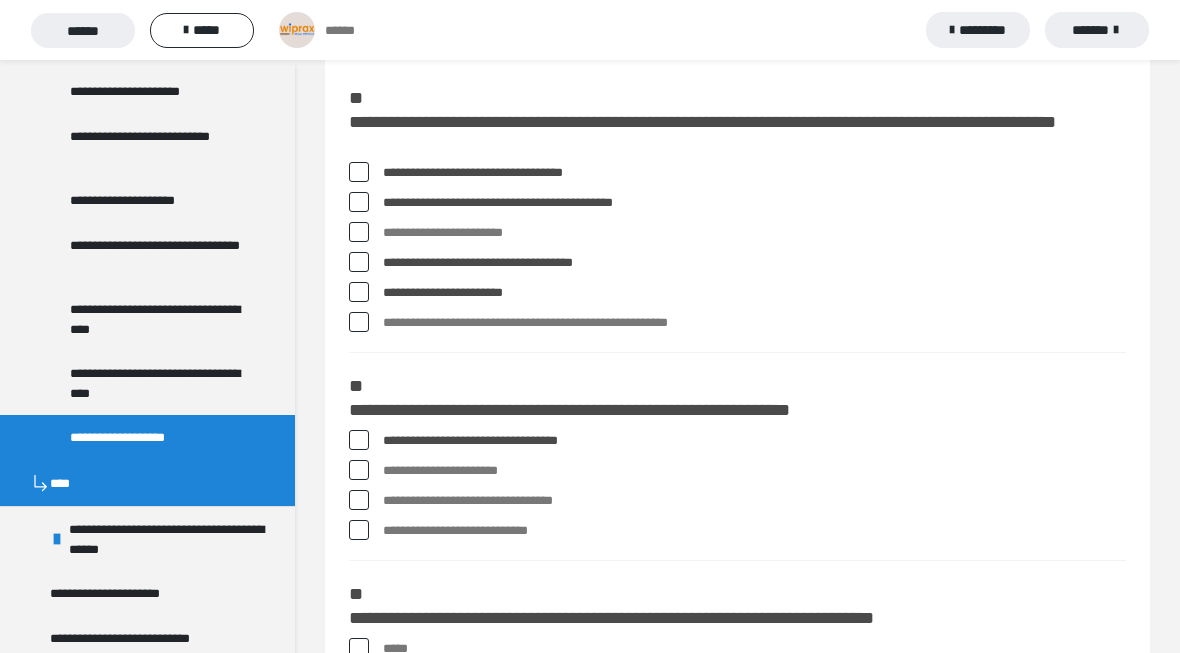 click at bounding box center (359, 500) 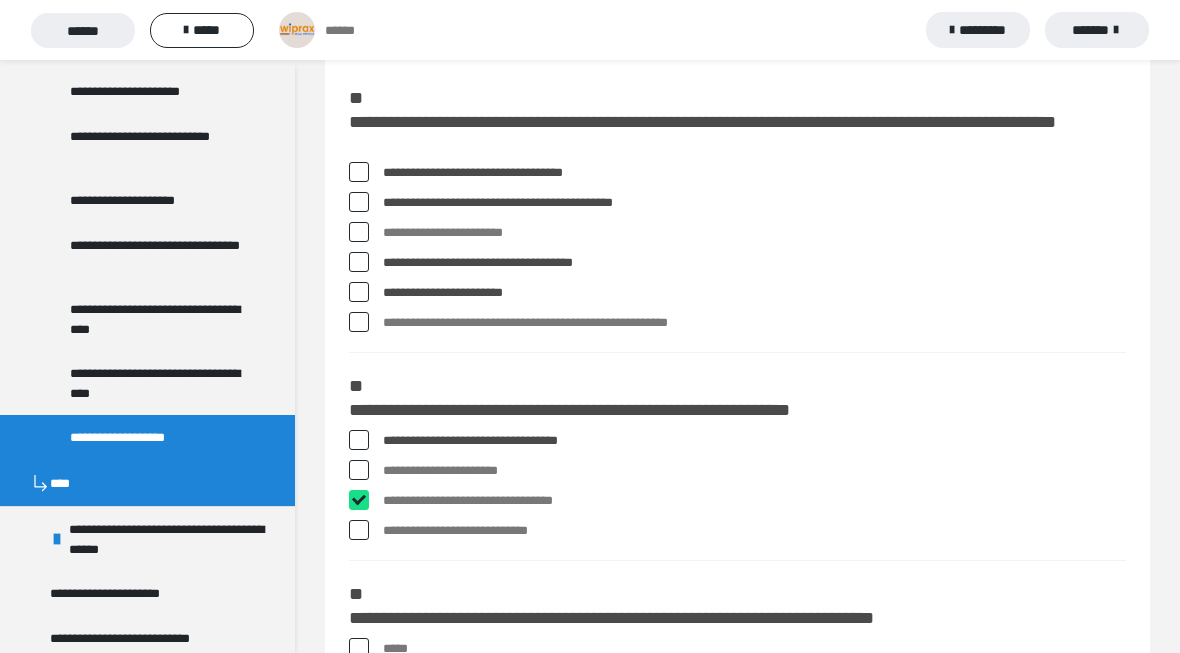 checkbox on "****" 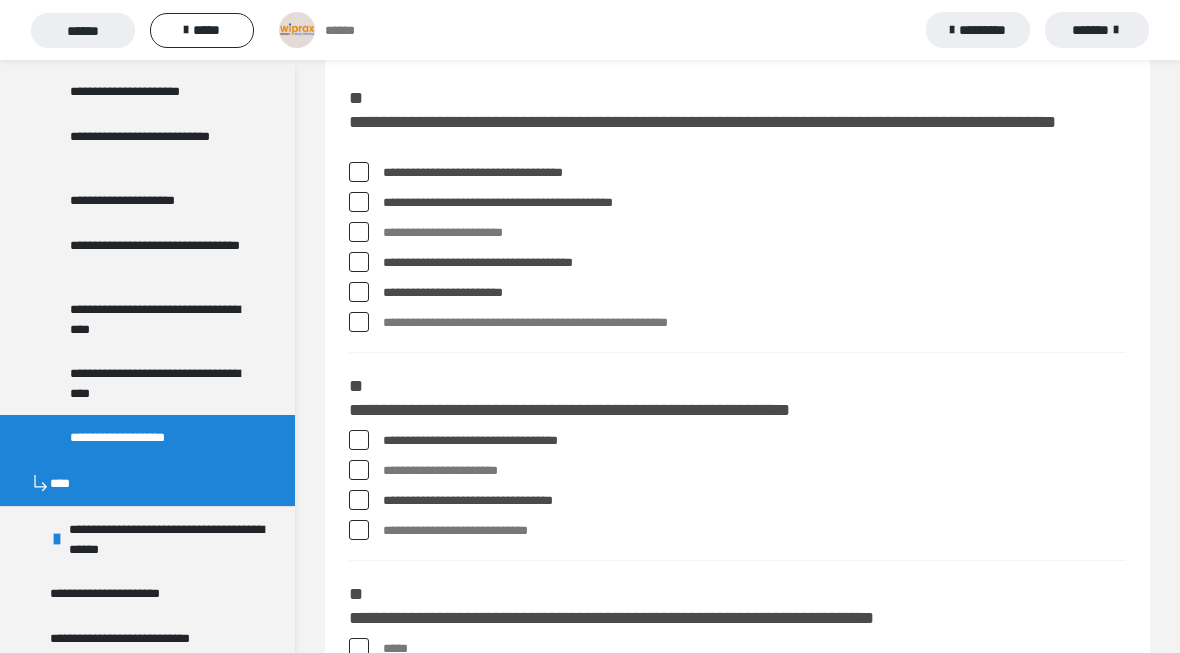 click at bounding box center [359, 470] 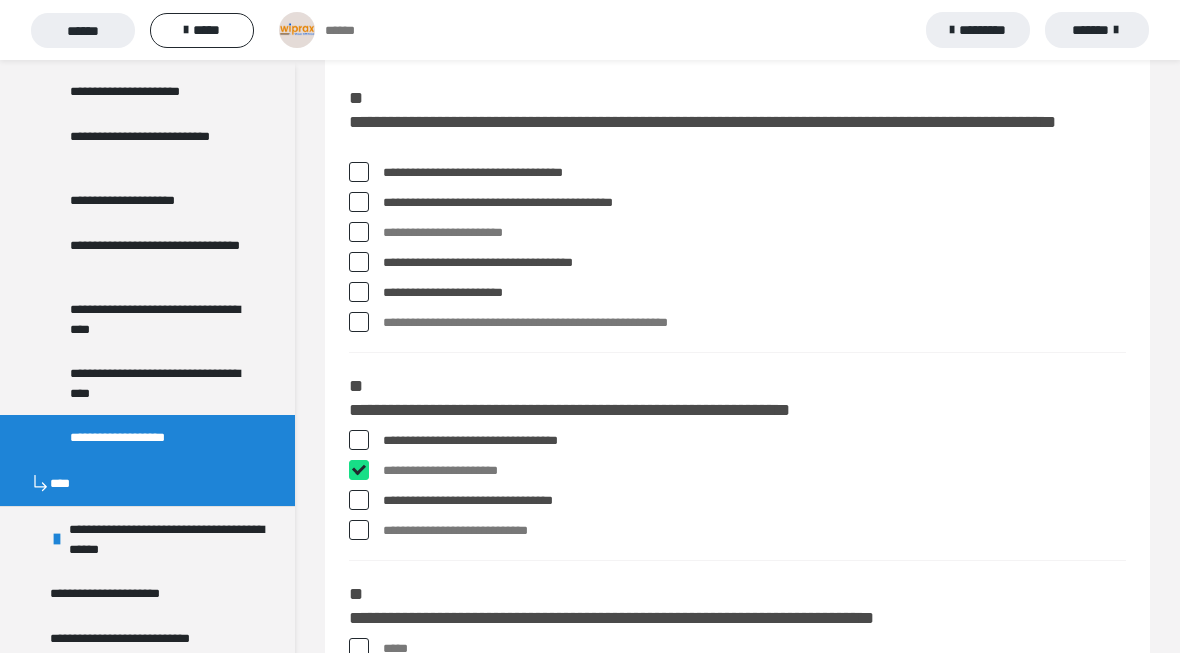 checkbox on "****" 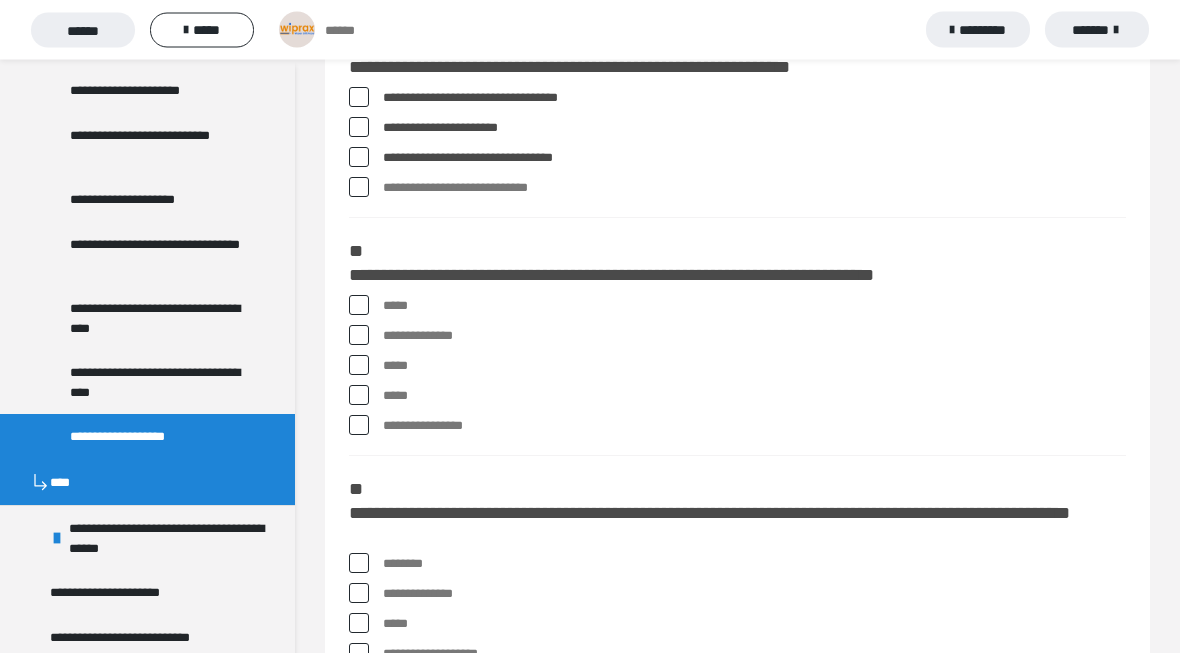 scroll, scrollTop: 419, scrollLeft: 0, axis: vertical 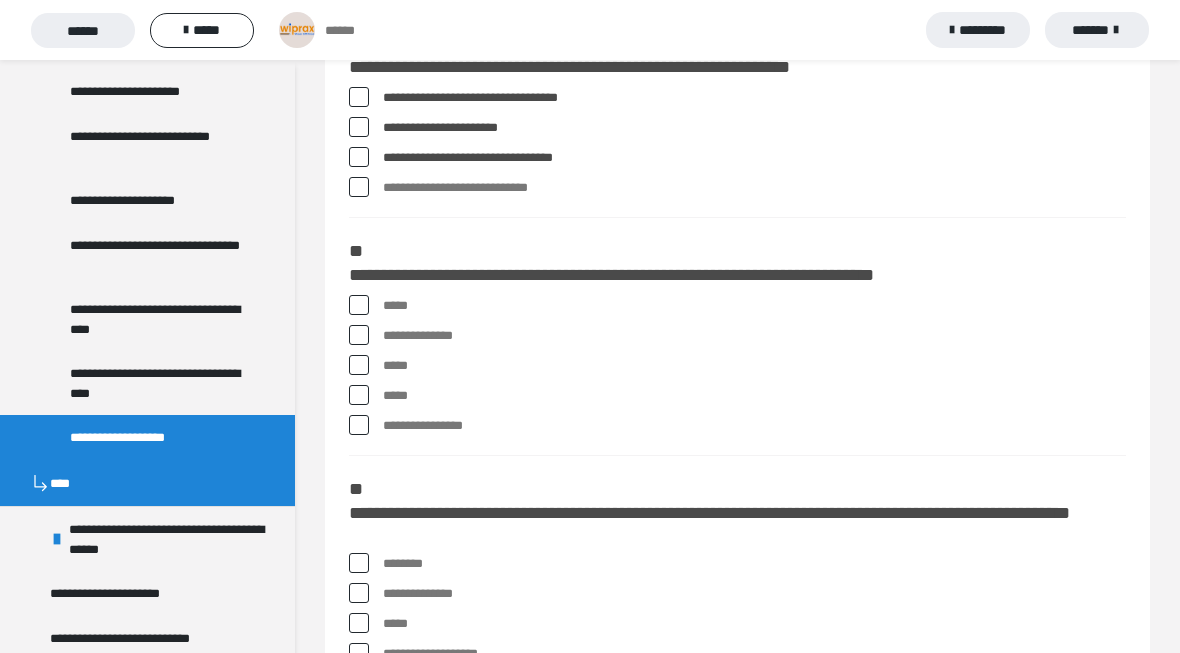 click at bounding box center (359, 305) 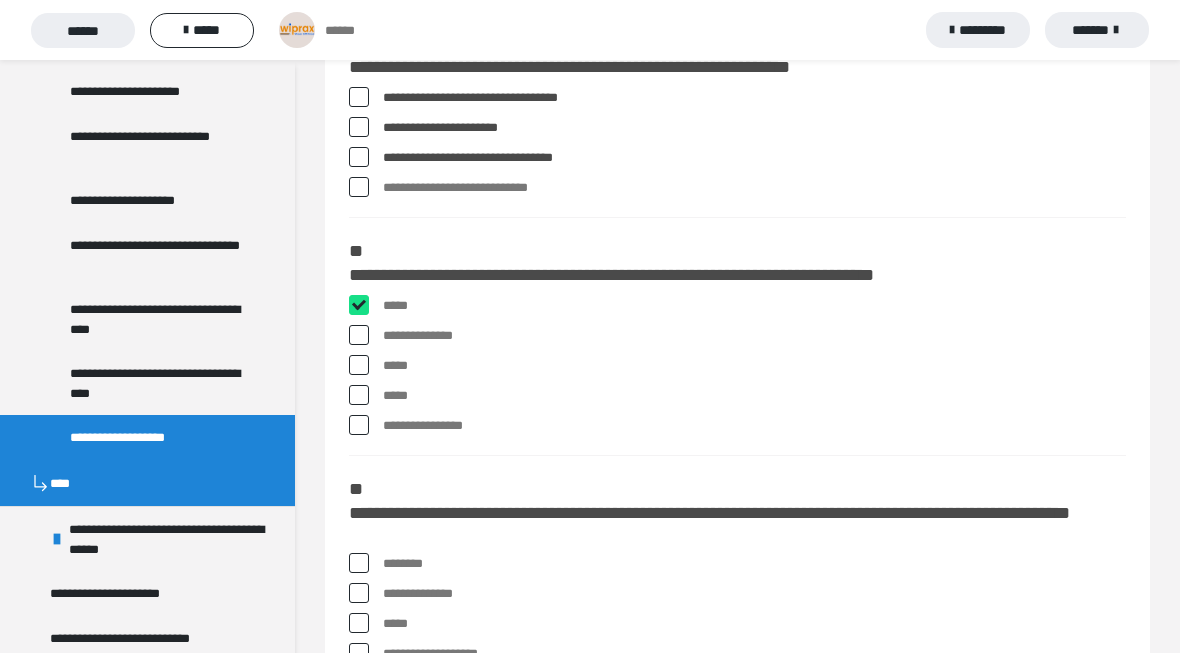 checkbox on "****" 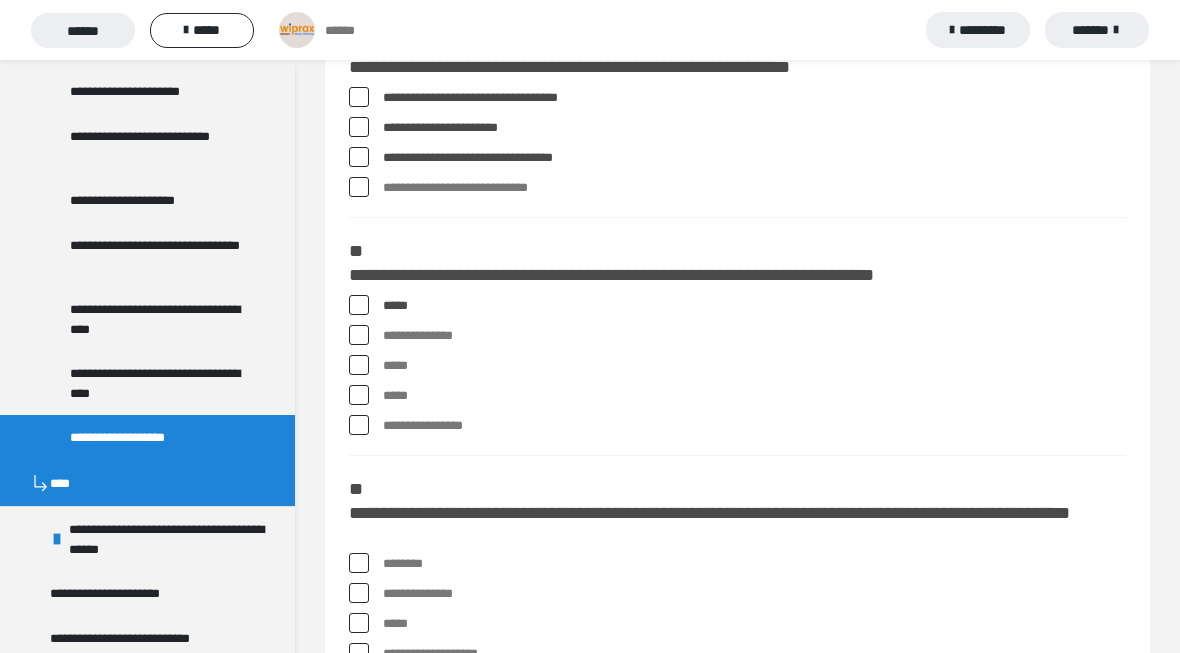 click on "**********" at bounding box center (737, 336) 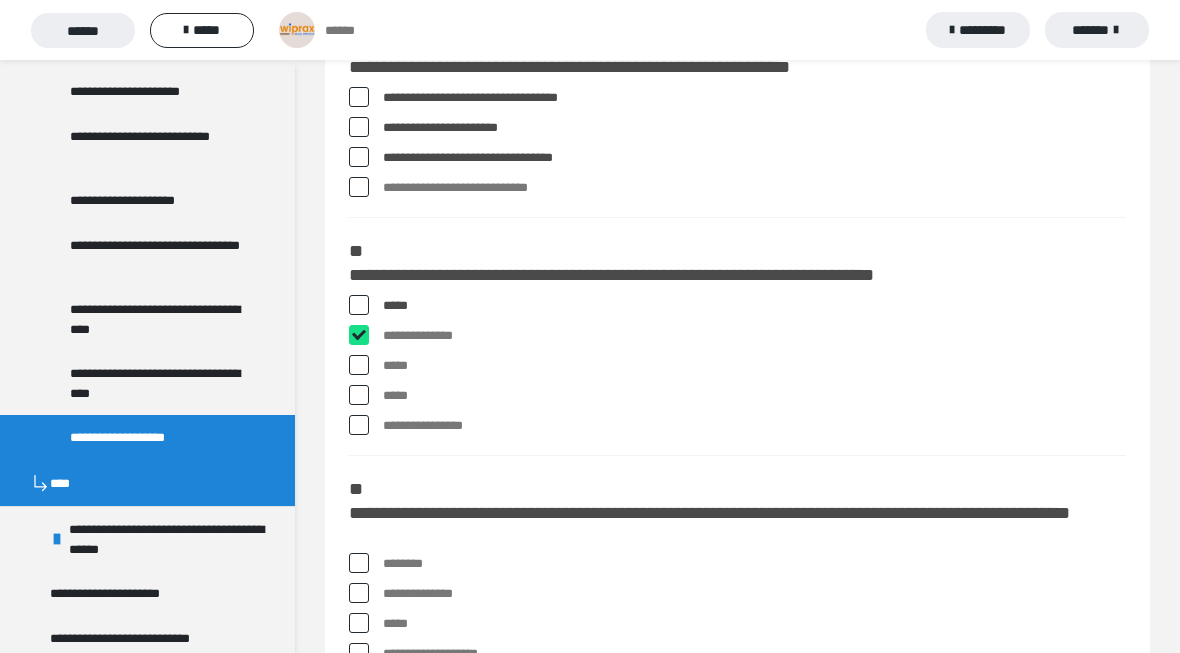checkbox on "****" 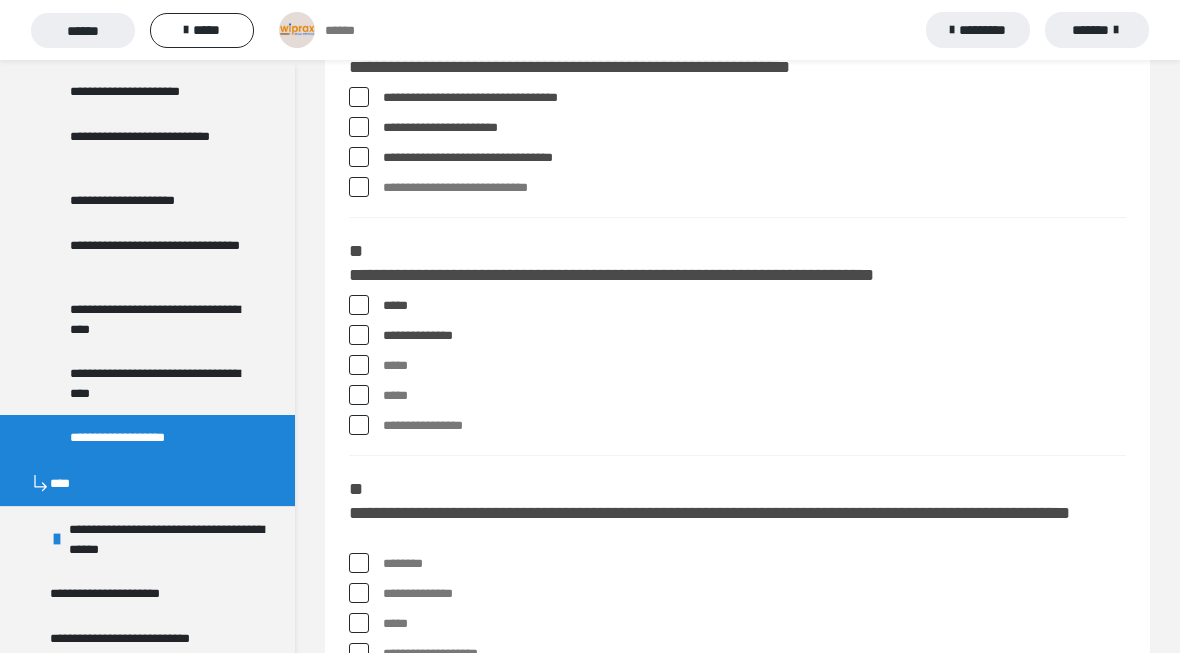 click at bounding box center [359, 365] 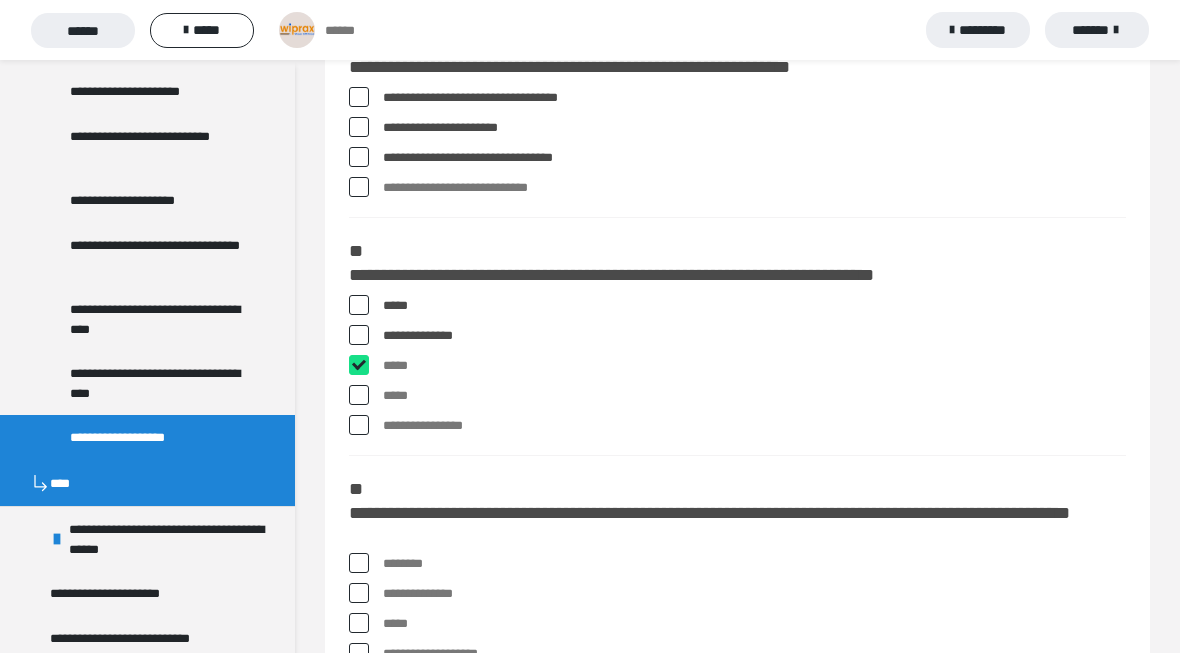 checkbox on "****" 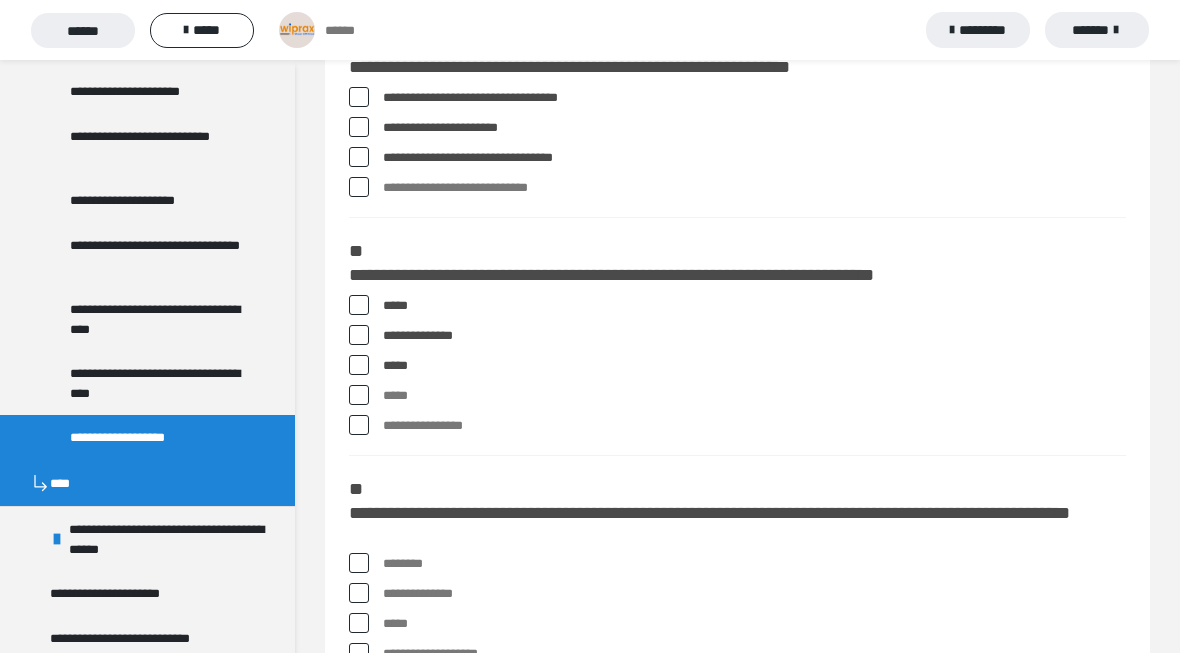 click at bounding box center (359, 395) 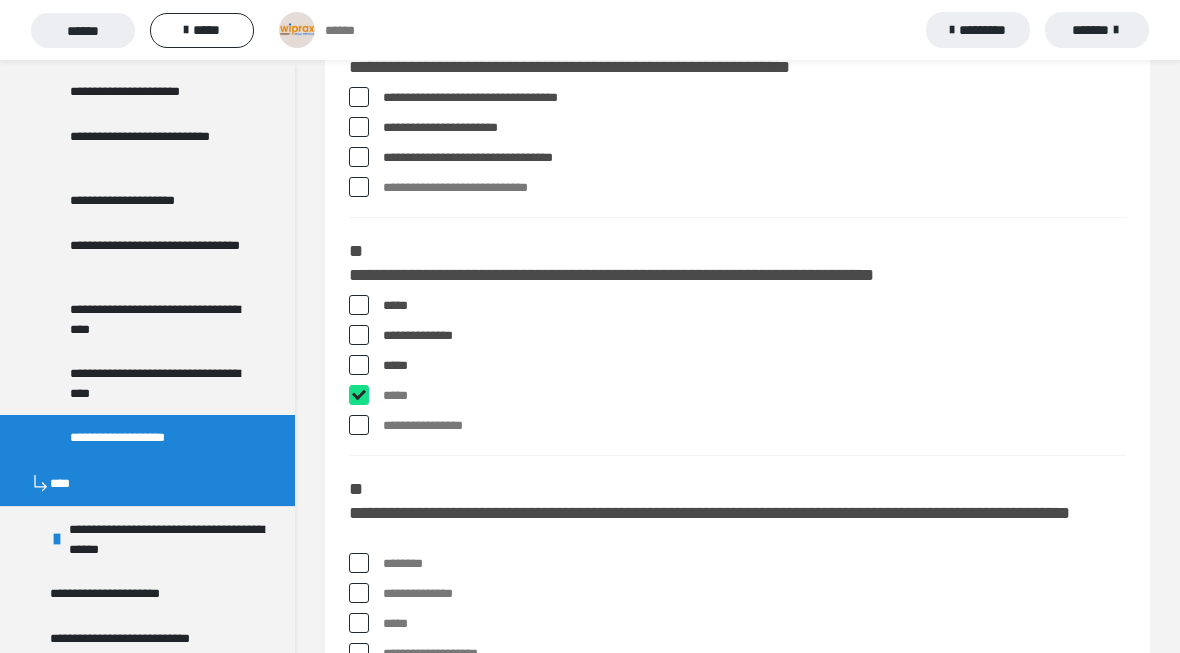 checkbox on "****" 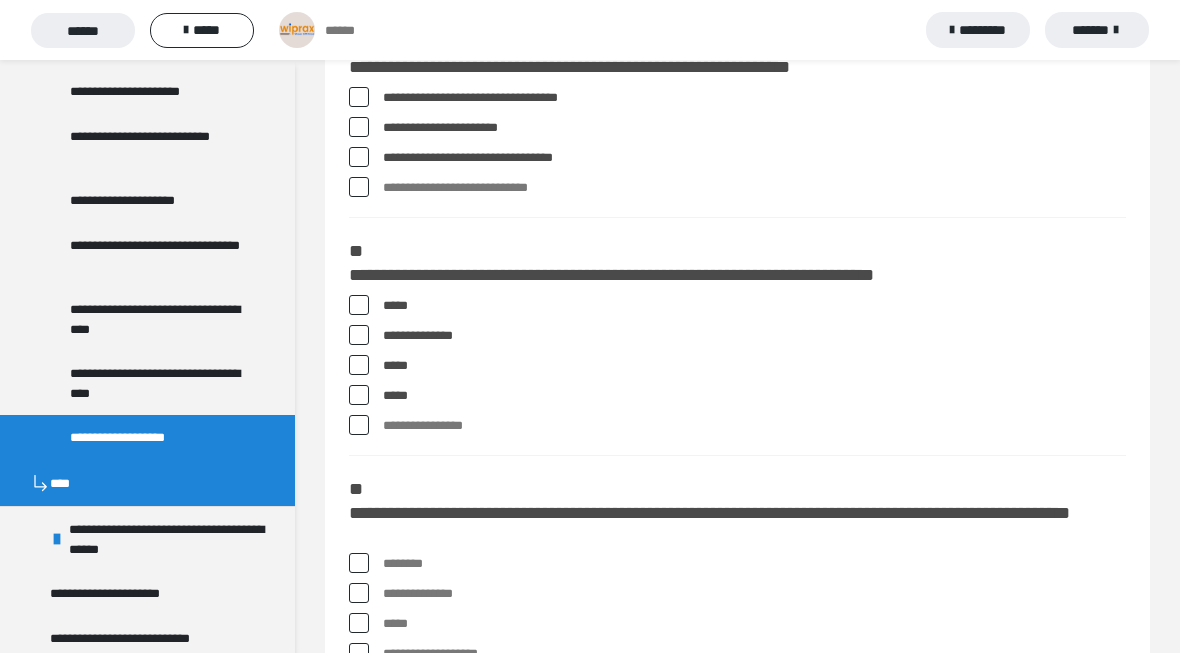 click at bounding box center (359, 425) 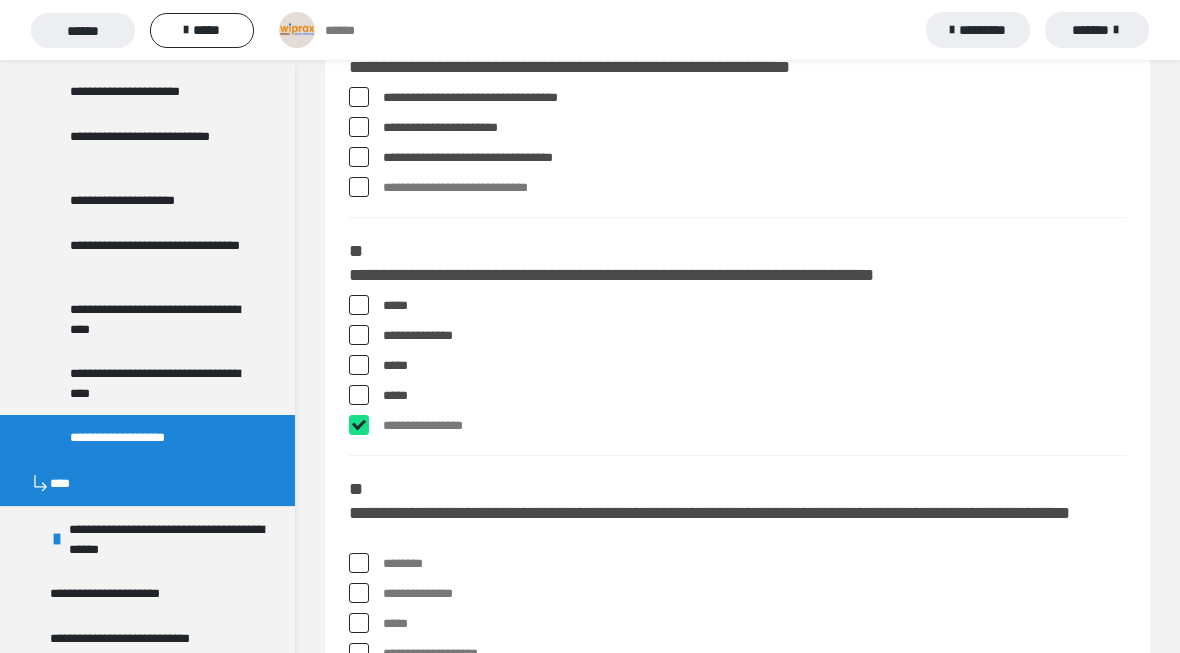 checkbox on "****" 